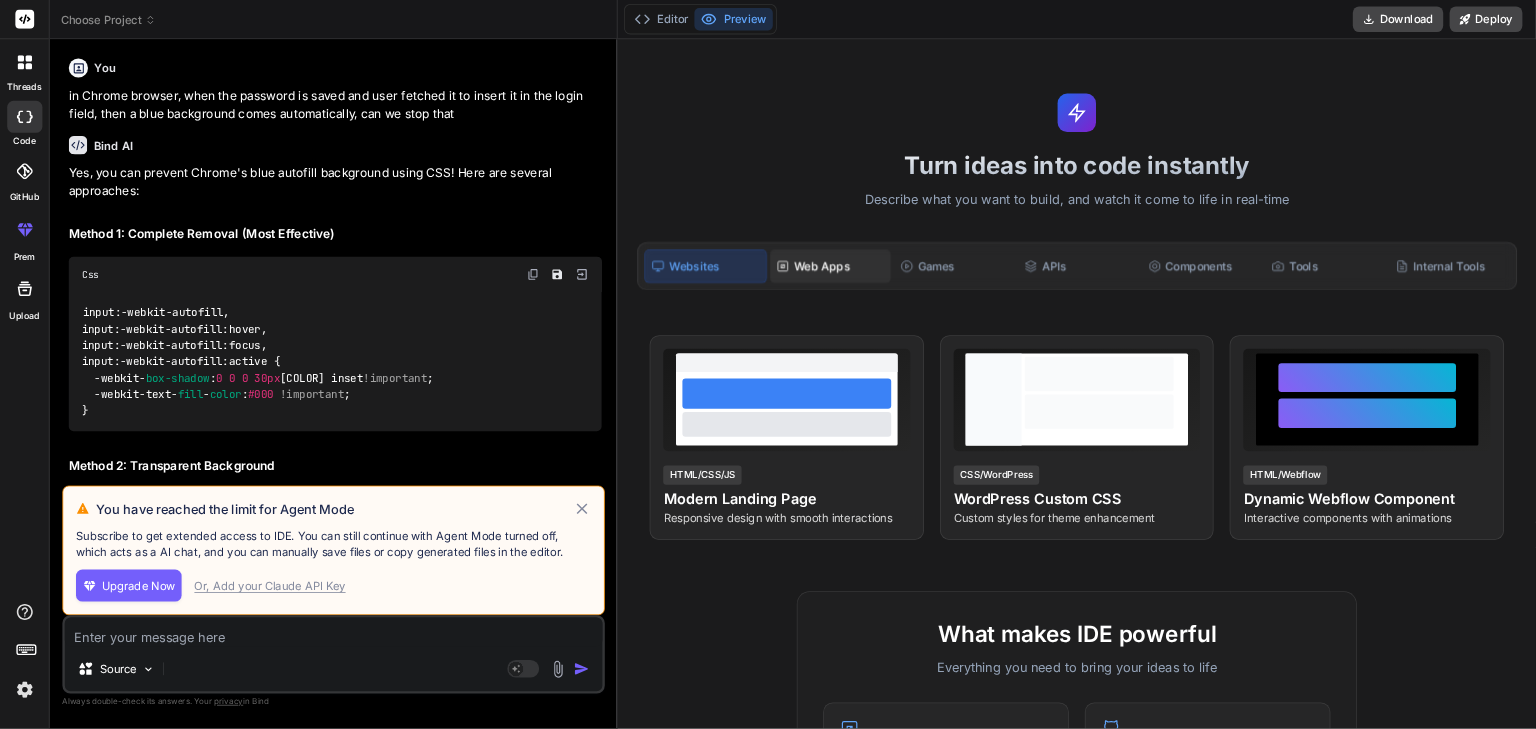 scroll, scrollTop: 0, scrollLeft: 0, axis: both 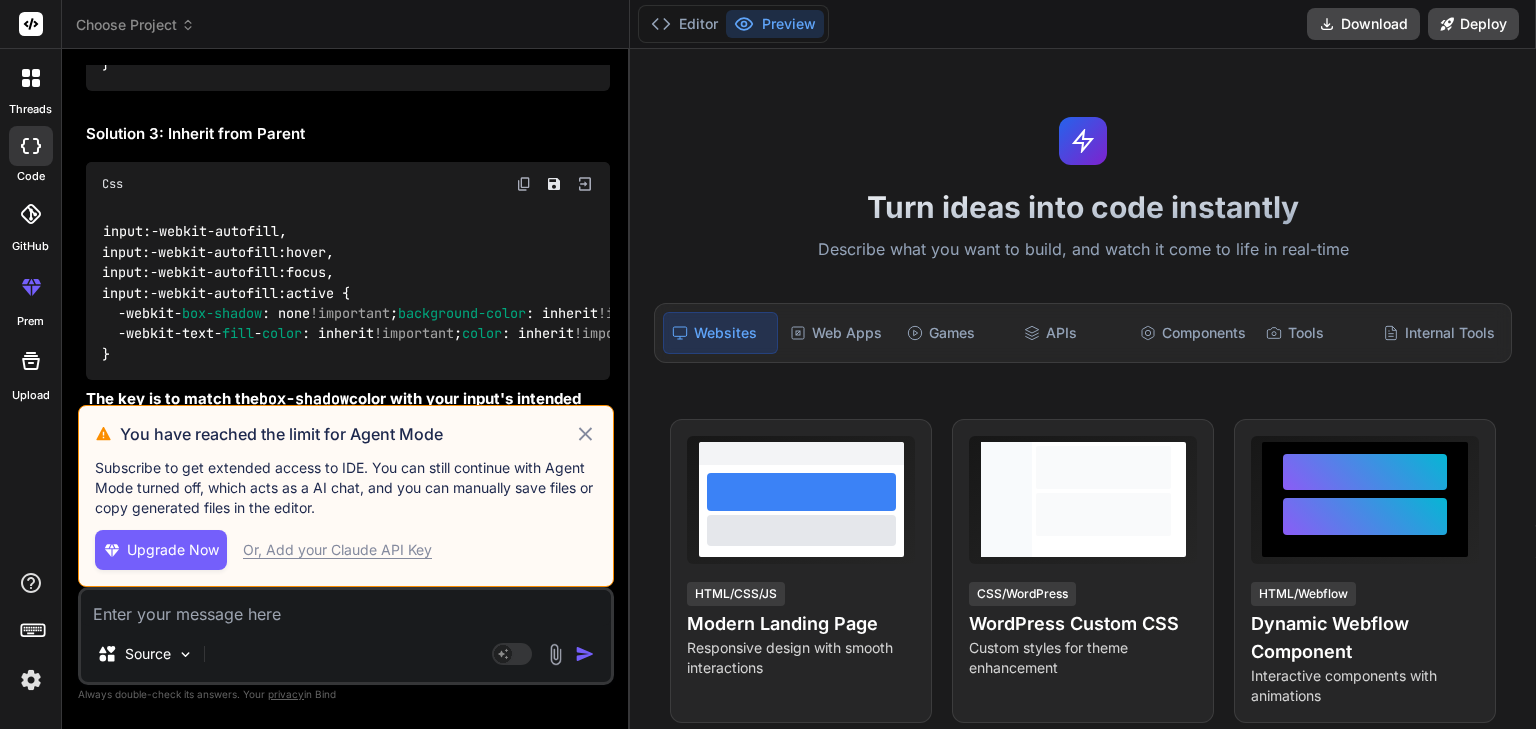 click 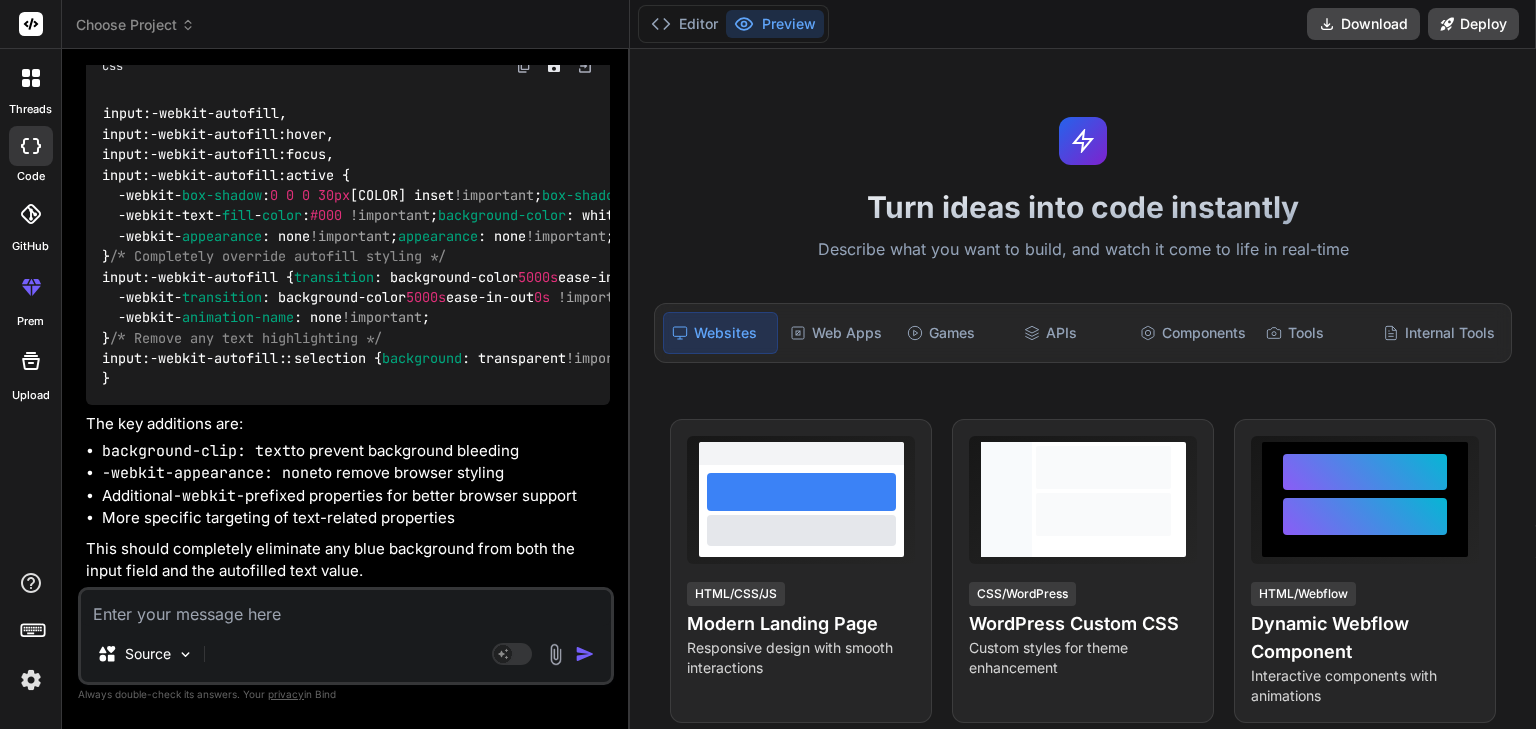 scroll, scrollTop: 6370, scrollLeft: 0, axis: vertical 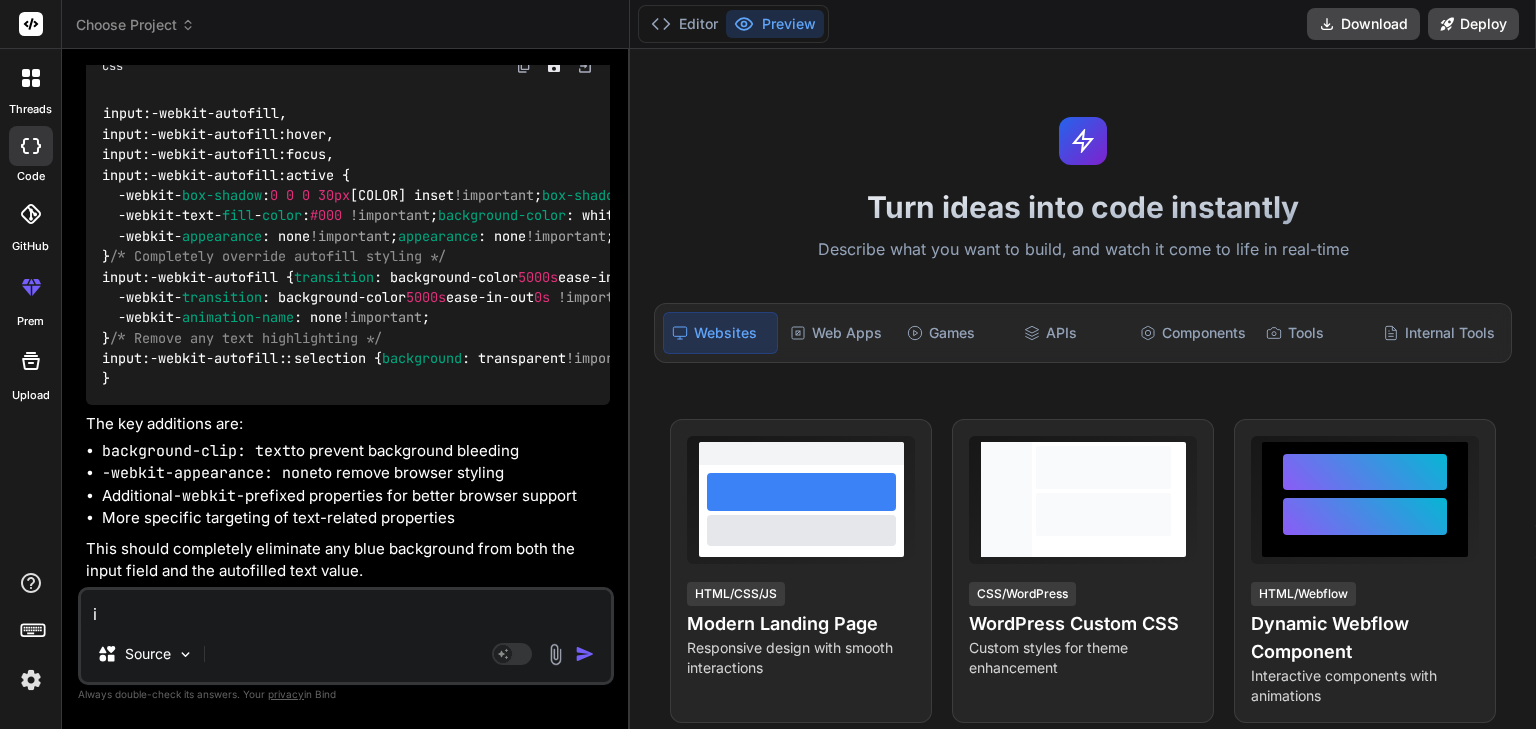 type on "in" 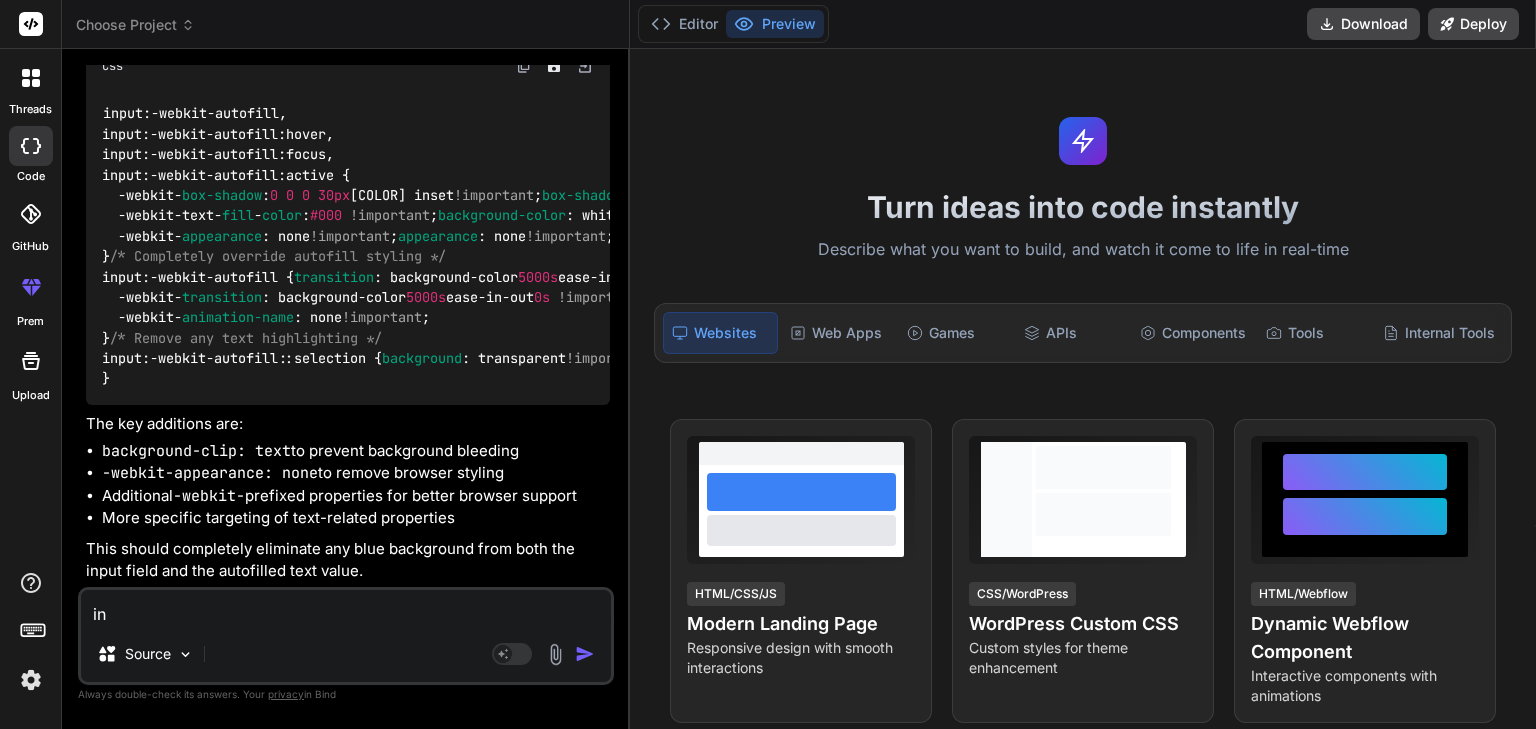 type on "ins" 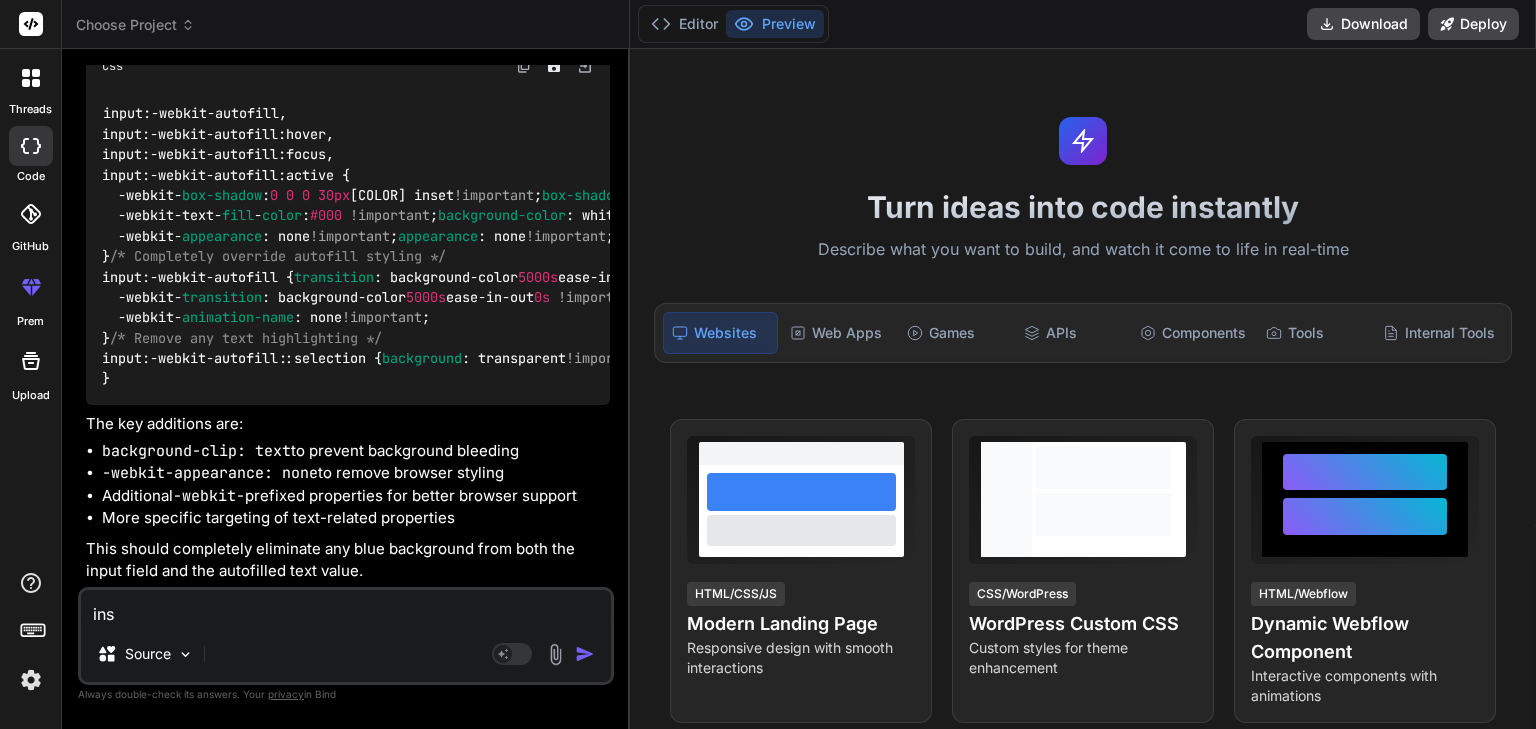 type on "inst" 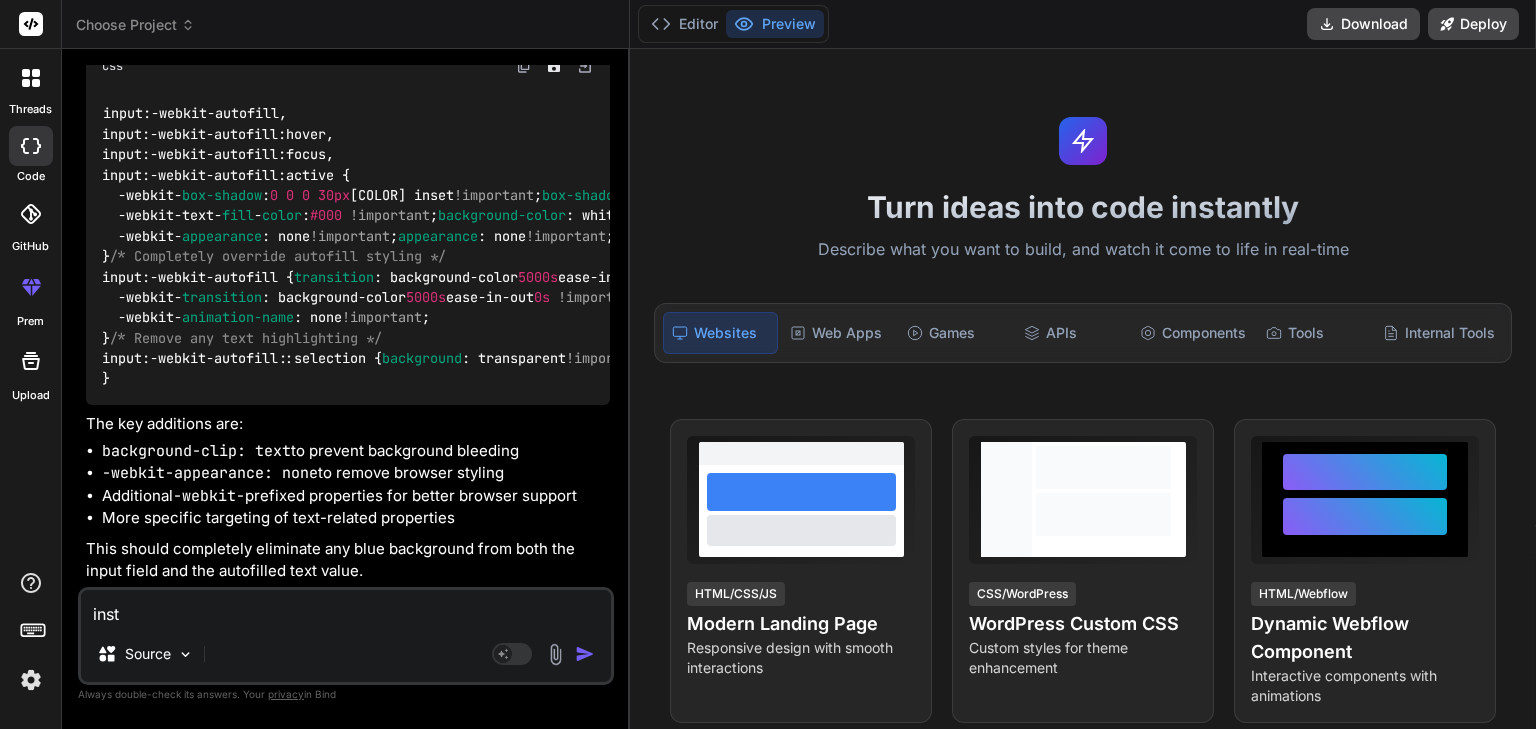 type on "inste" 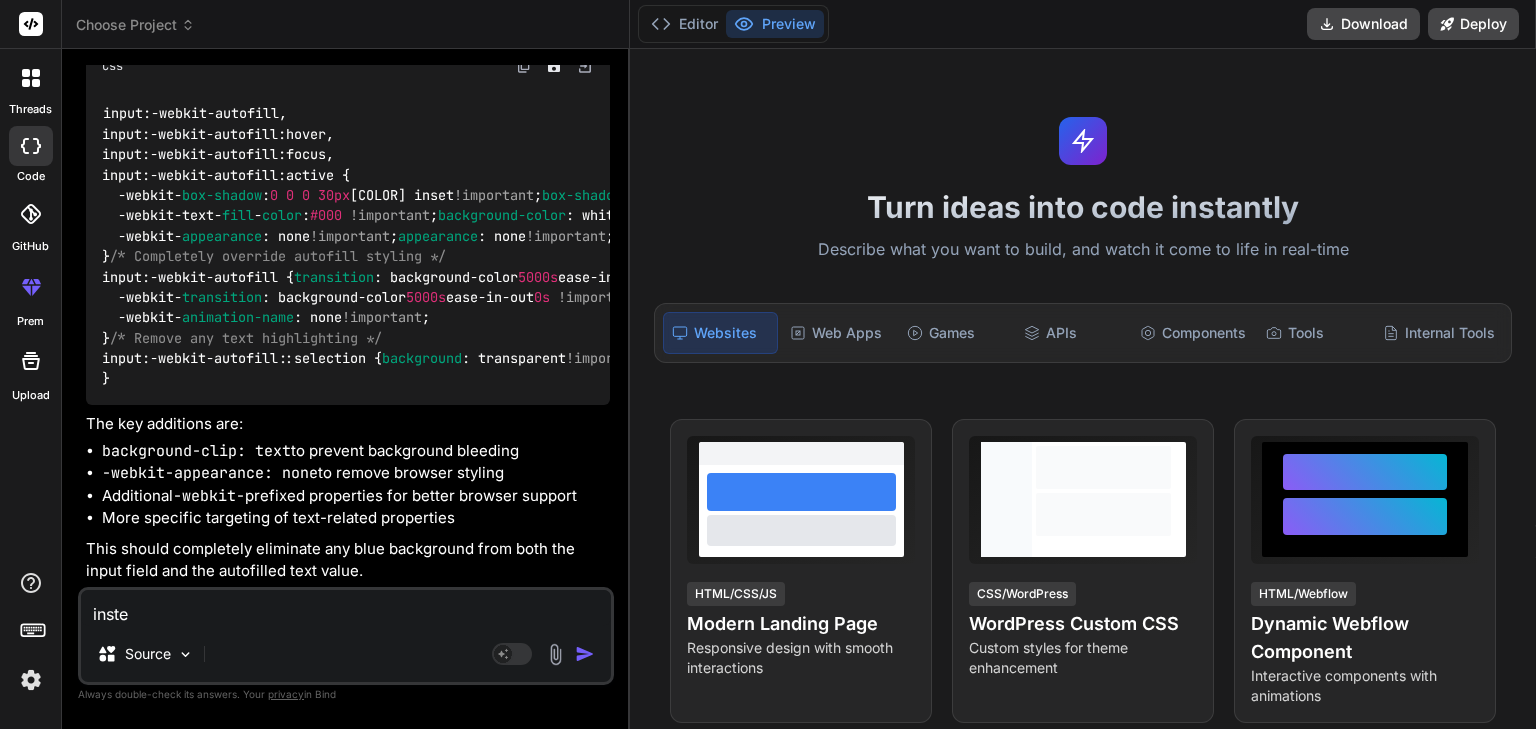 type on "instea" 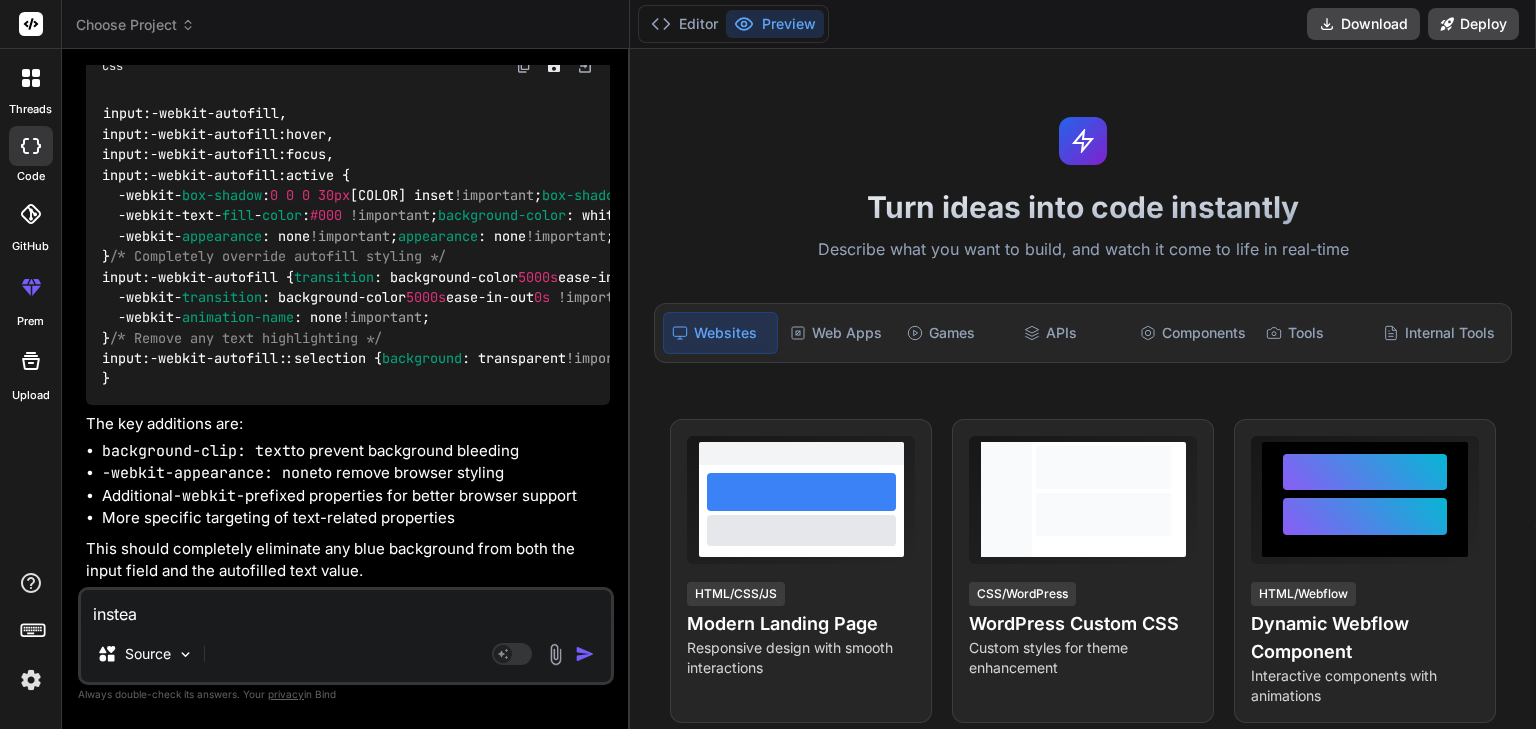 type on "instead" 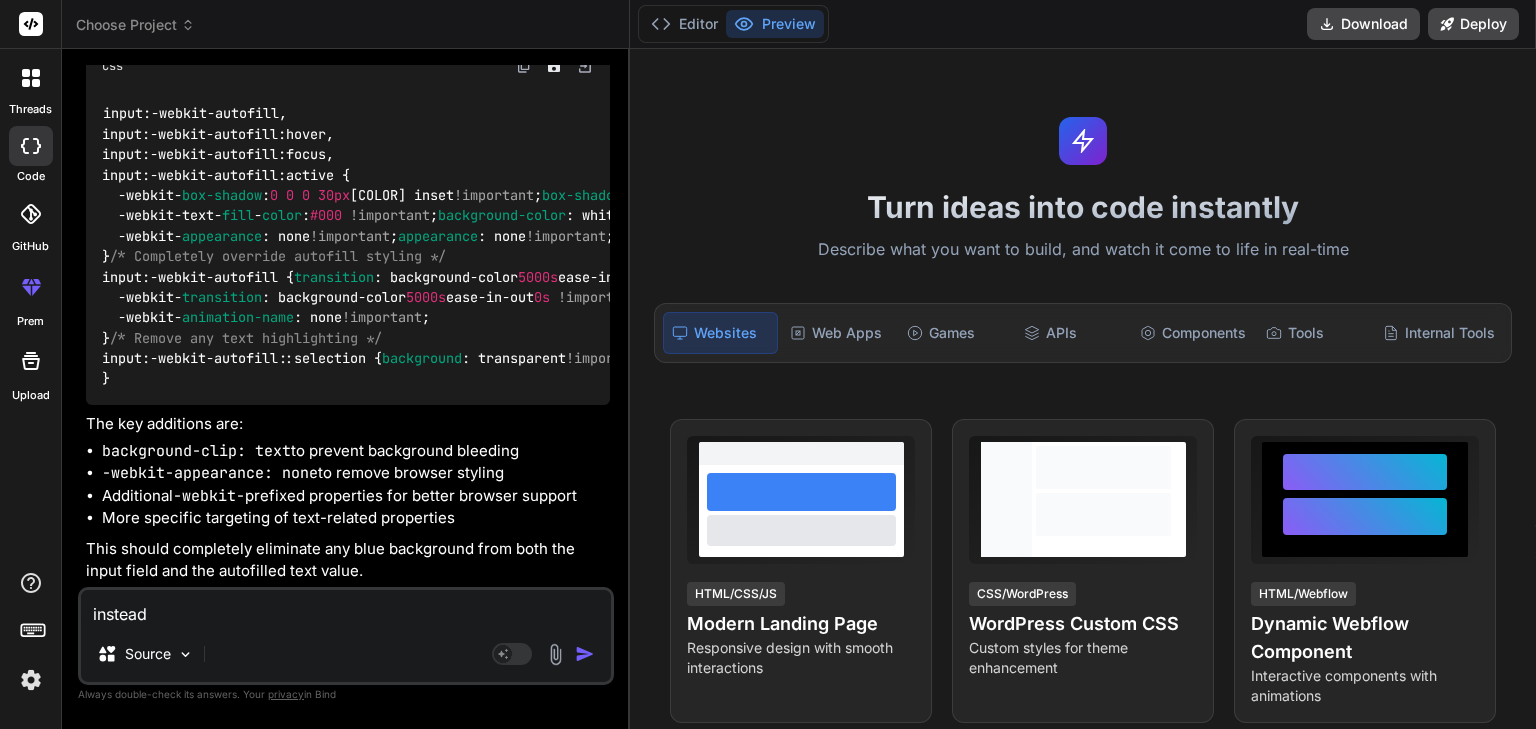 type on "instead" 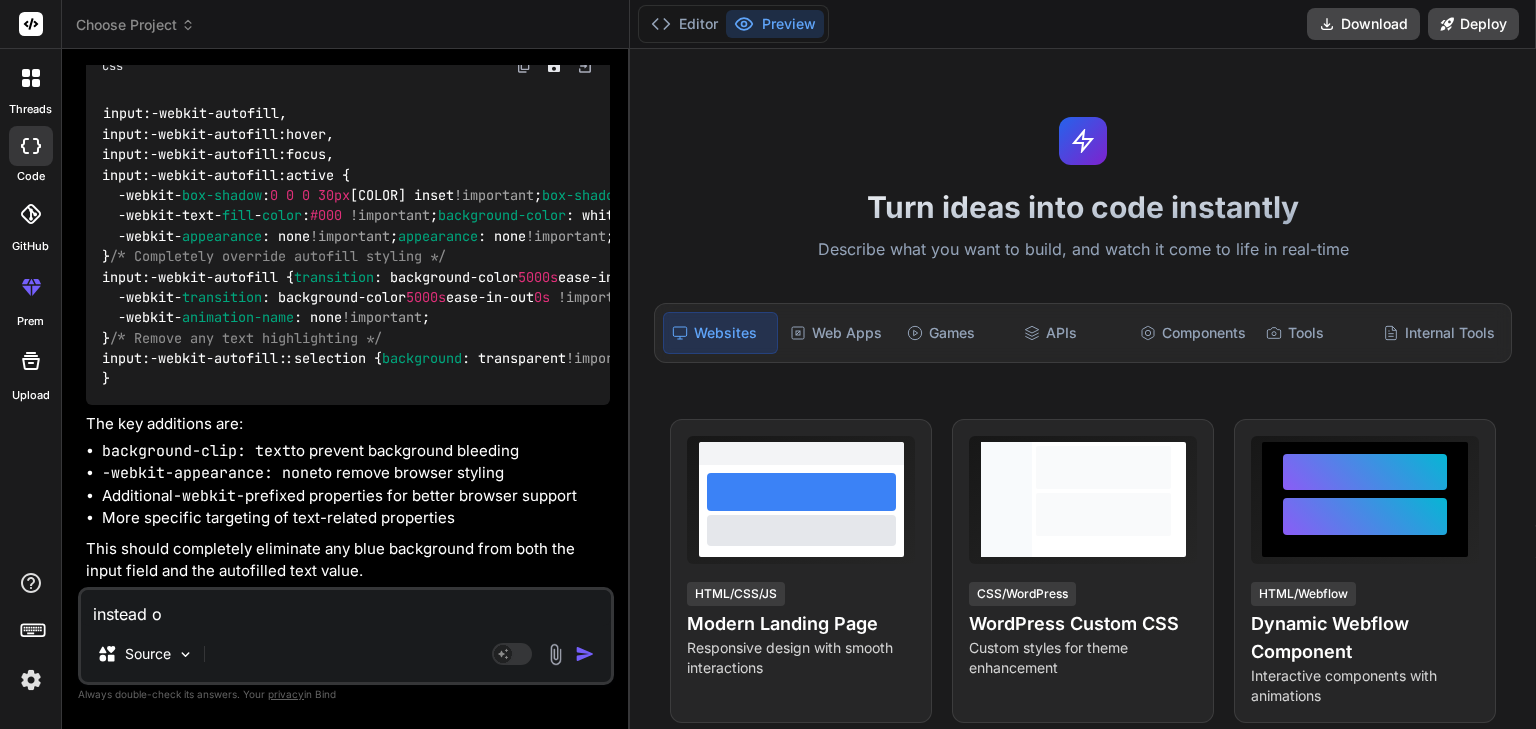 type on "instead of" 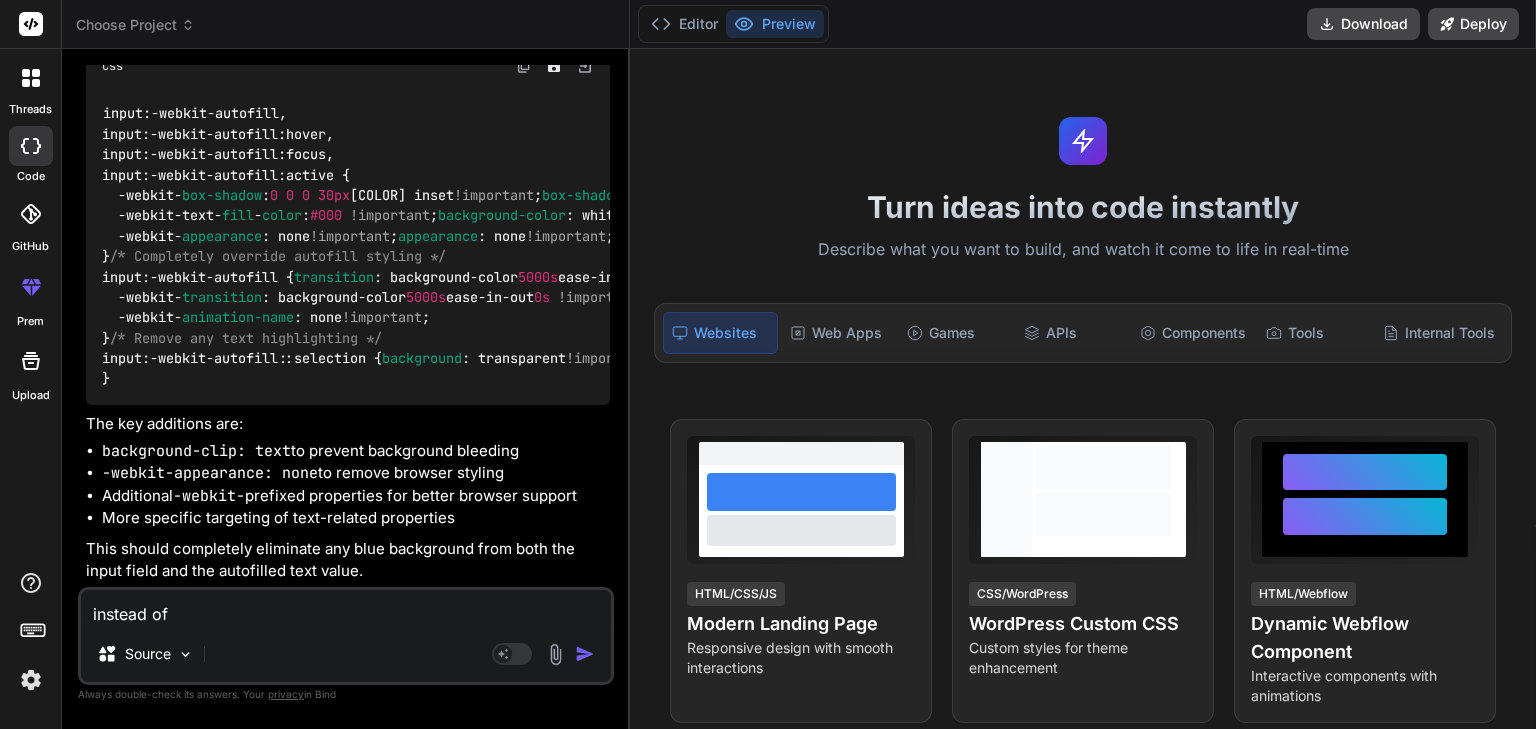 type on "instead of" 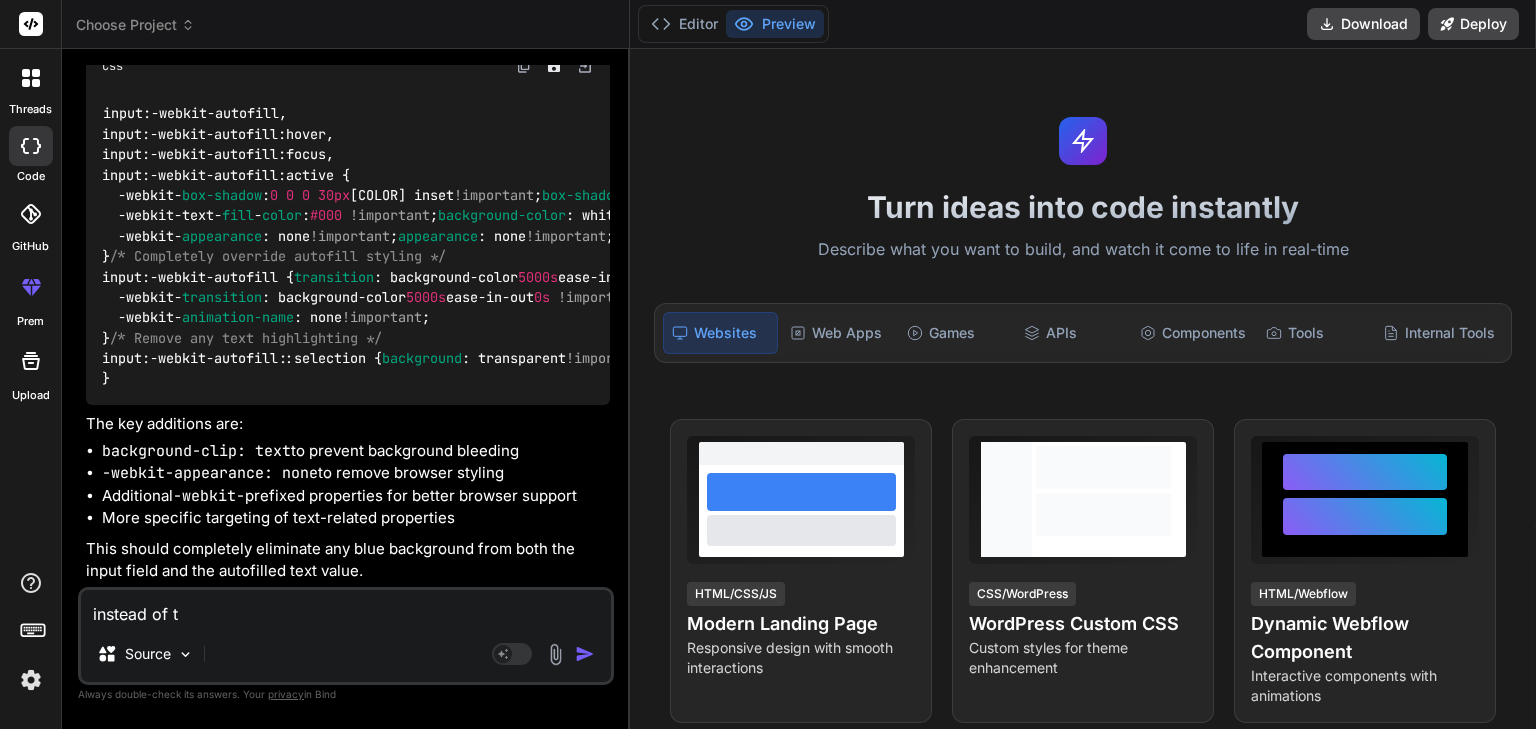 type on "instead of tr" 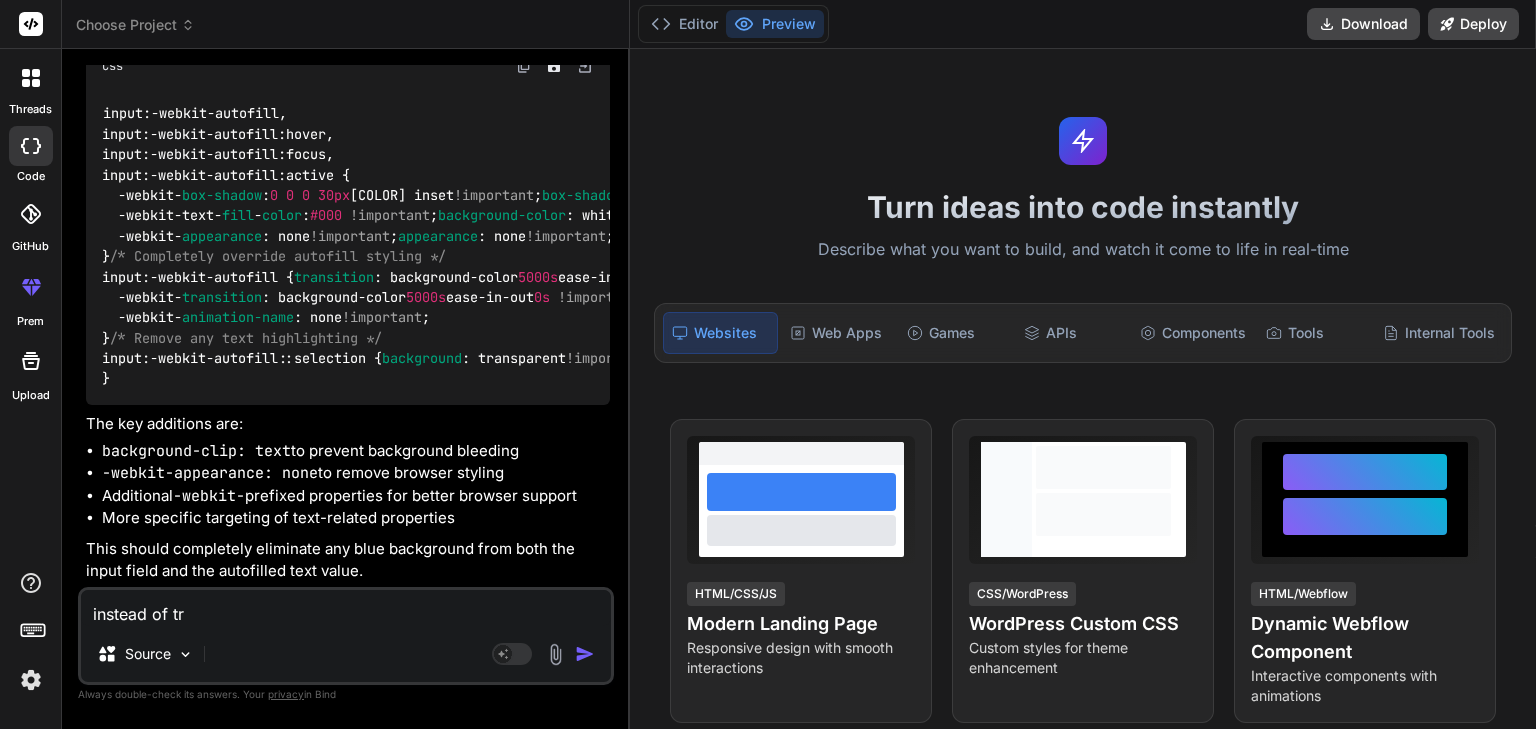 type on "instead of tra" 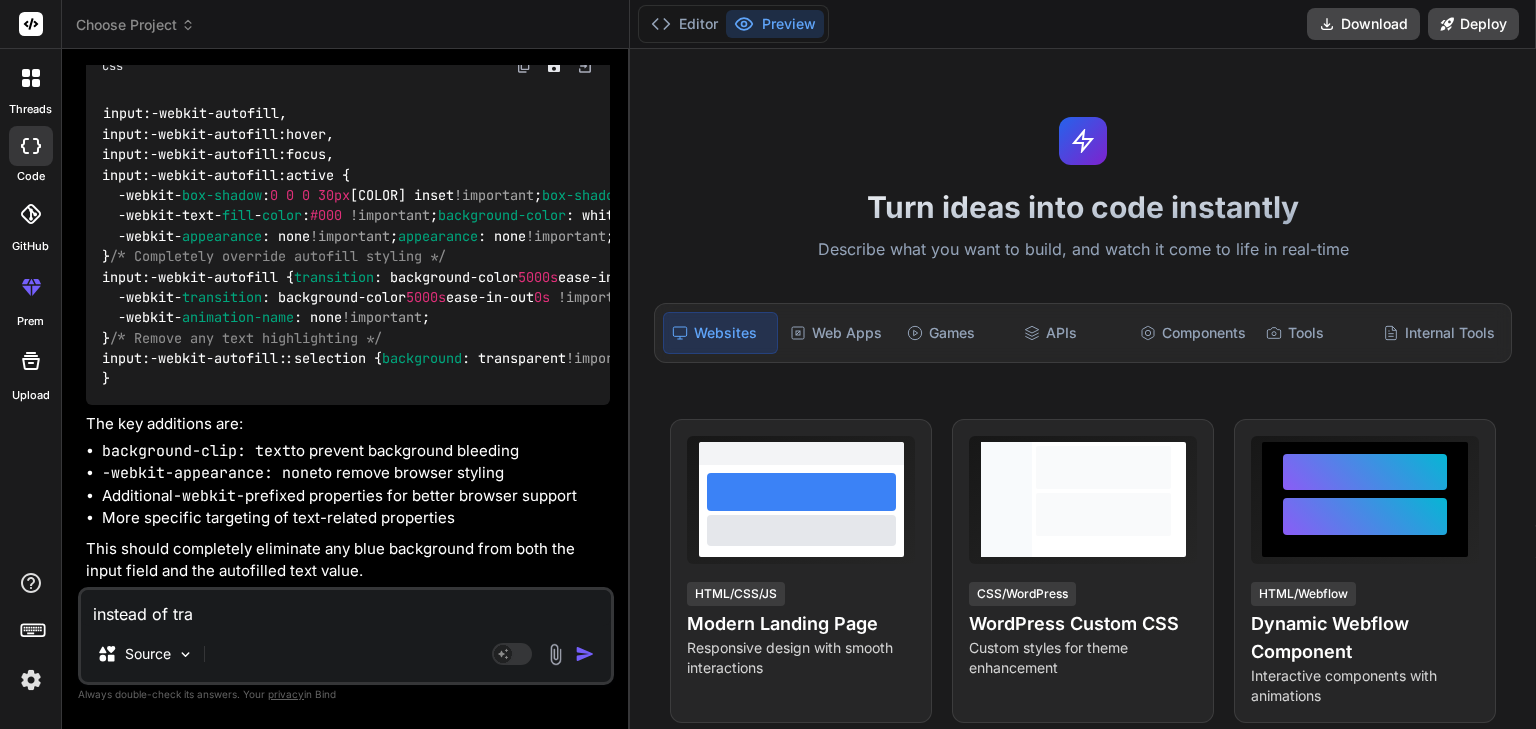 type on "instead of transparent or white, we have to make the background as gray" 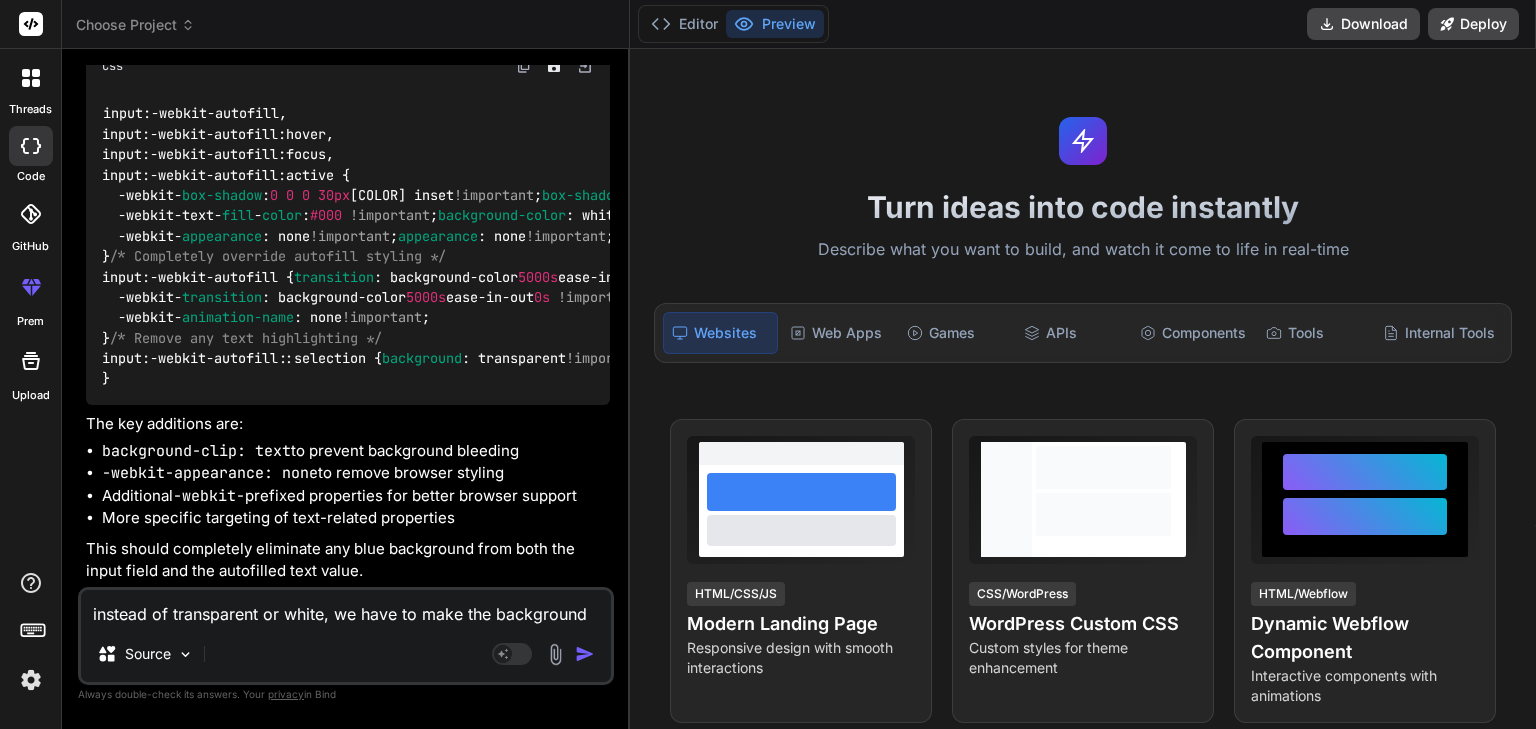 type on "instead of trans" 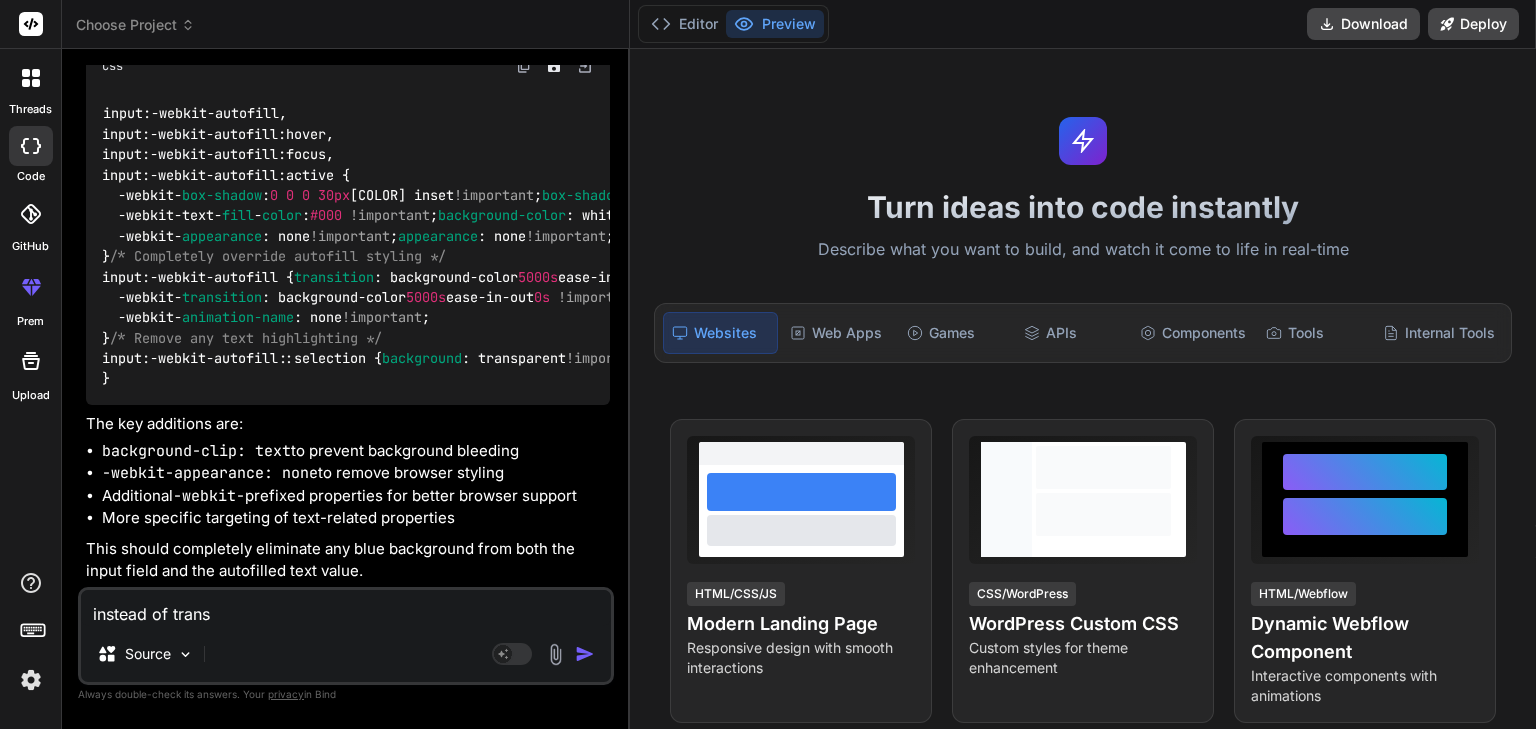 type on "instead of transp" 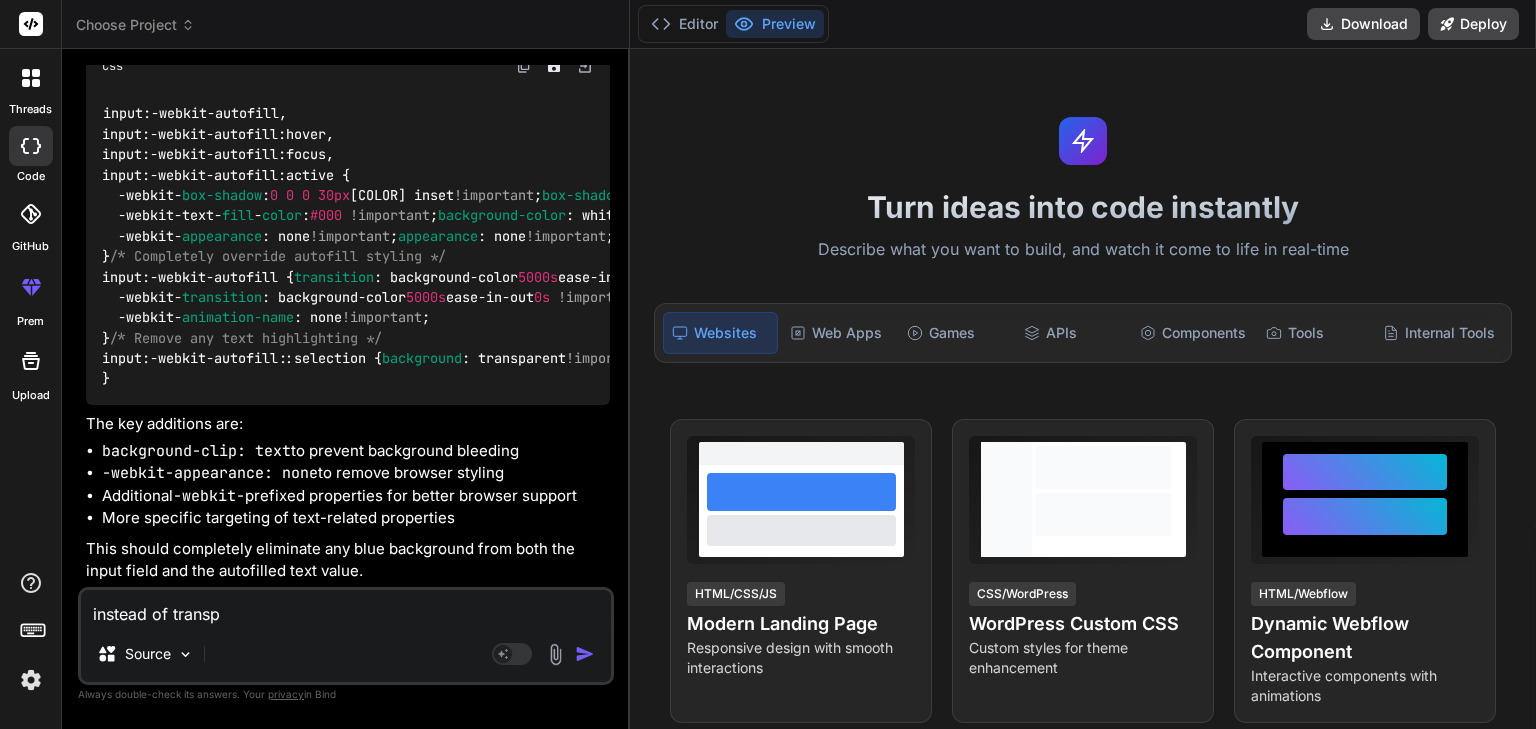 type on "instead of transparent or white, we have to make the background as gray" 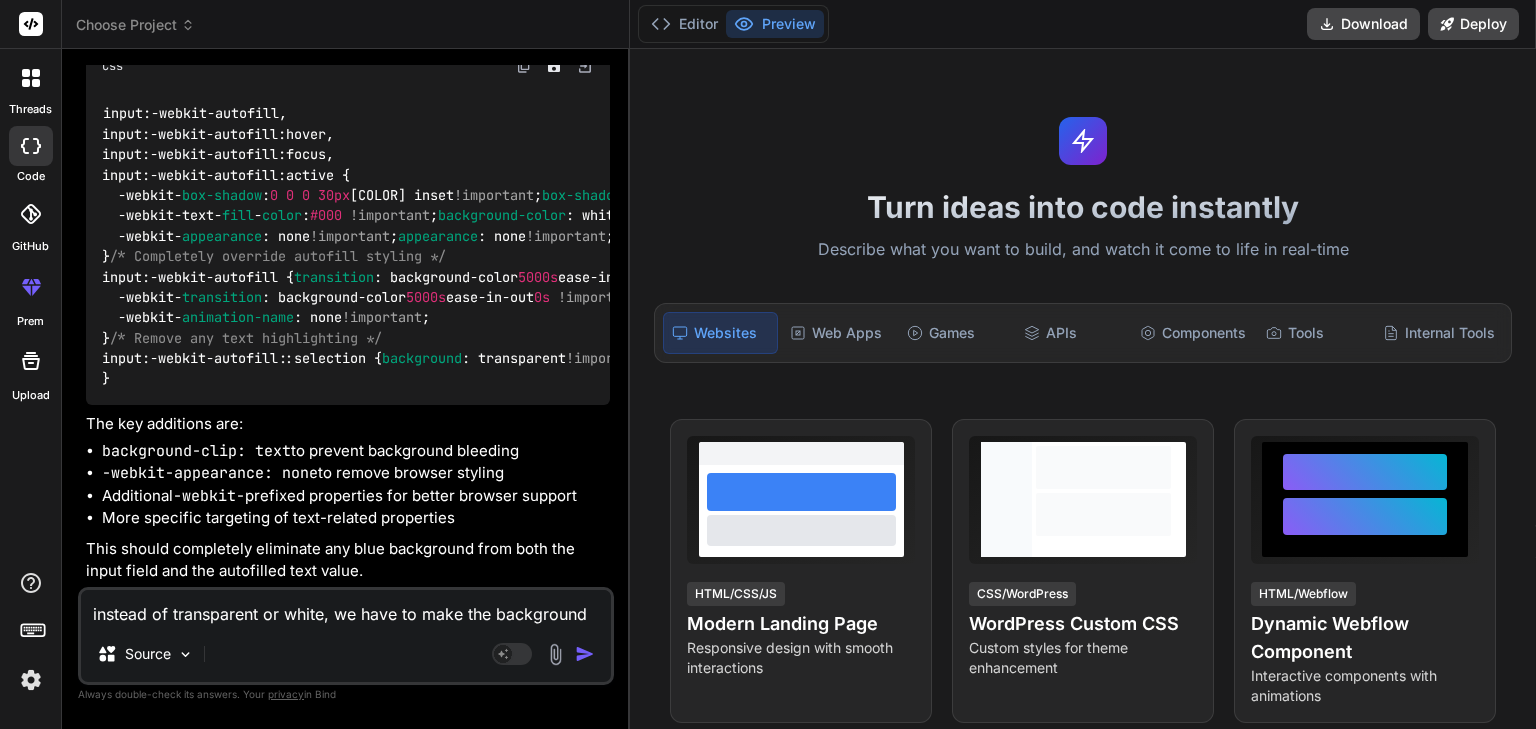 type on "instead of transpar" 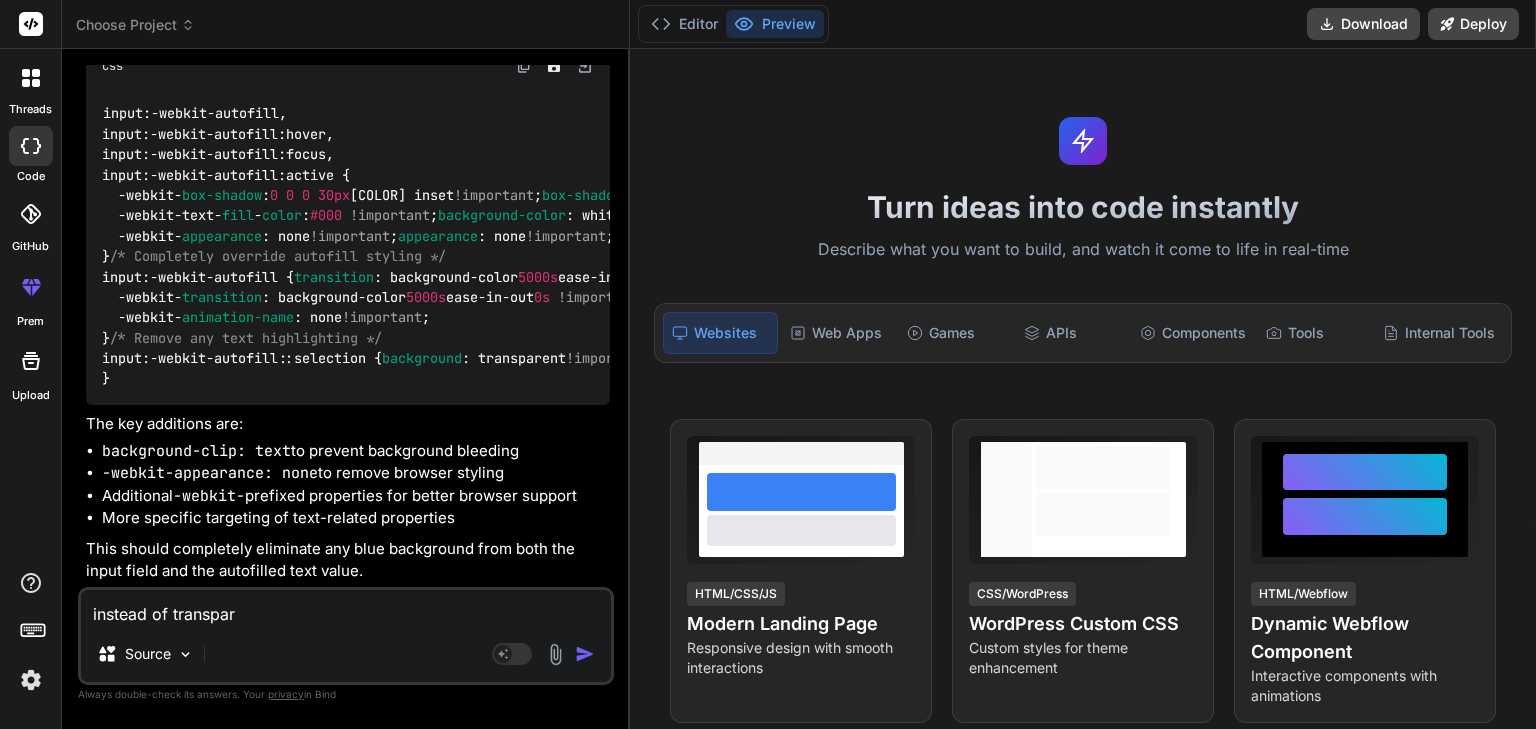 type on "instead of transpare" 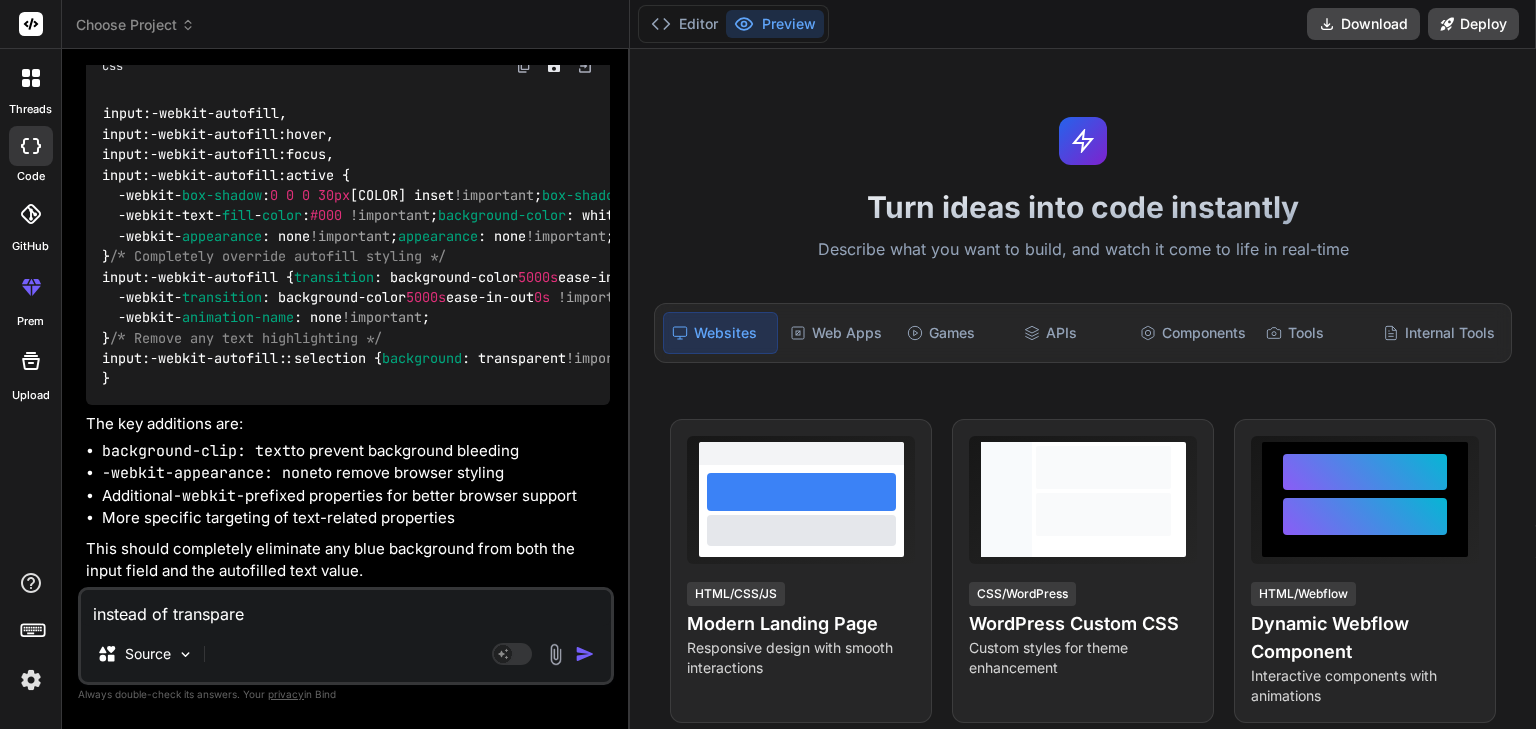 type on "instead of transparent or white, we have to make the background as gray" 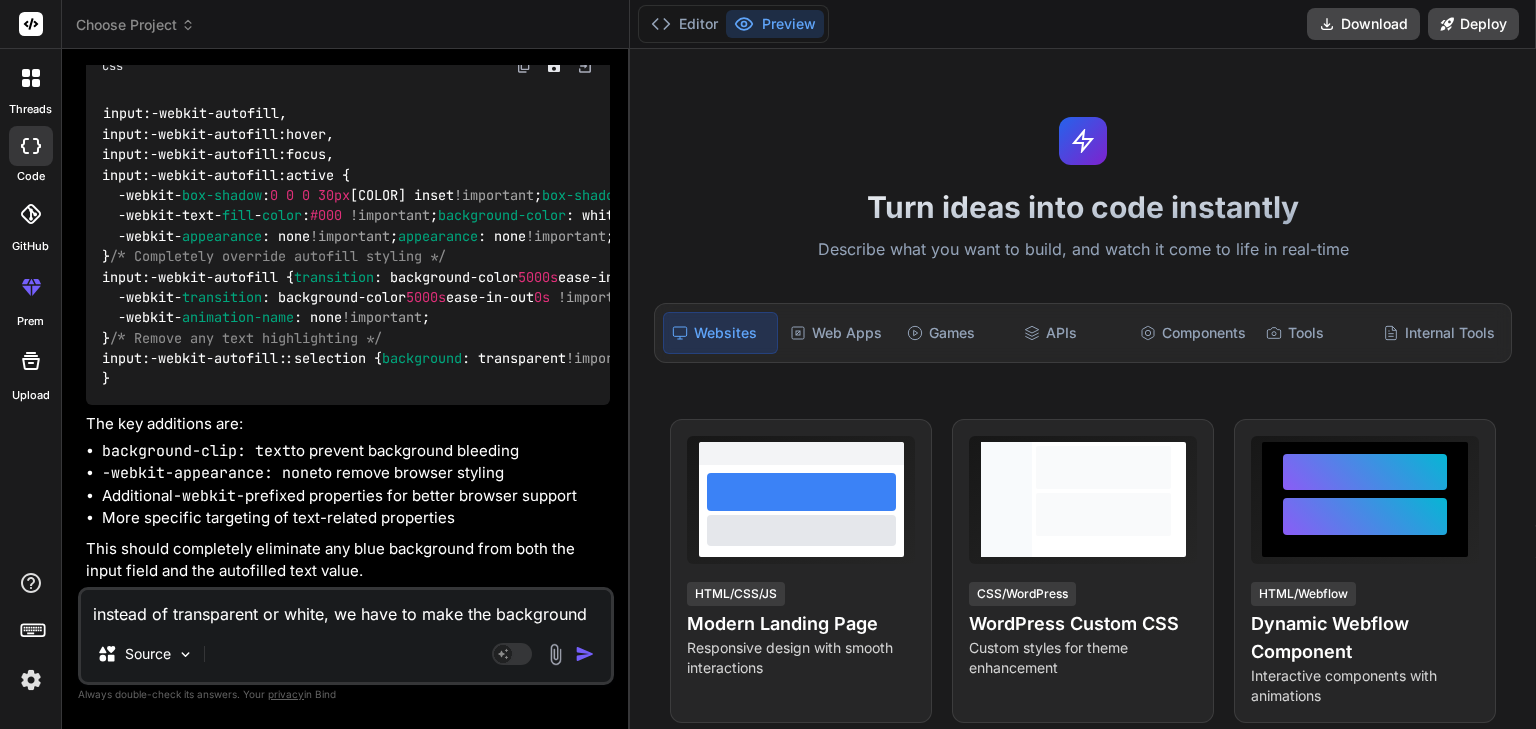 type on "instead of transparent" 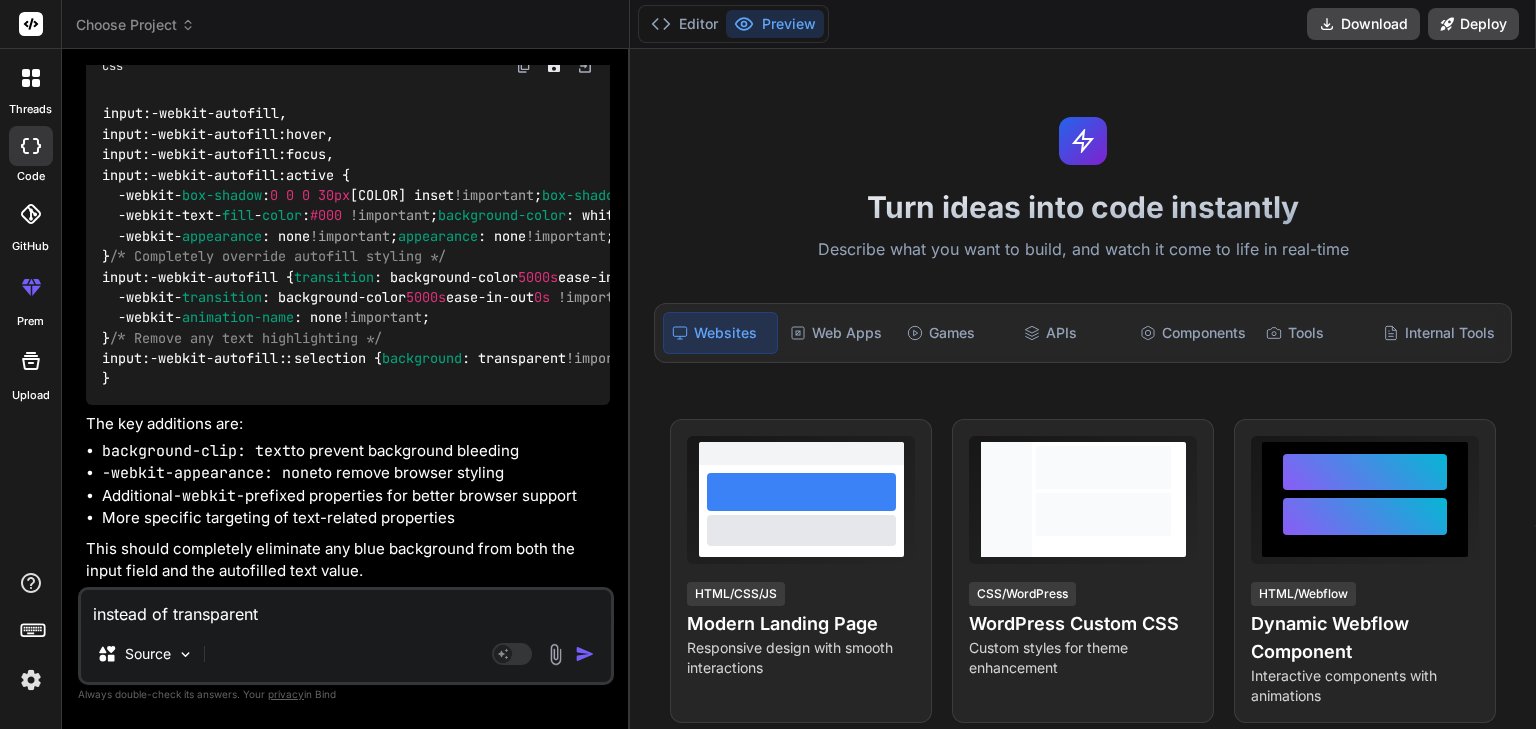 type on "instead of transparent" 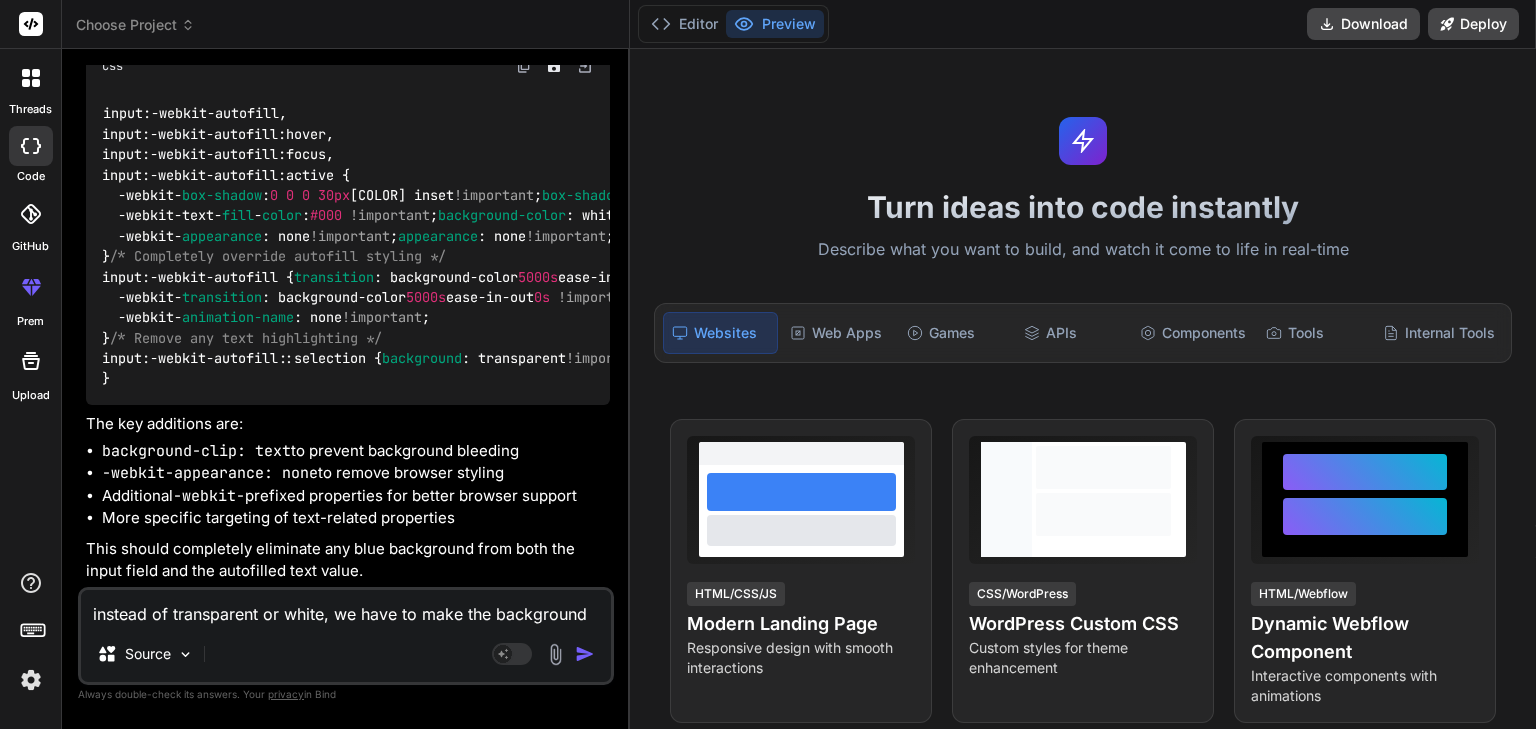 type on "instead of transparent or white, we have to make the background as gray" 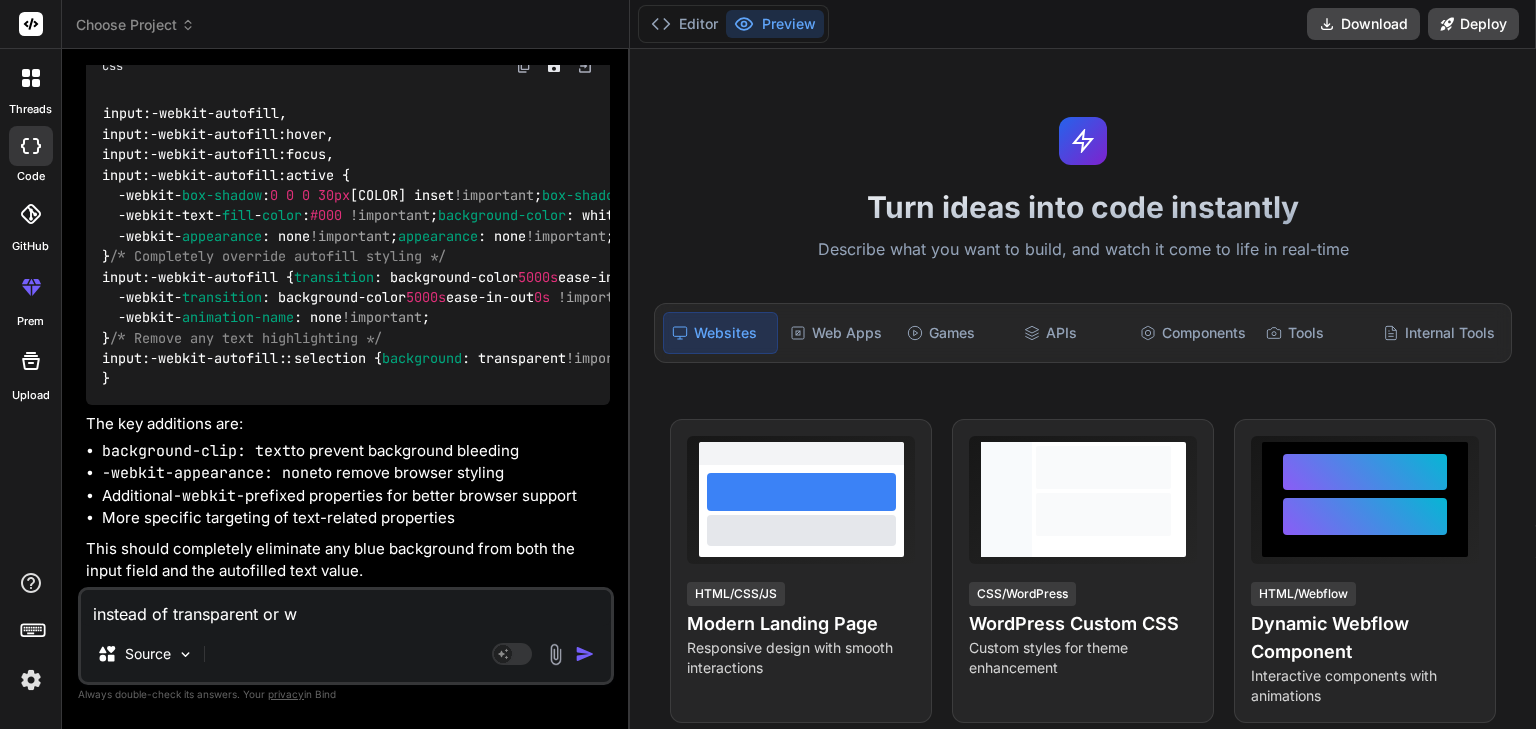 type on "instead of transparent or wh" 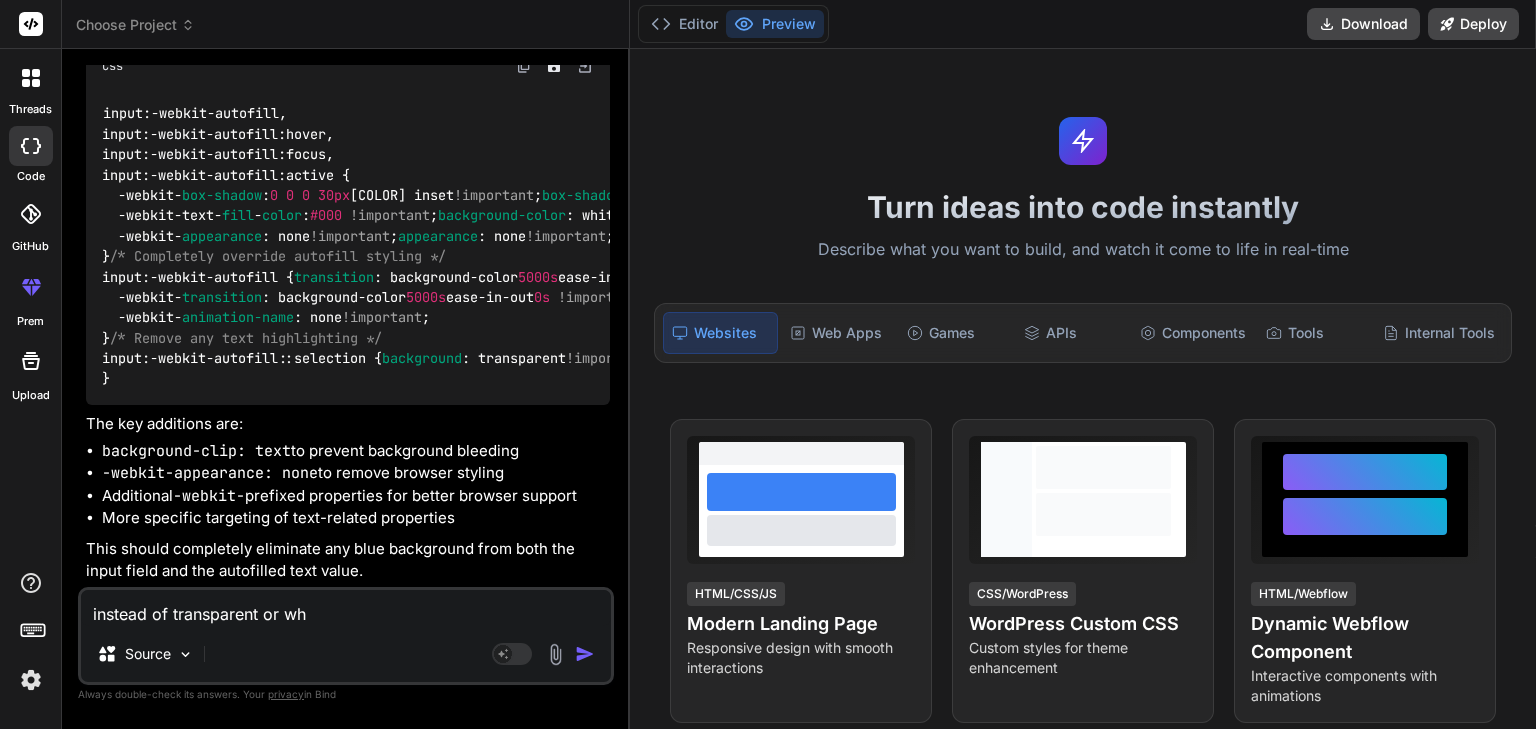 type on "instead of transparent or white, we have to make the background as gray" 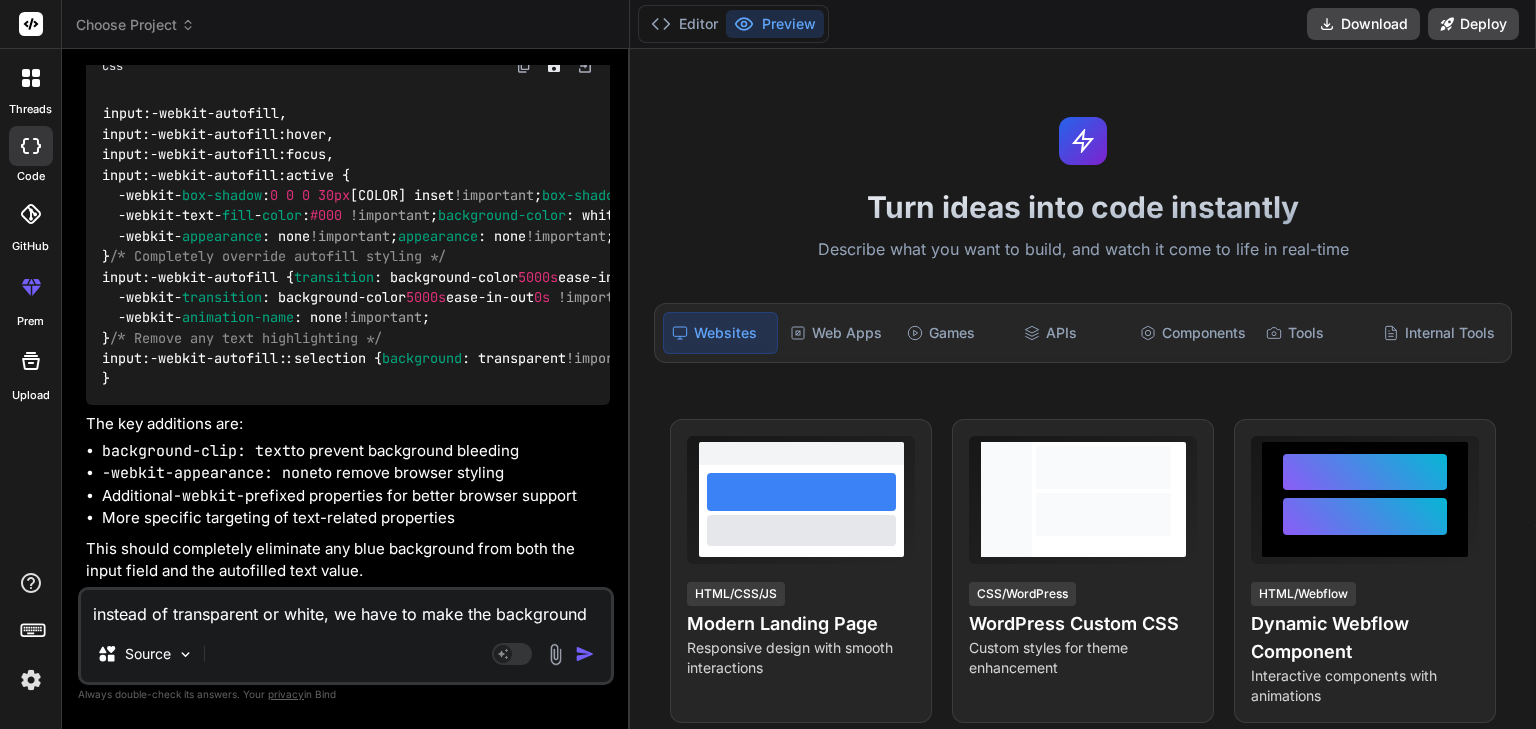 type on "instead of transparent or whit" 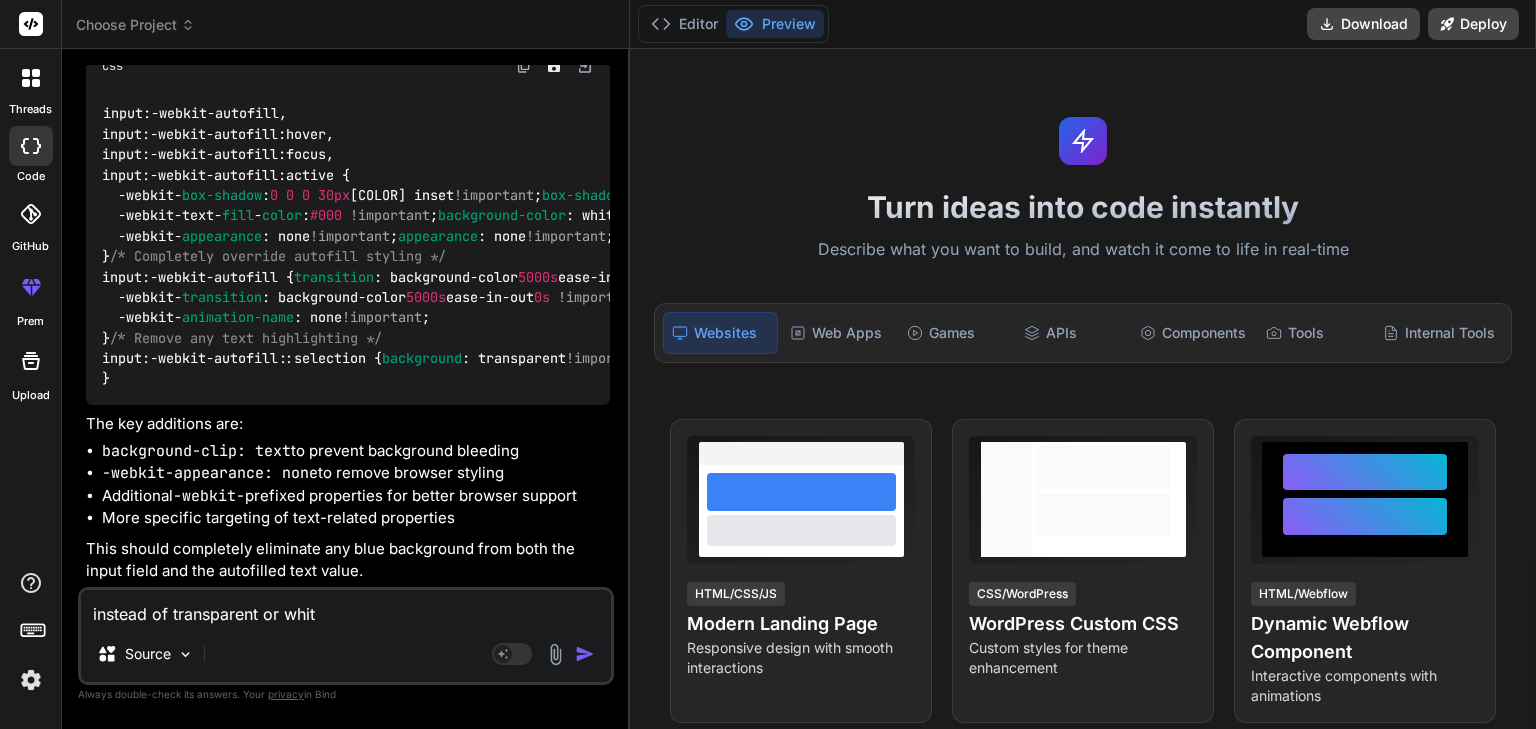 type on "instead of transparent or white, we have to make the background as gray" 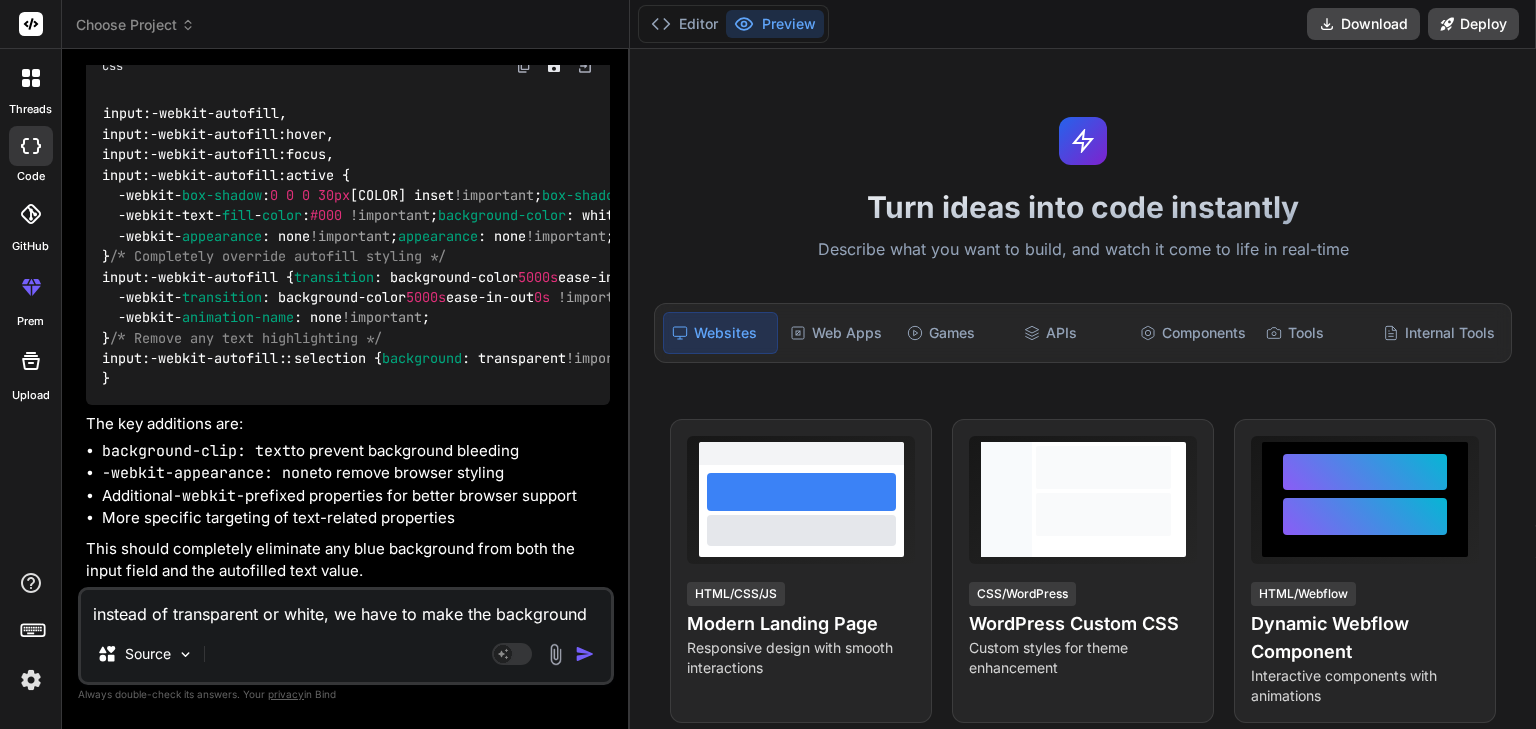type on "instead of transparent or white," 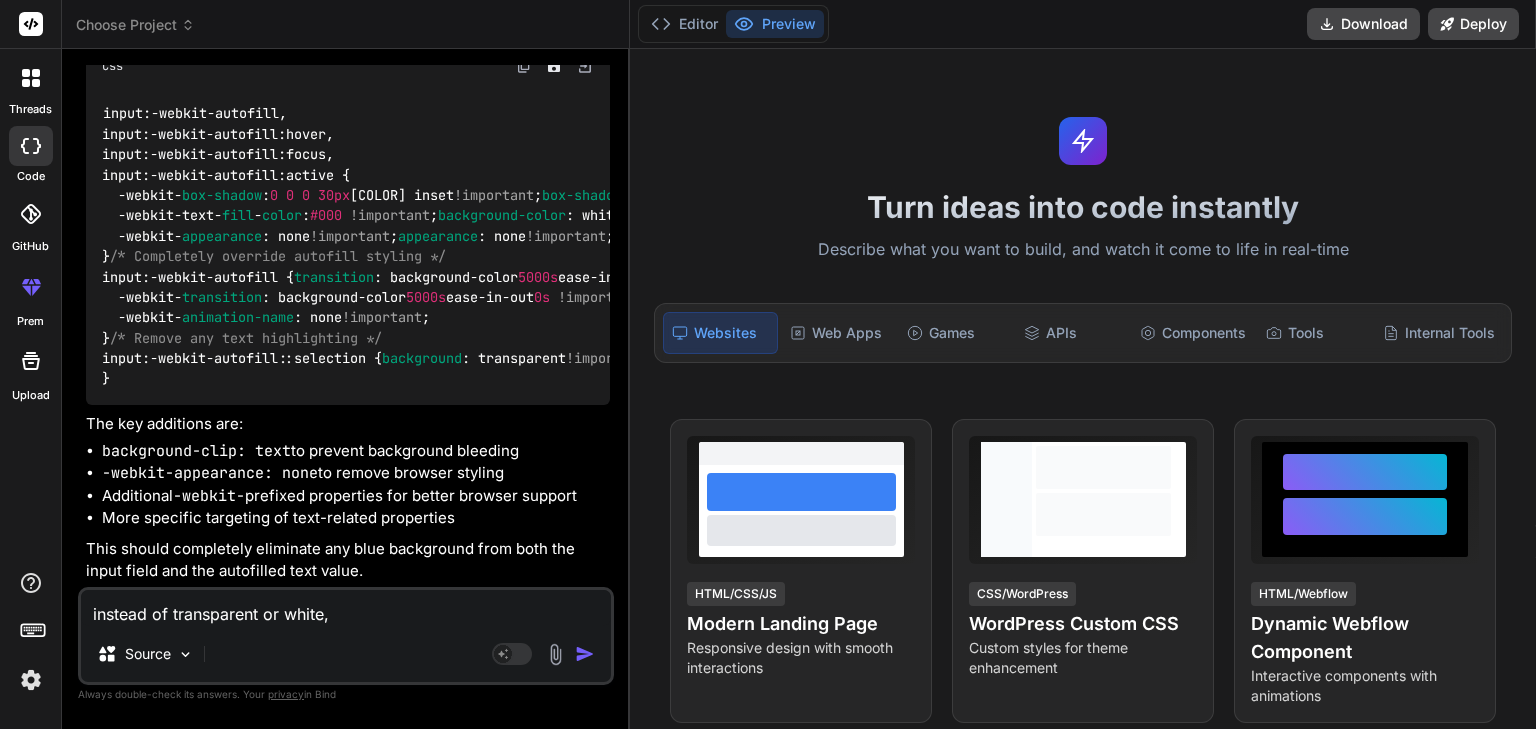 type on "instead of transparent or white," 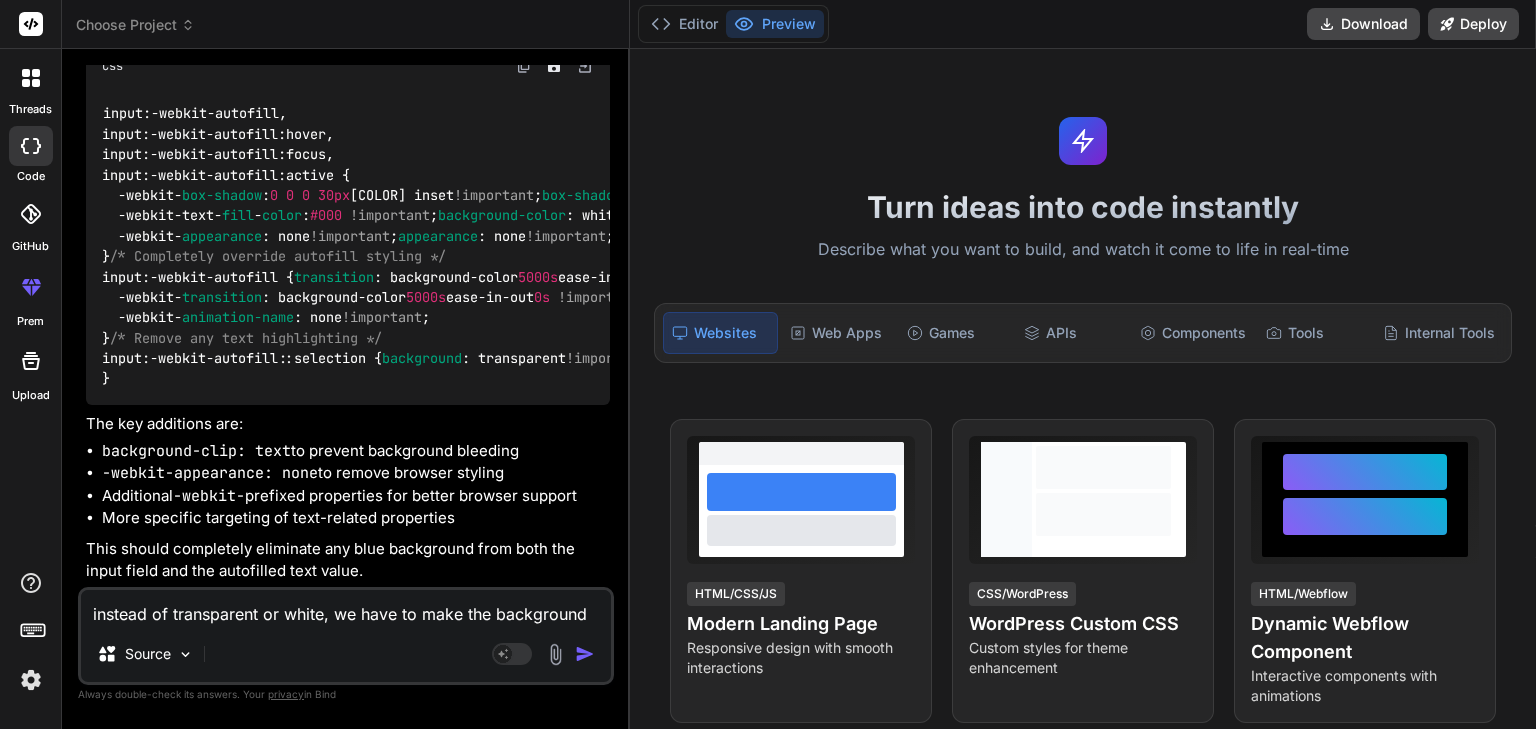 type on "instead of transparent or white, we have to make the background as gray" 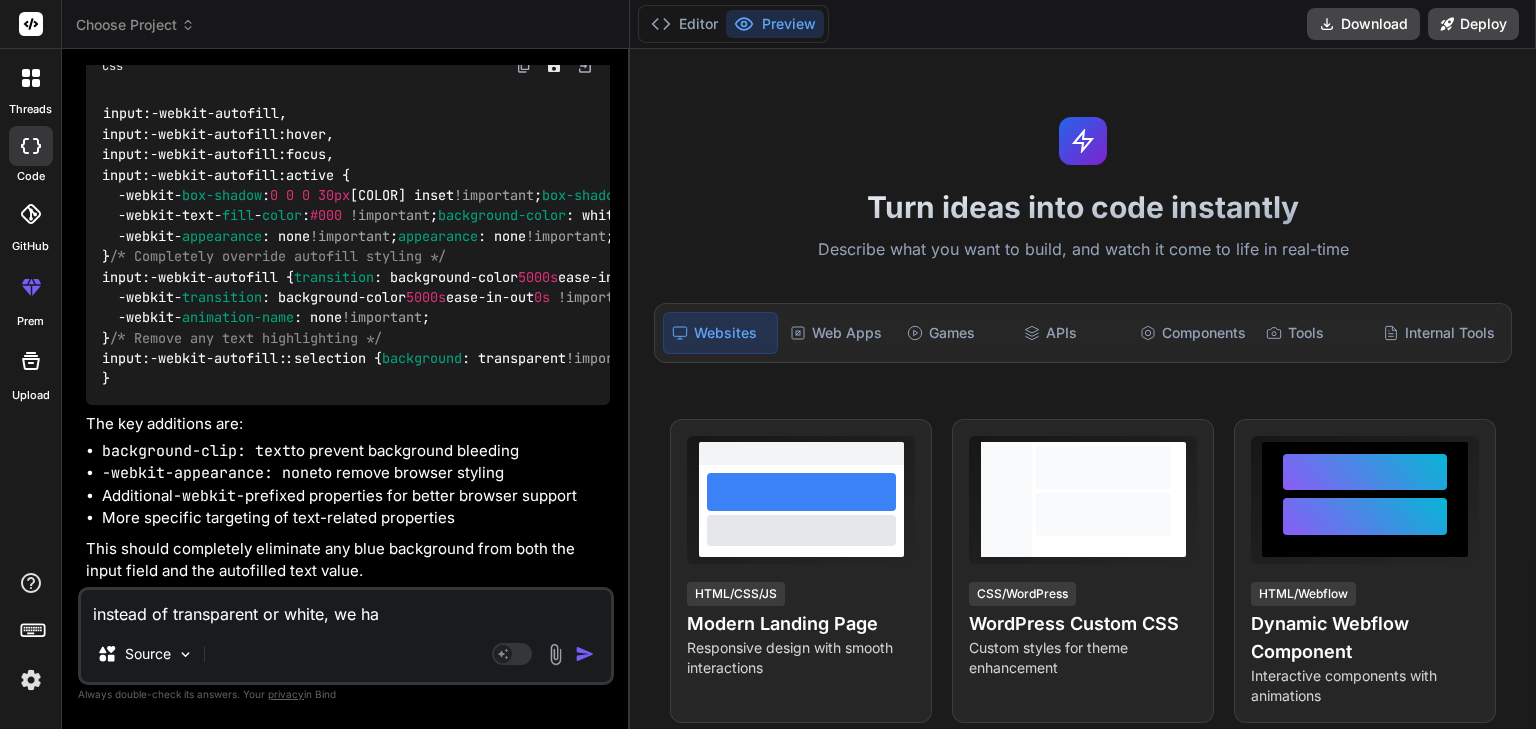 type on "x" 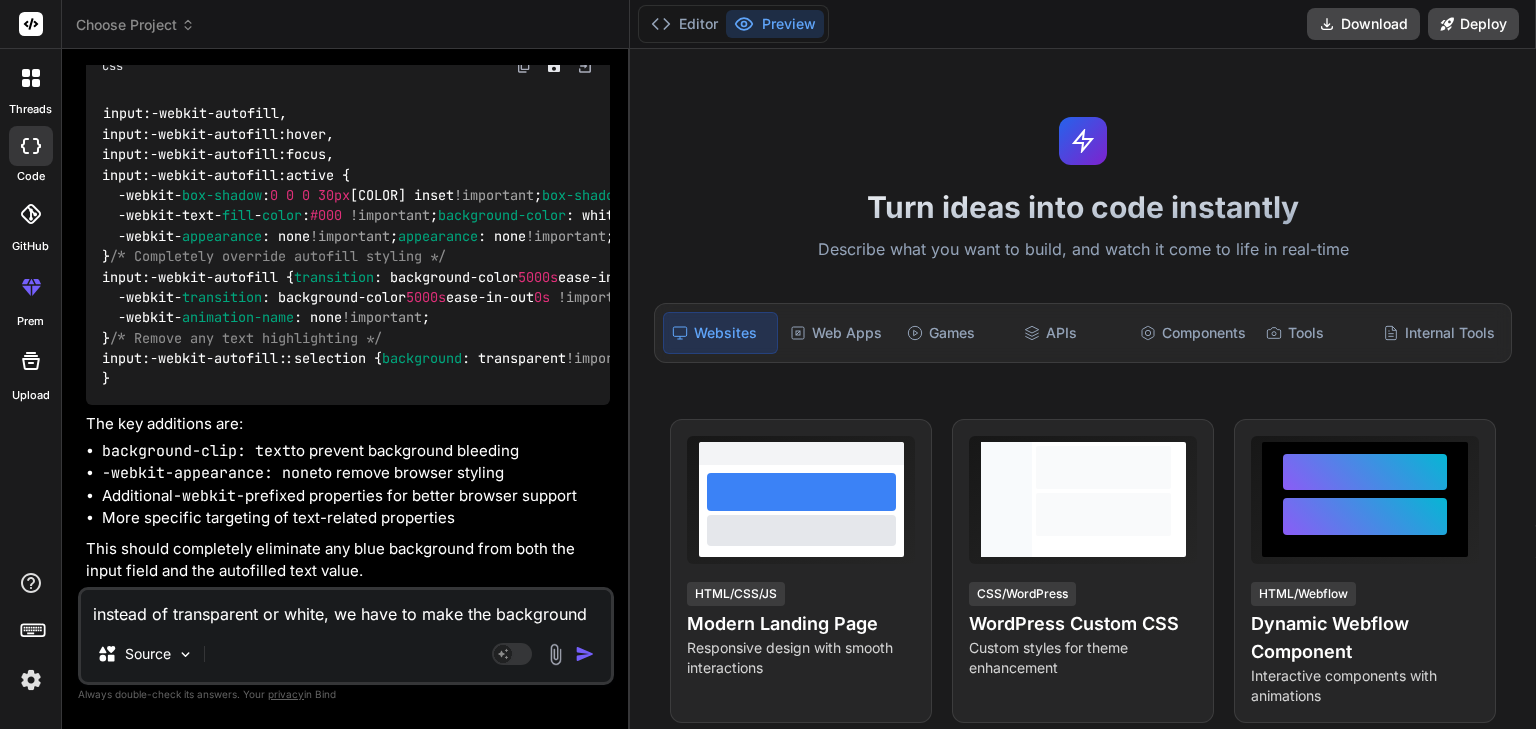 type on "instead of transparent or white, we have" 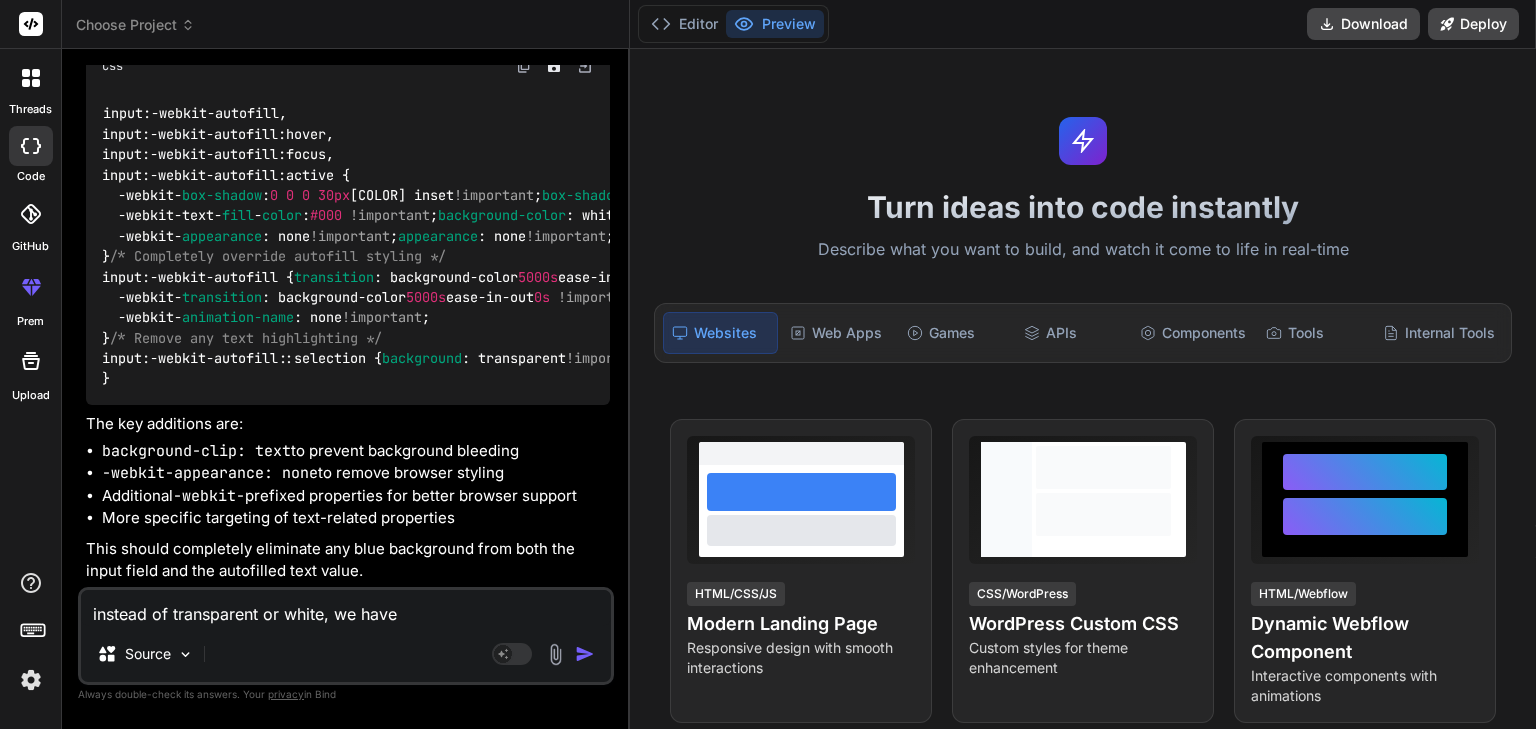 type on "instead of transparent or white, we have" 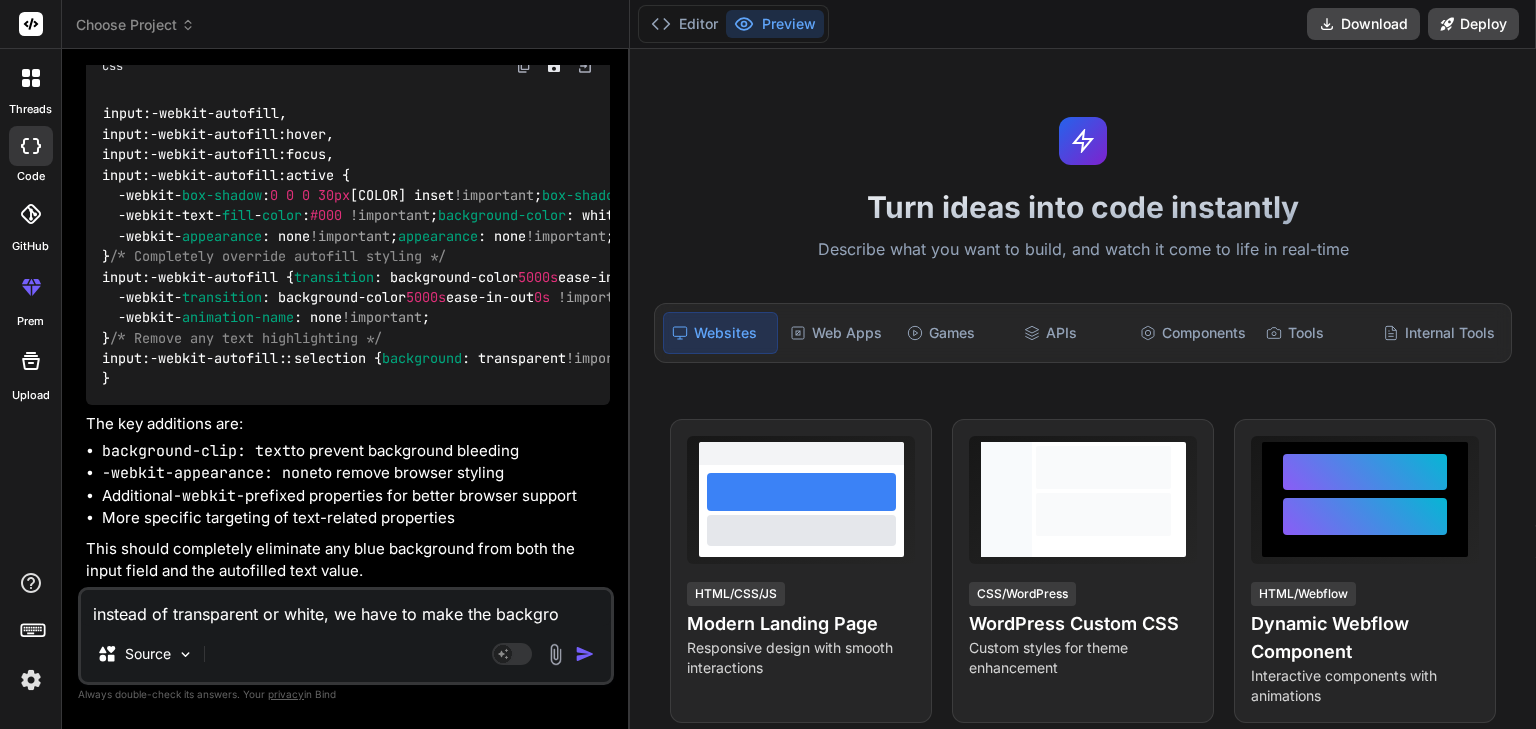 type on "instead of transparent or white, we have to" 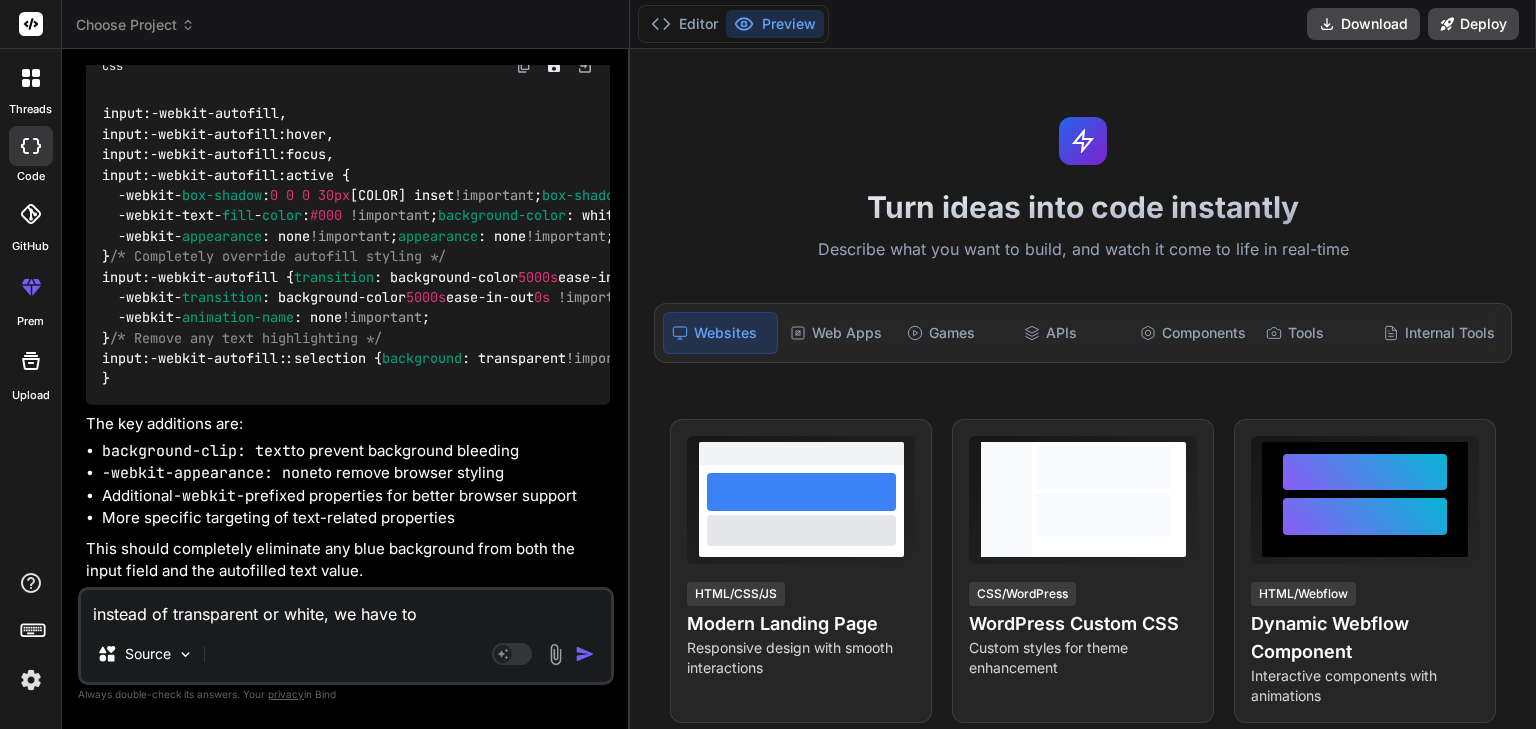 type on "instead of transparent or white, we have to" 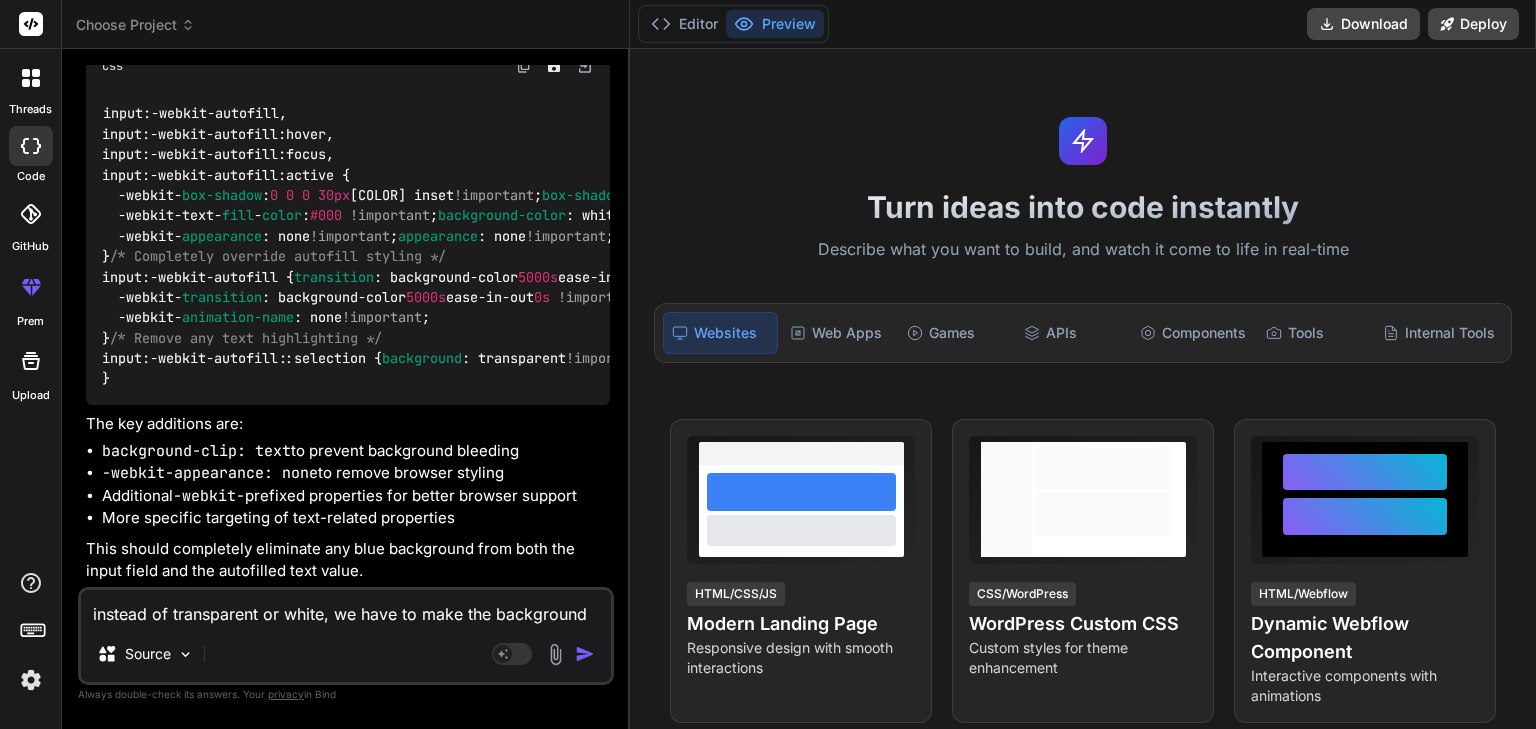 type on "instead of transparent or white, we have to make the background as gray" 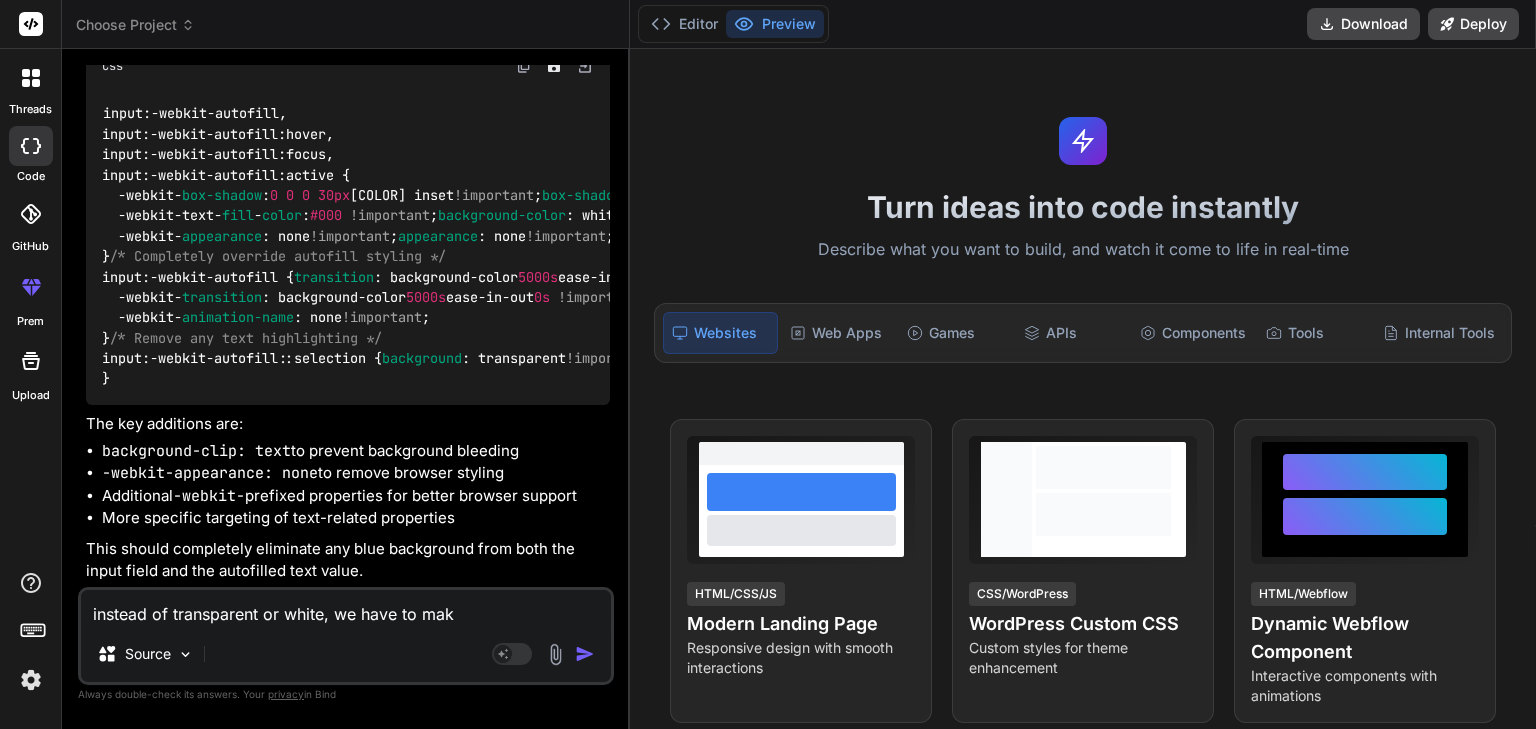 type on "instead of transparent or white, we have to make the background as gray" 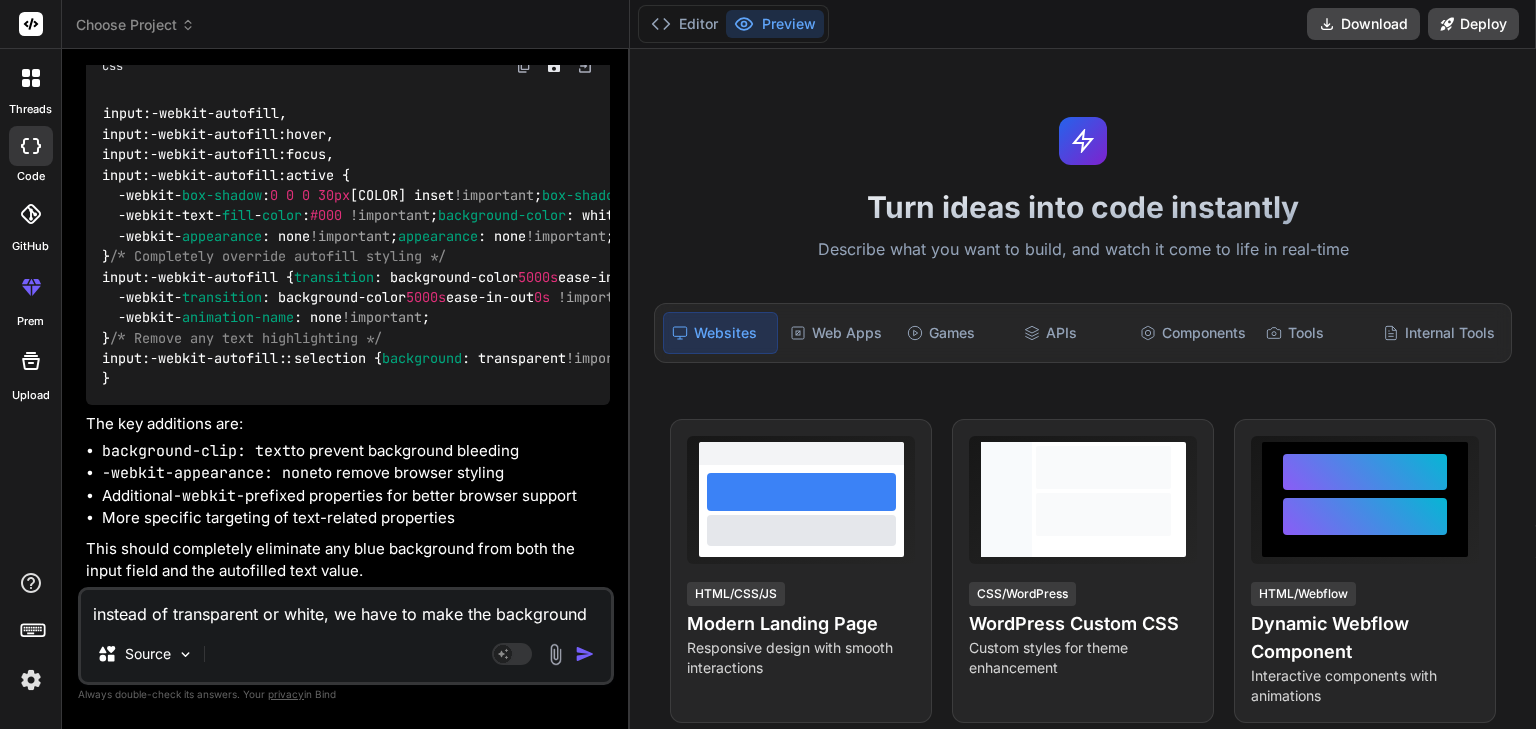 type on "instead of transparent or white, we have to make the background as gray" 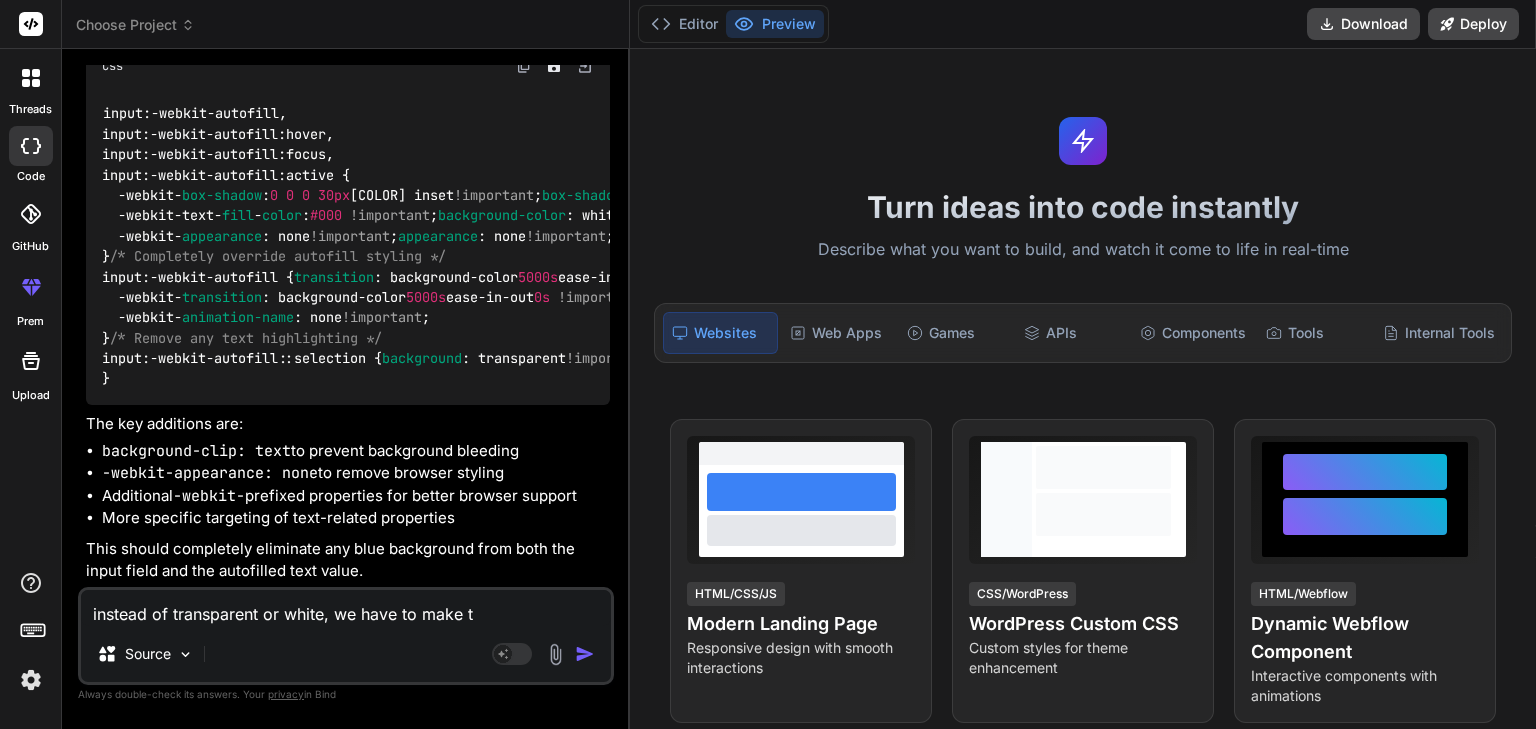 type on "instead of transparent or white, we have to make th" 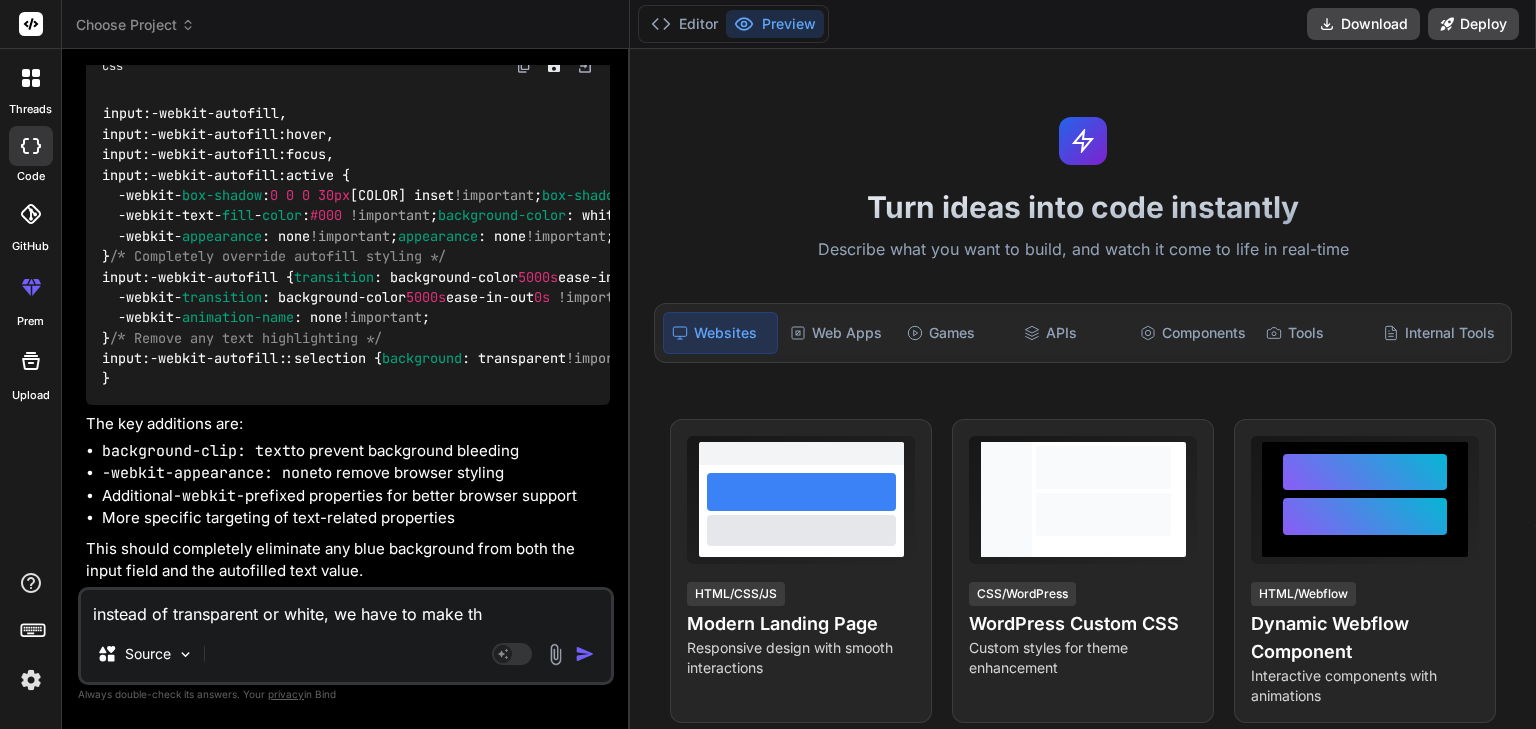 type on "instead of transparent or white, we have to make the background as gray" 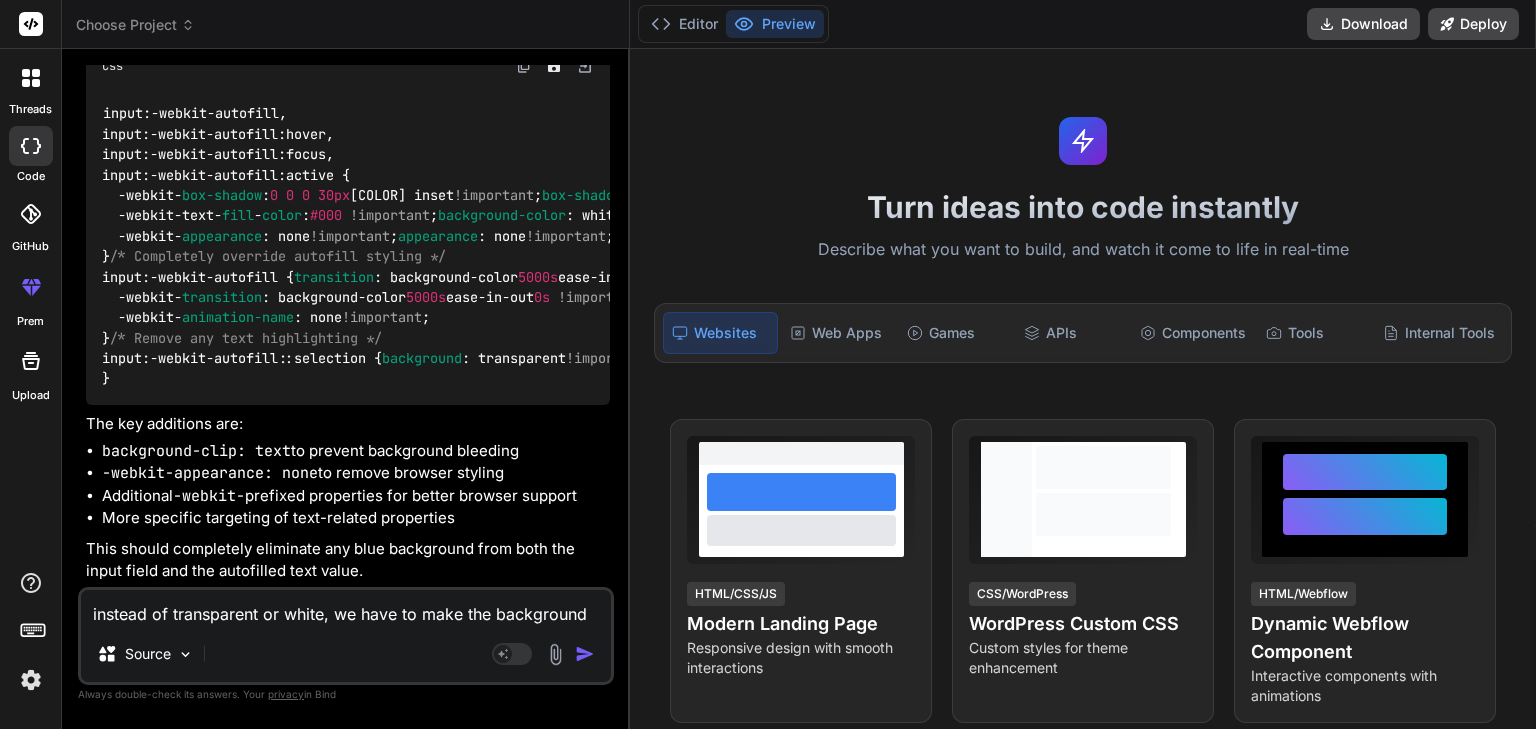 type on "instead of transparent or white, we have to make the background as gray" 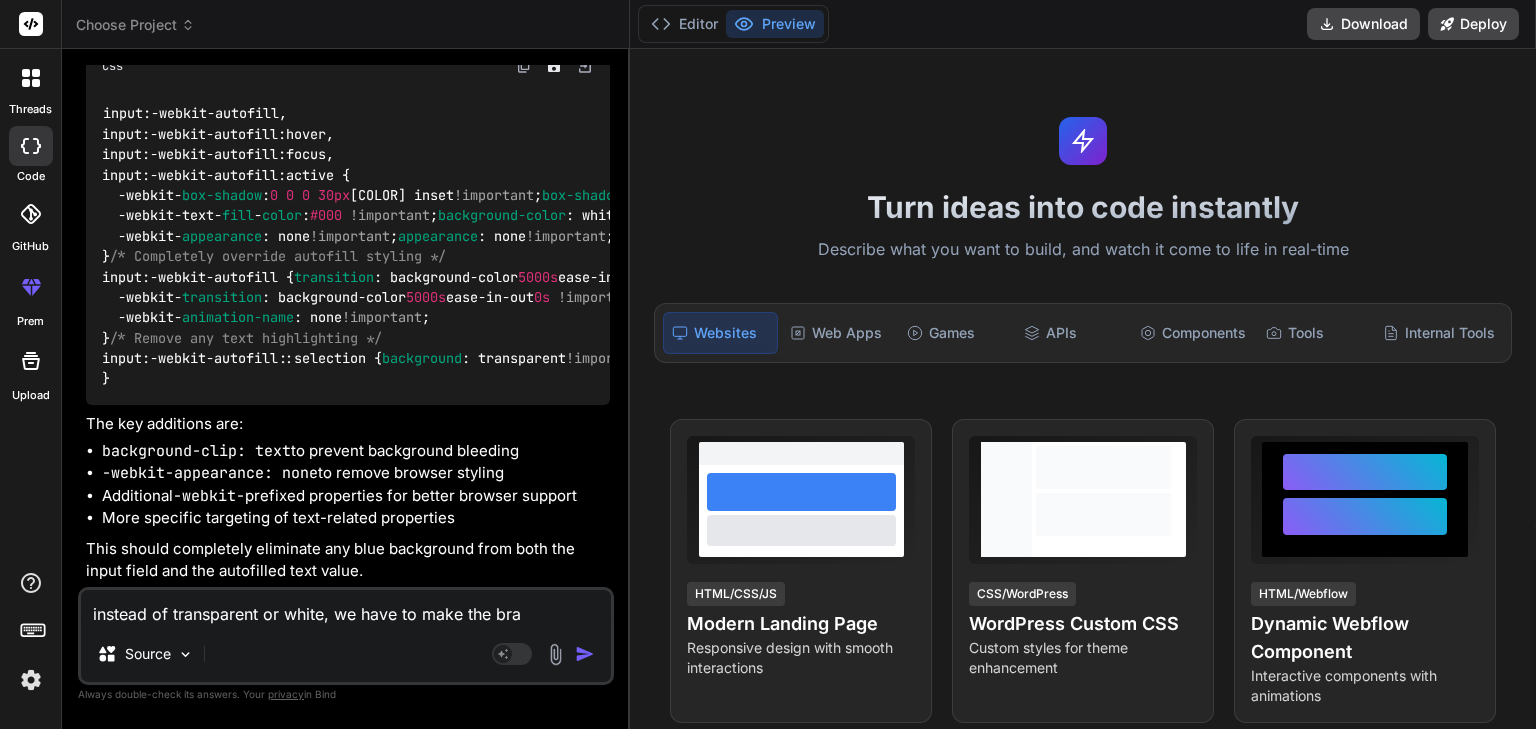 type on "instead of transparent or white, we have to make the background as gray" 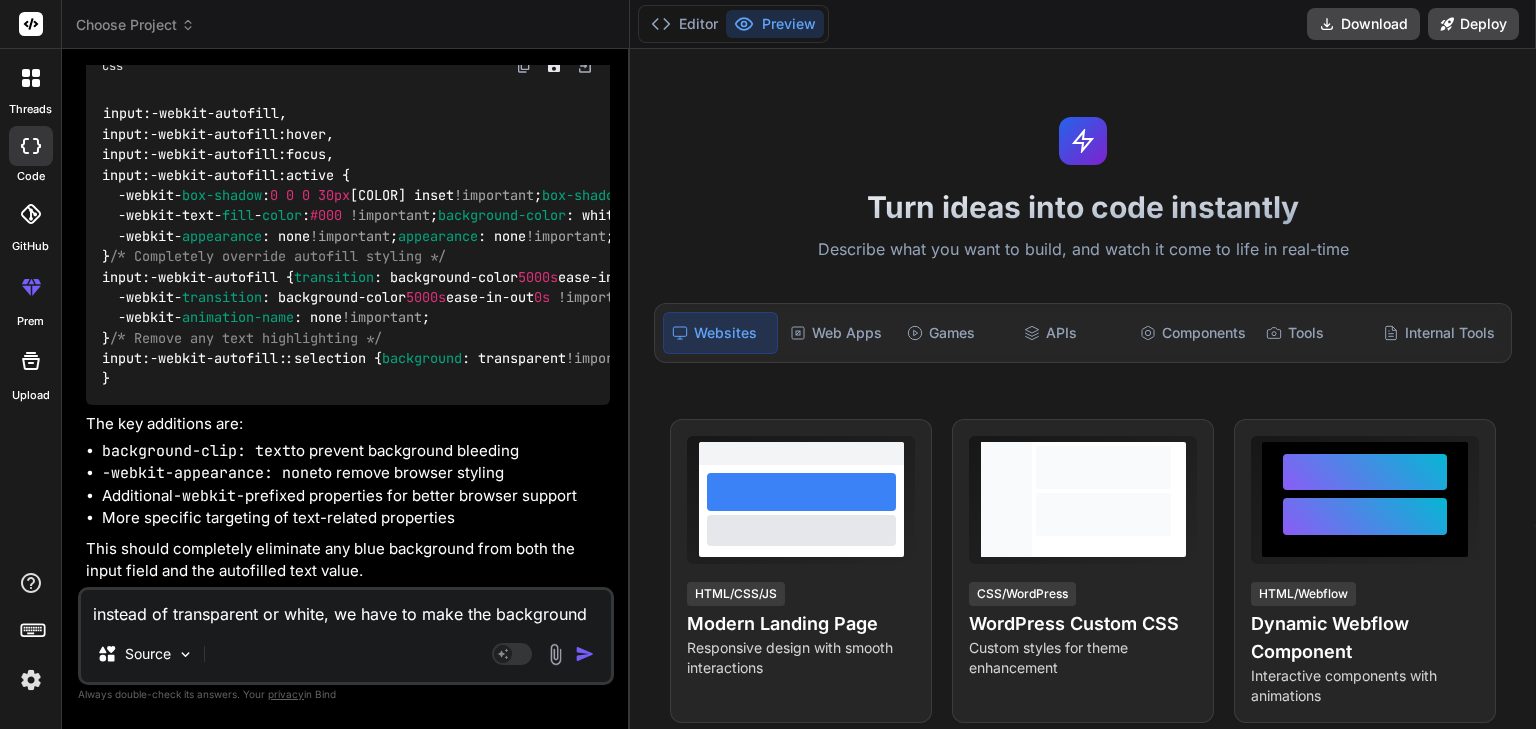 type on "instead of transparent or white, we have to make the background as gray" 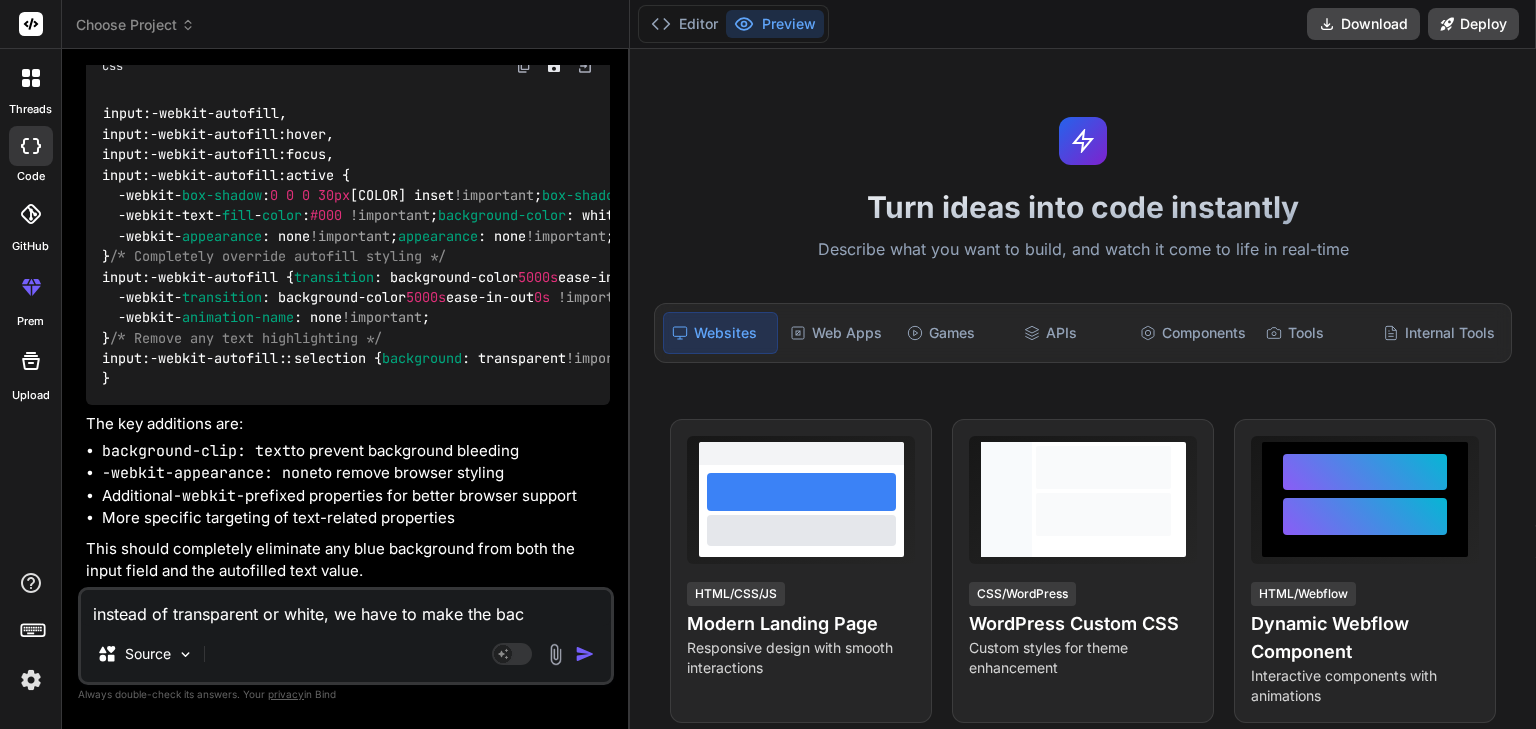 type on "instead of transparent or white, we have to make the back" 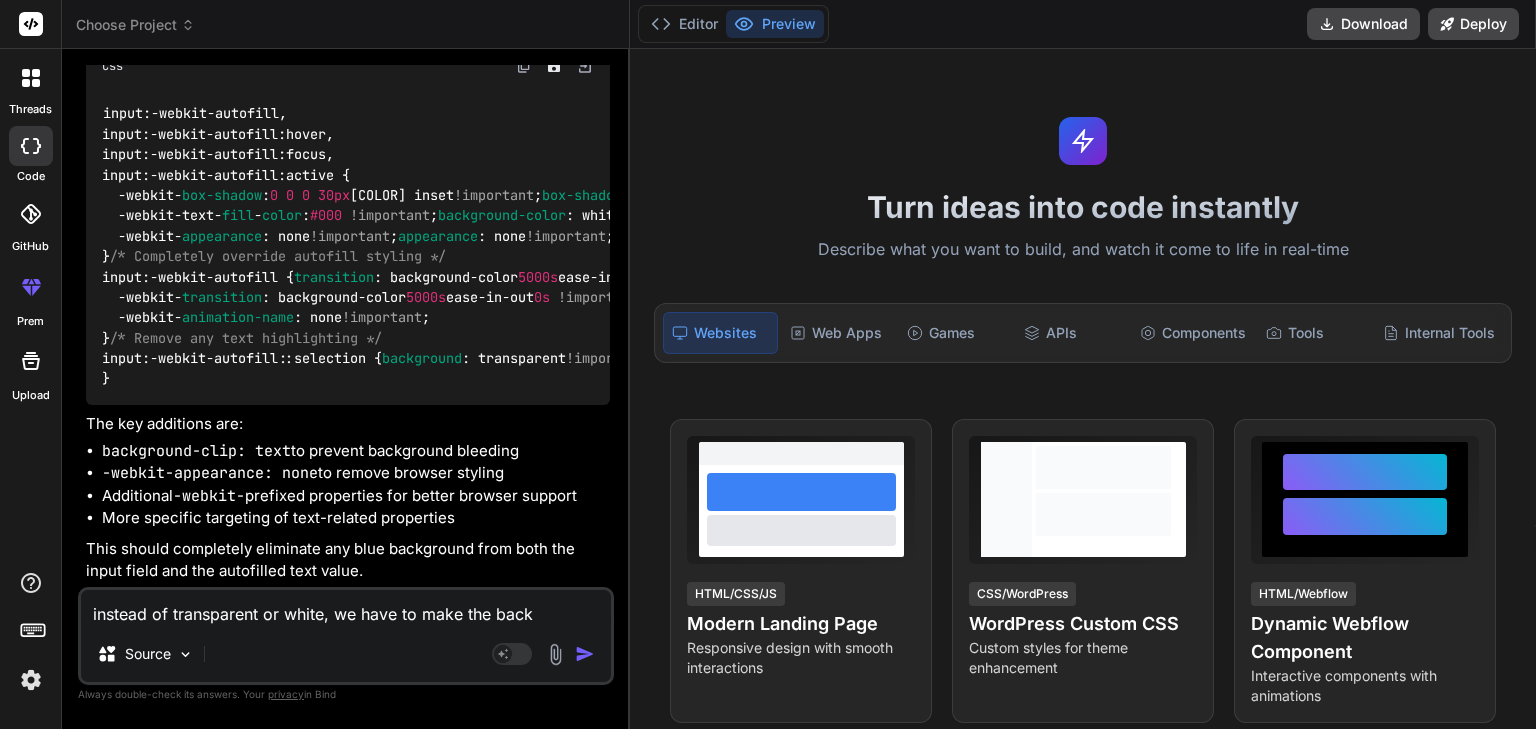 type on "instead of transparent or white, we have to make the backg" 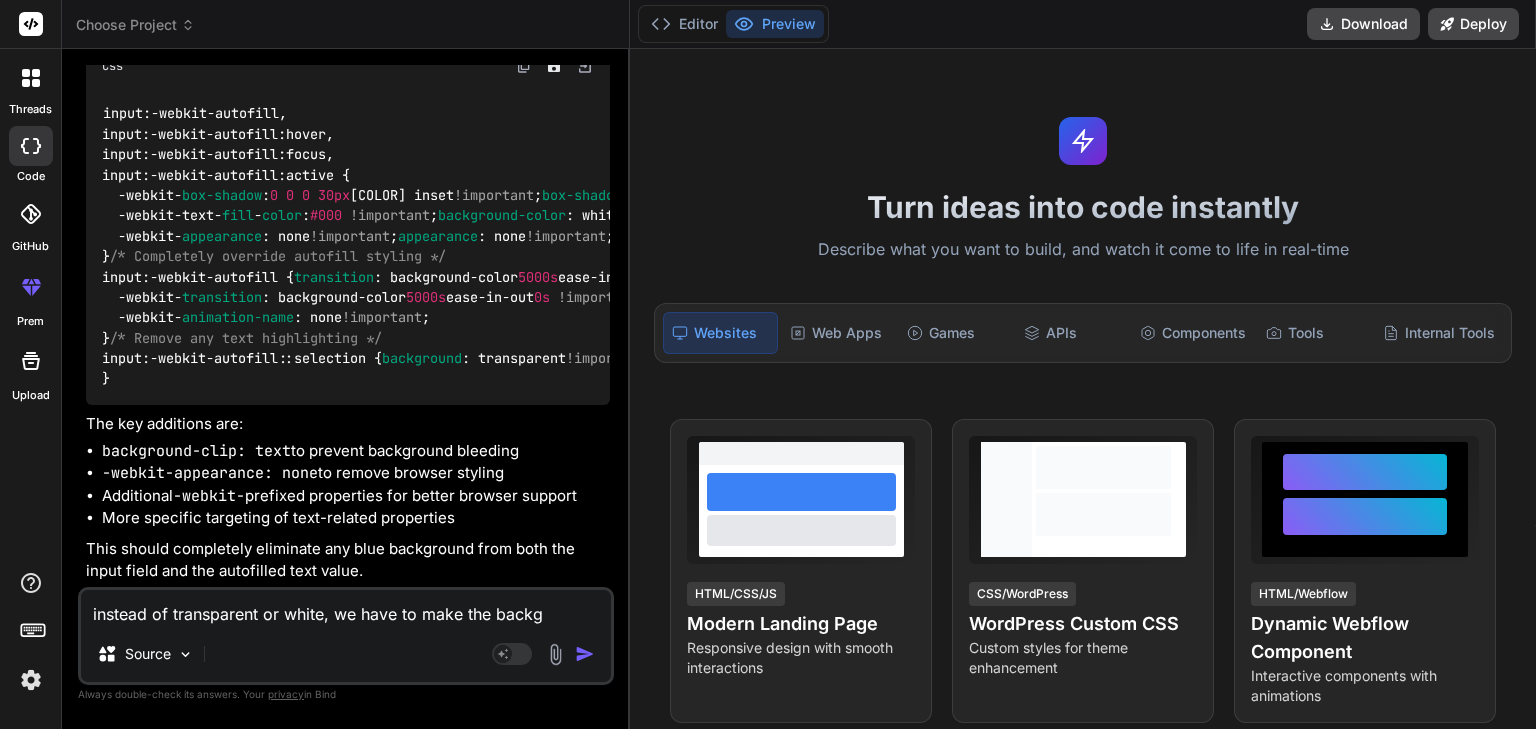 type on "instead of transparent or white, we have to make the backgr" 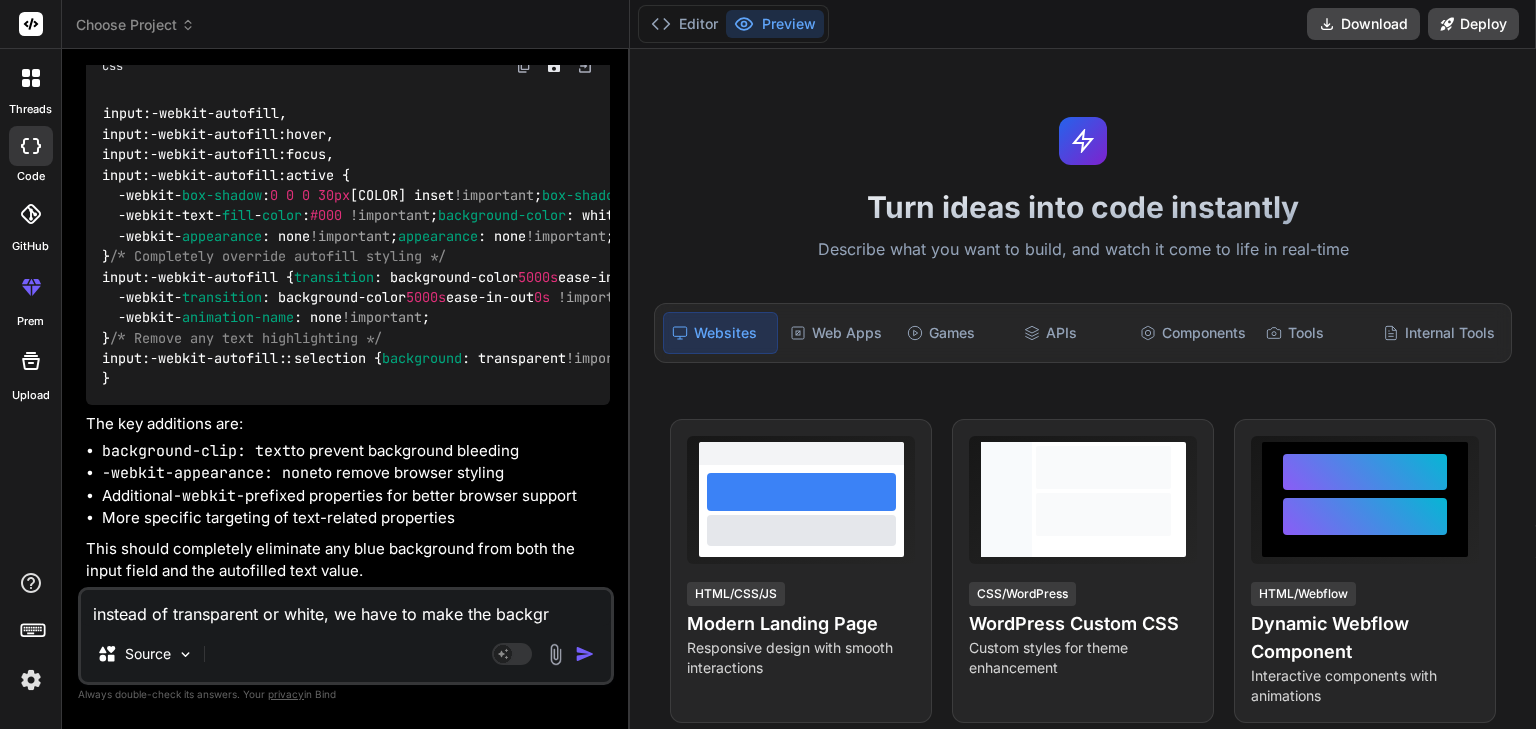 type on "instead of transparent or white, we have to make the background [COLOR]" 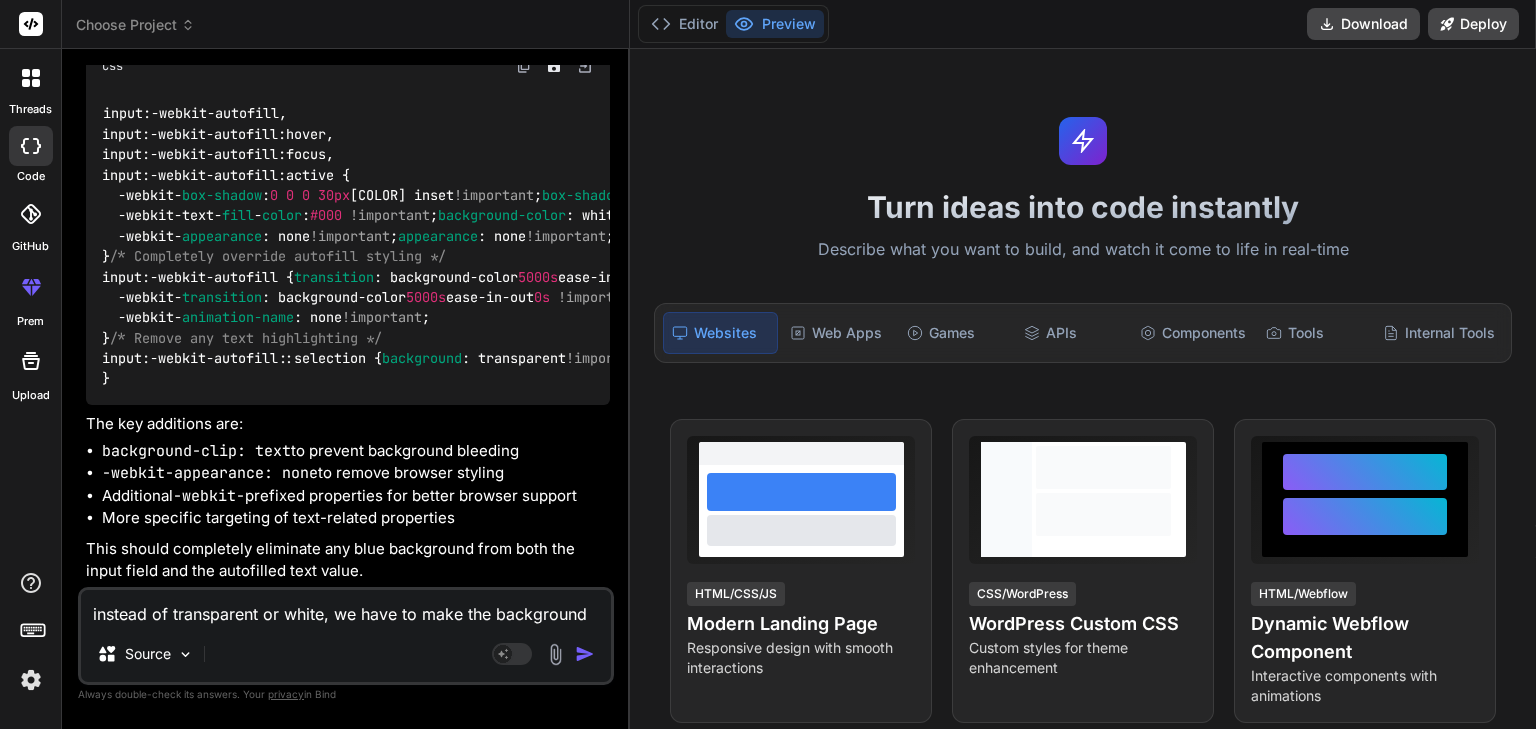 type on "instead of transparent or white, we have to make the background as gray" 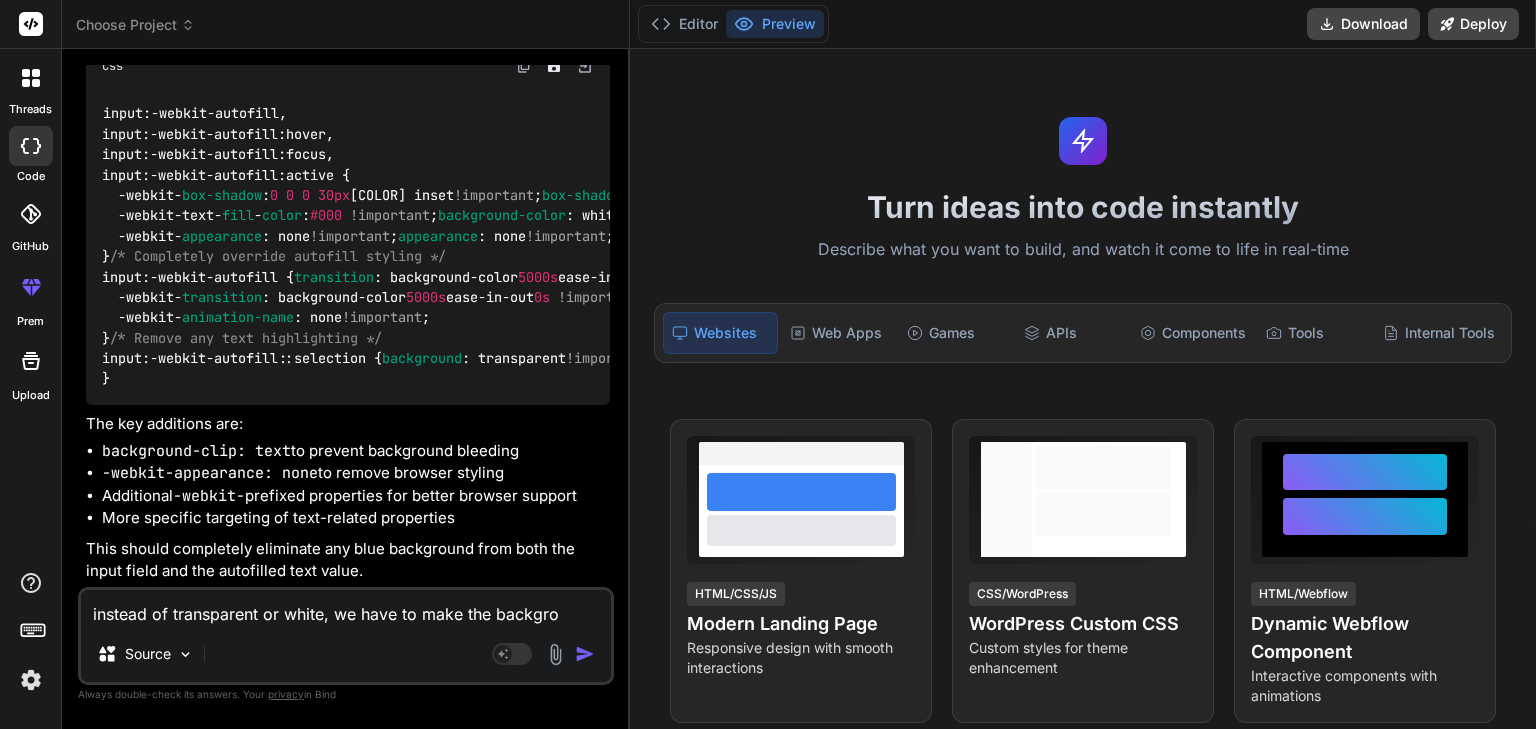 type on "instead of transparent or white, we have to make the background" 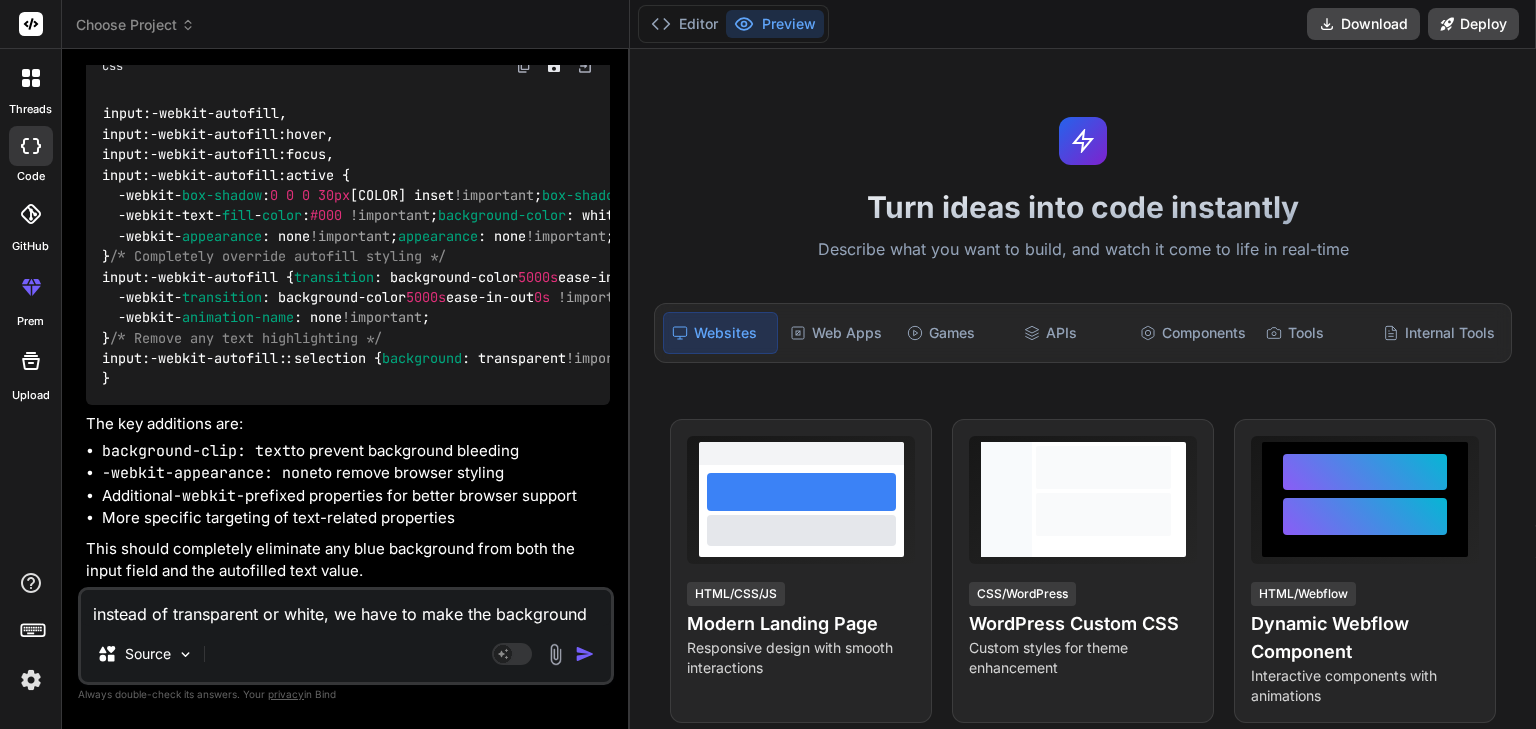 type on "instead of transparent or white, we have to make the background [COLOR]" 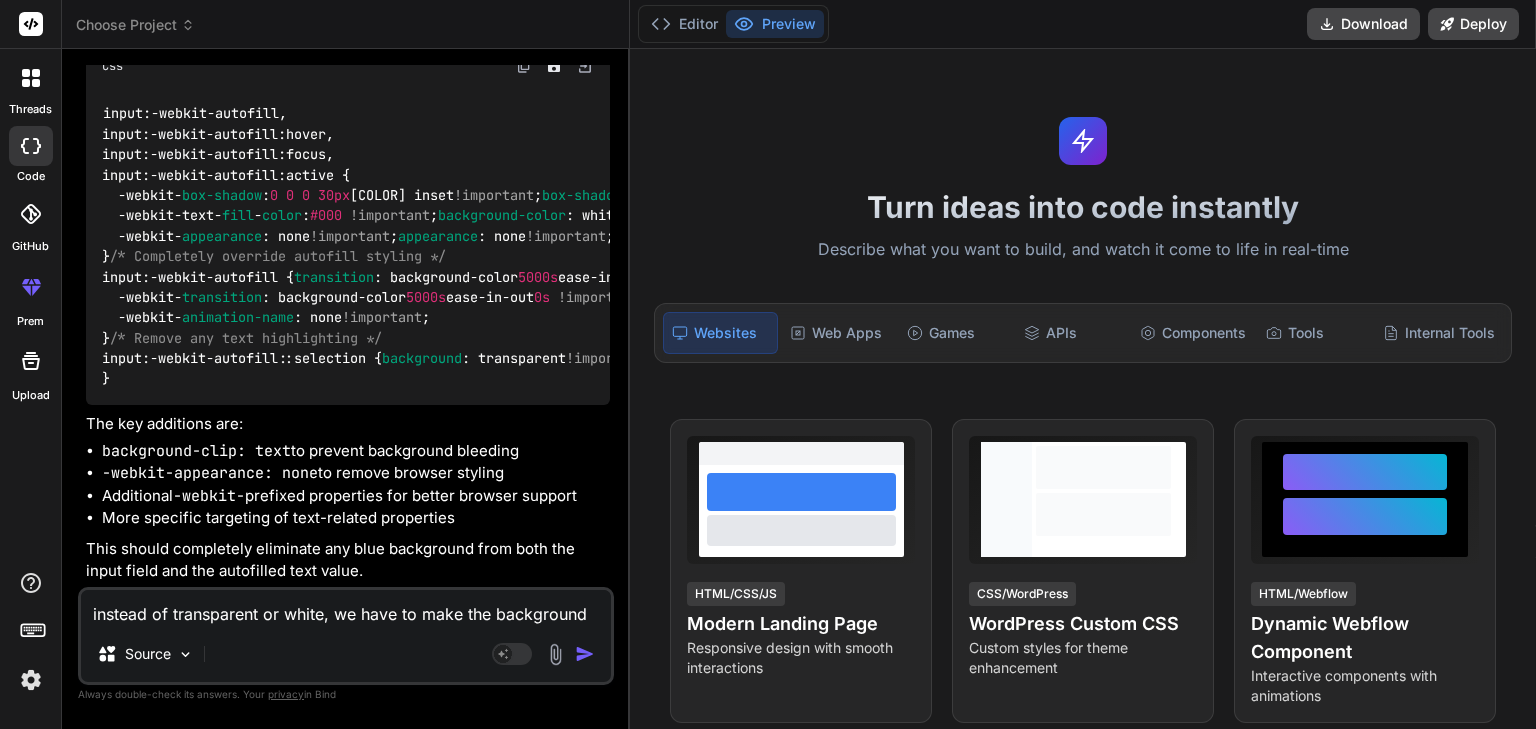 type on "instead of transparent or white, we have to make the backgroundas" 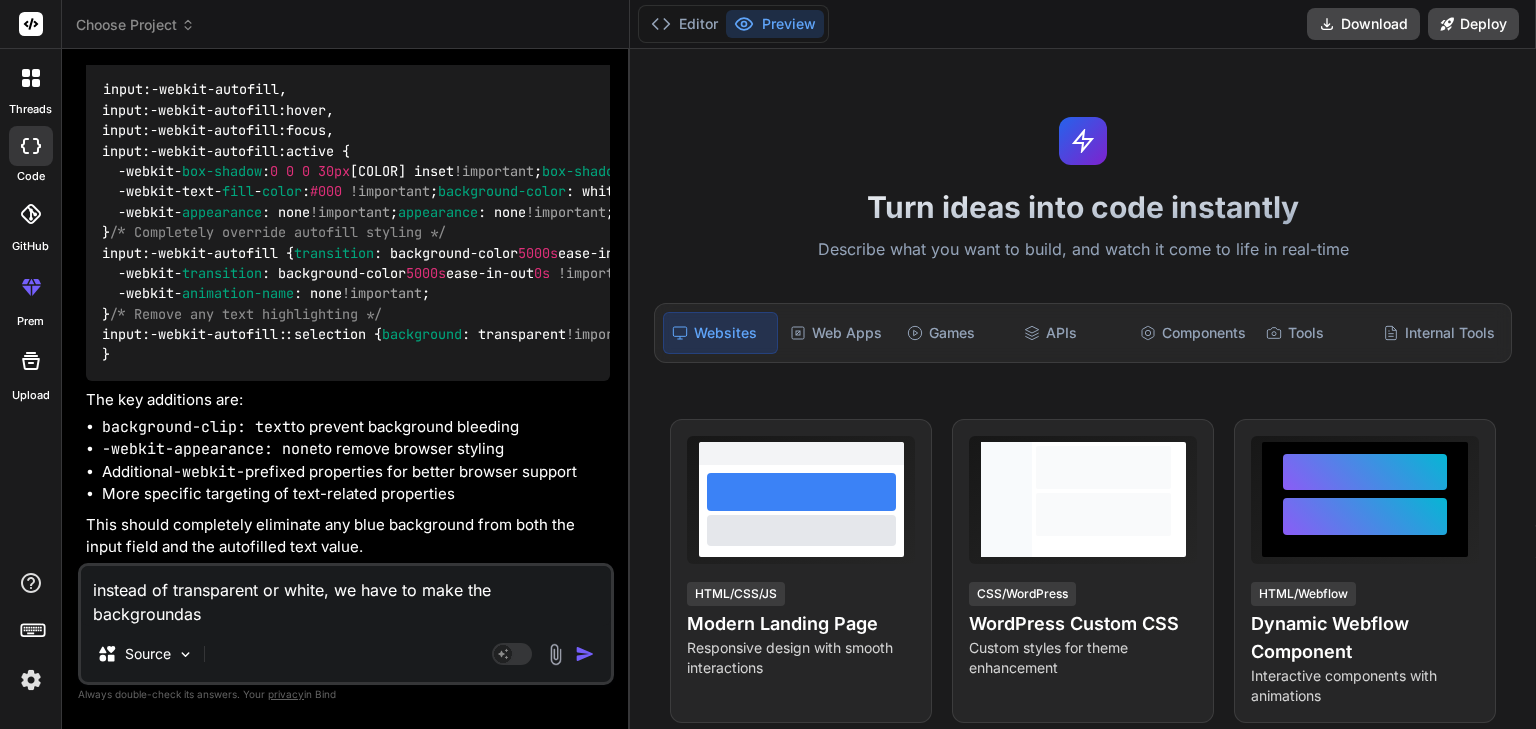 type on "instead of transparent or white, we have to make the backgroundas" 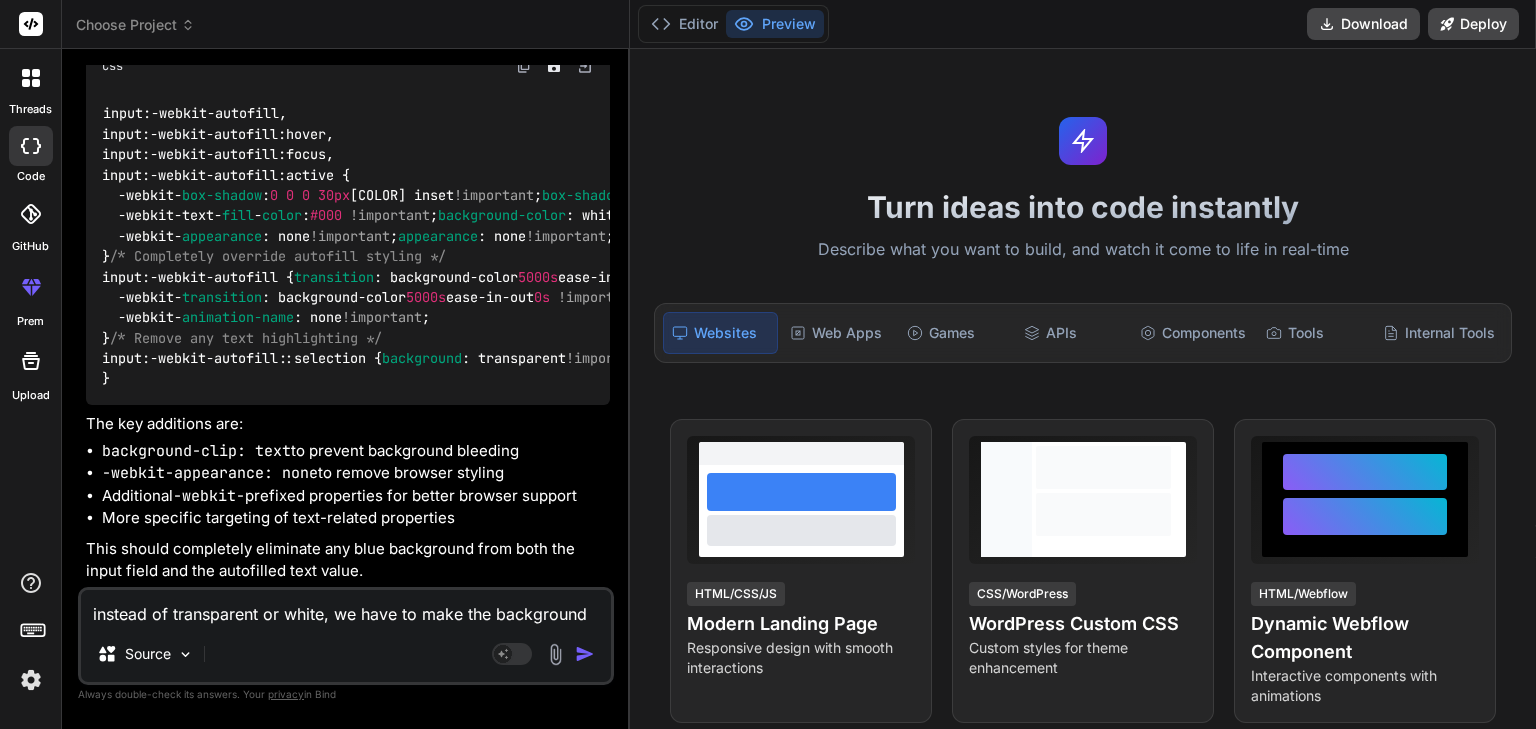 type on "instead of transparent or white, we have to make the background" 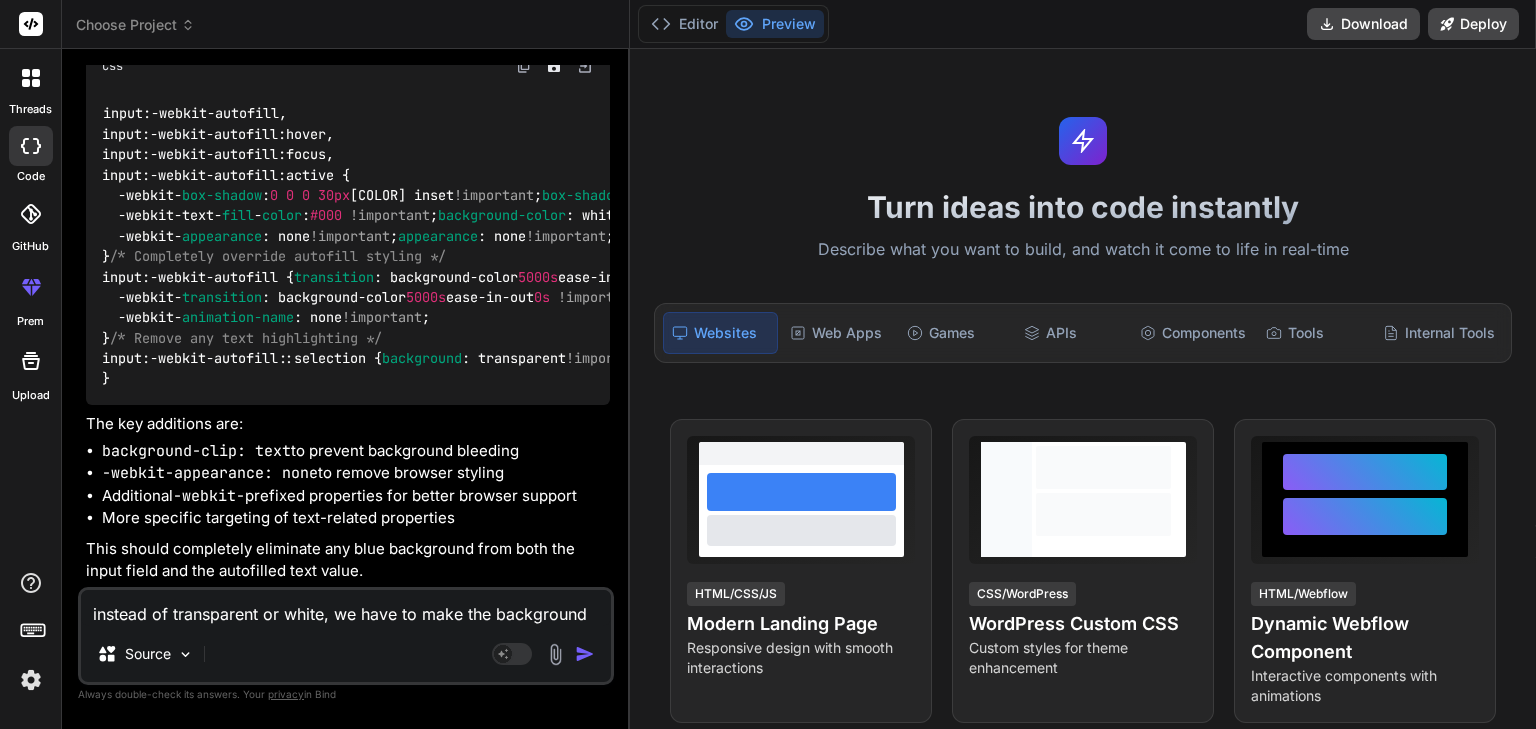 type on "instead of transparent or white, we have to make the background" 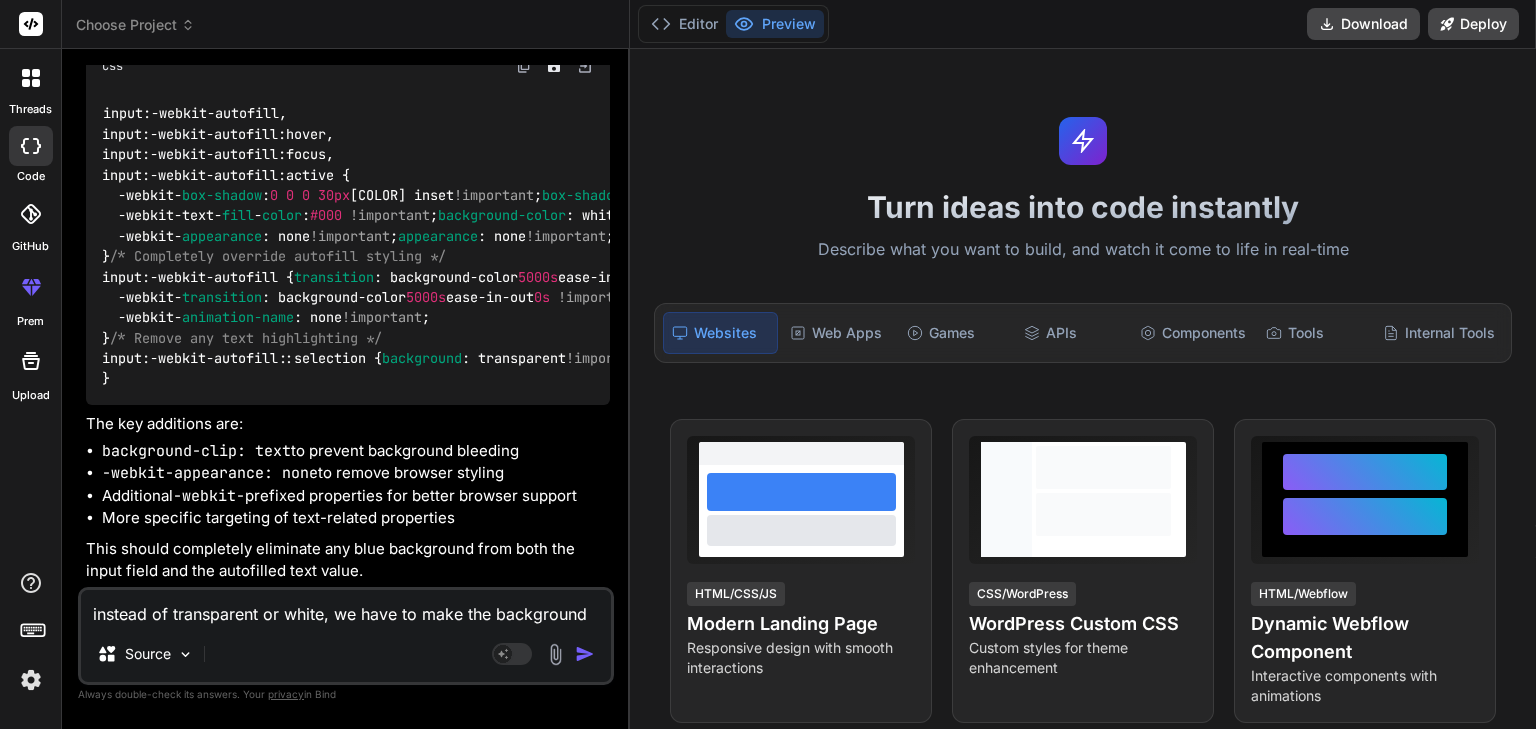 type on "instead of transparent or white, we have to make the background as gray" 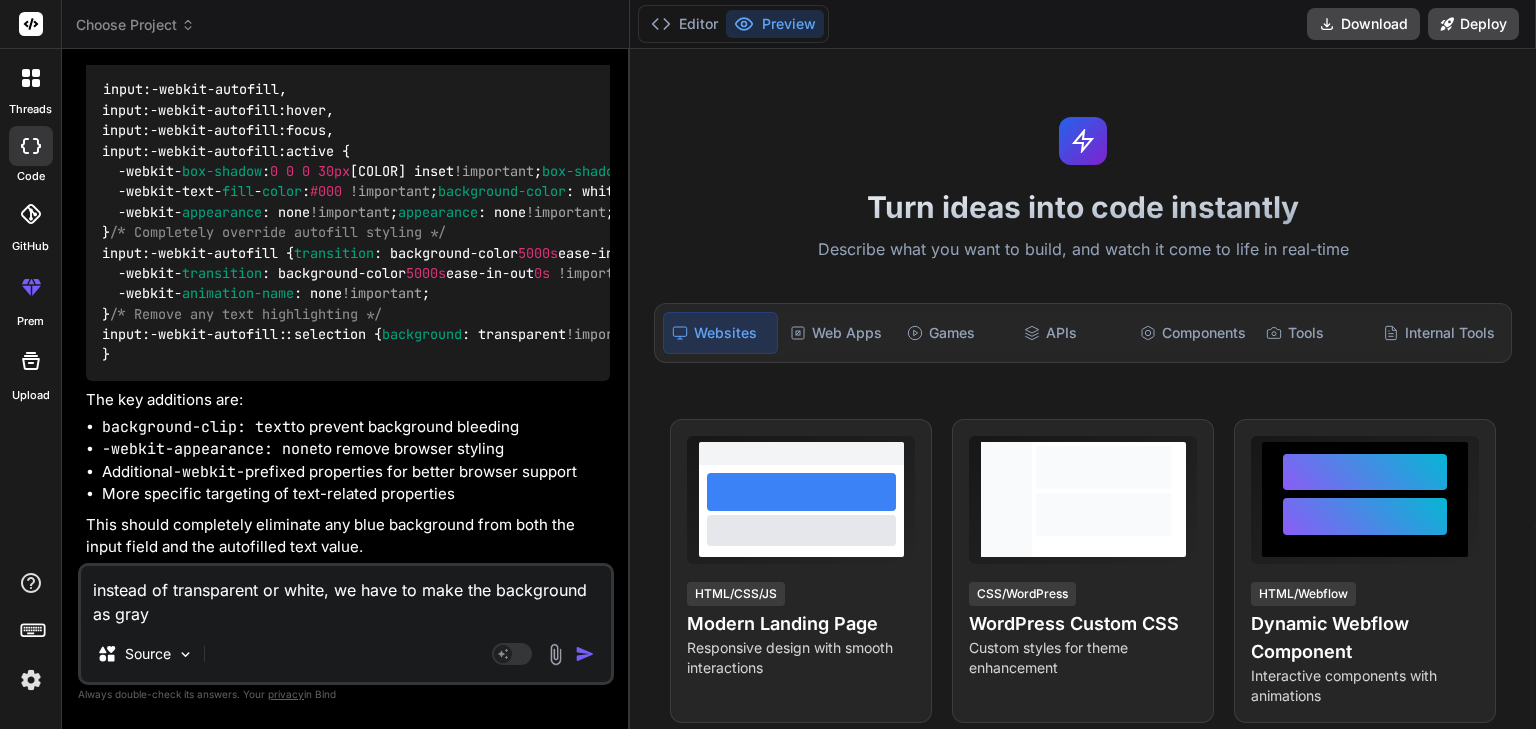 type on "instead of transparent or white, we have to make the background as gray" 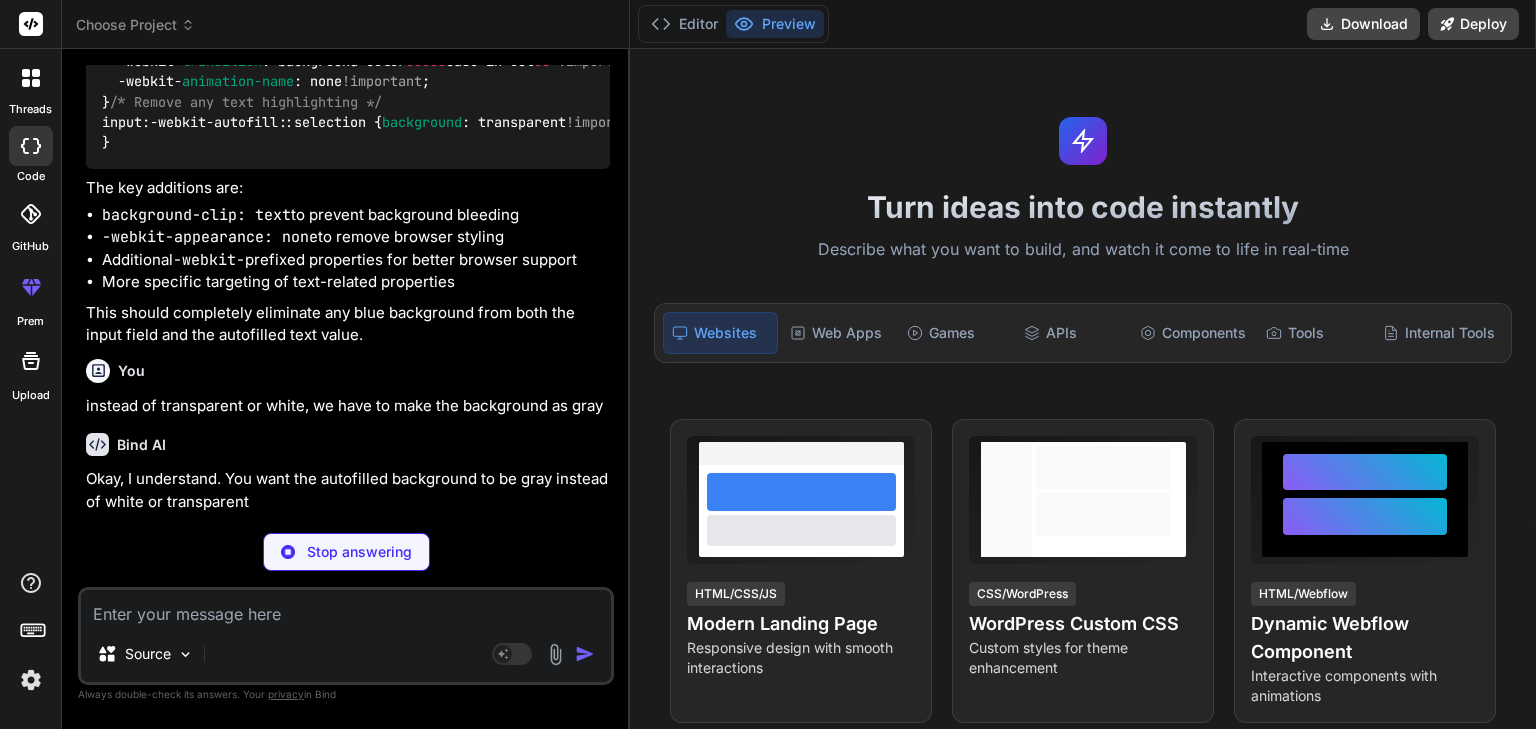 scroll, scrollTop: 6578, scrollLeft: 0, axis: vertical 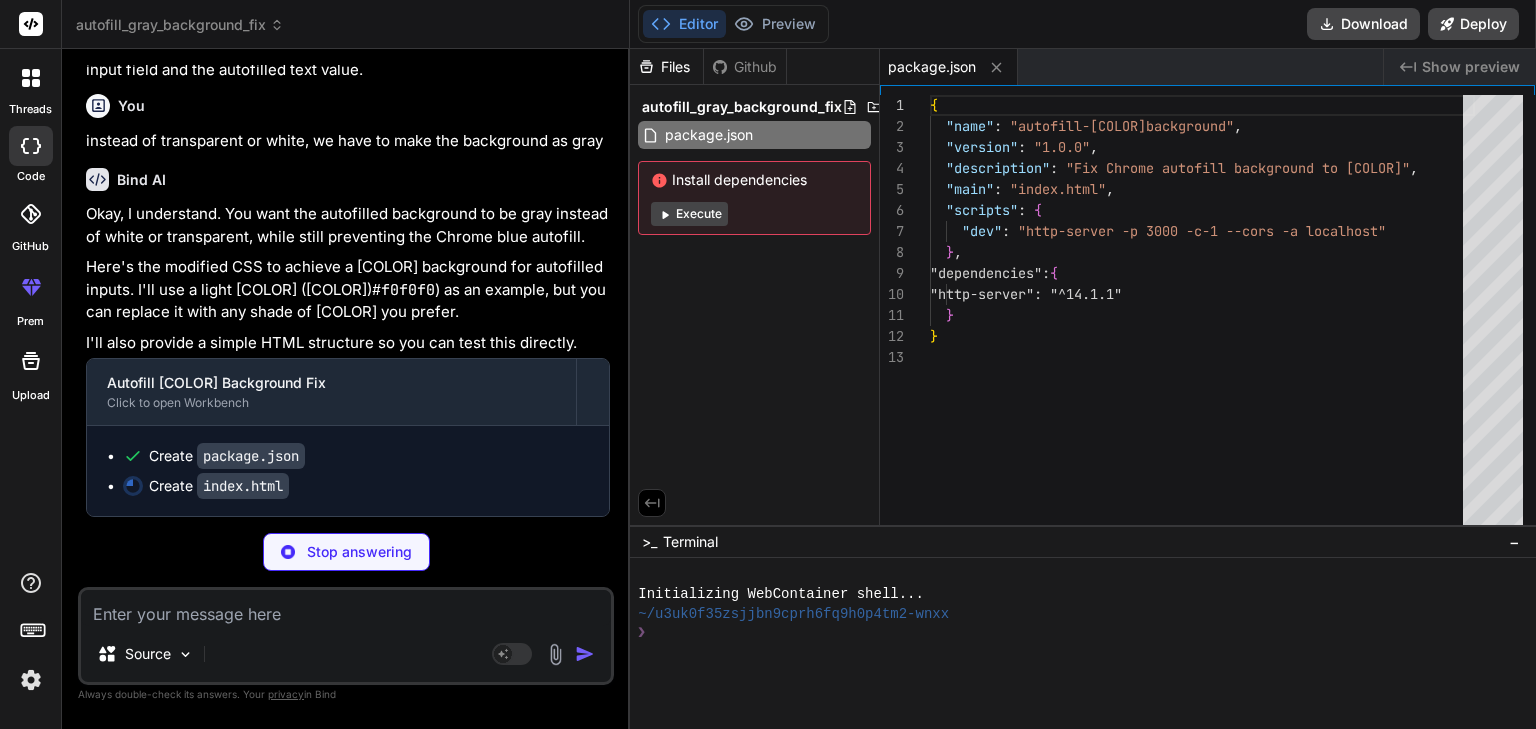type on "x" 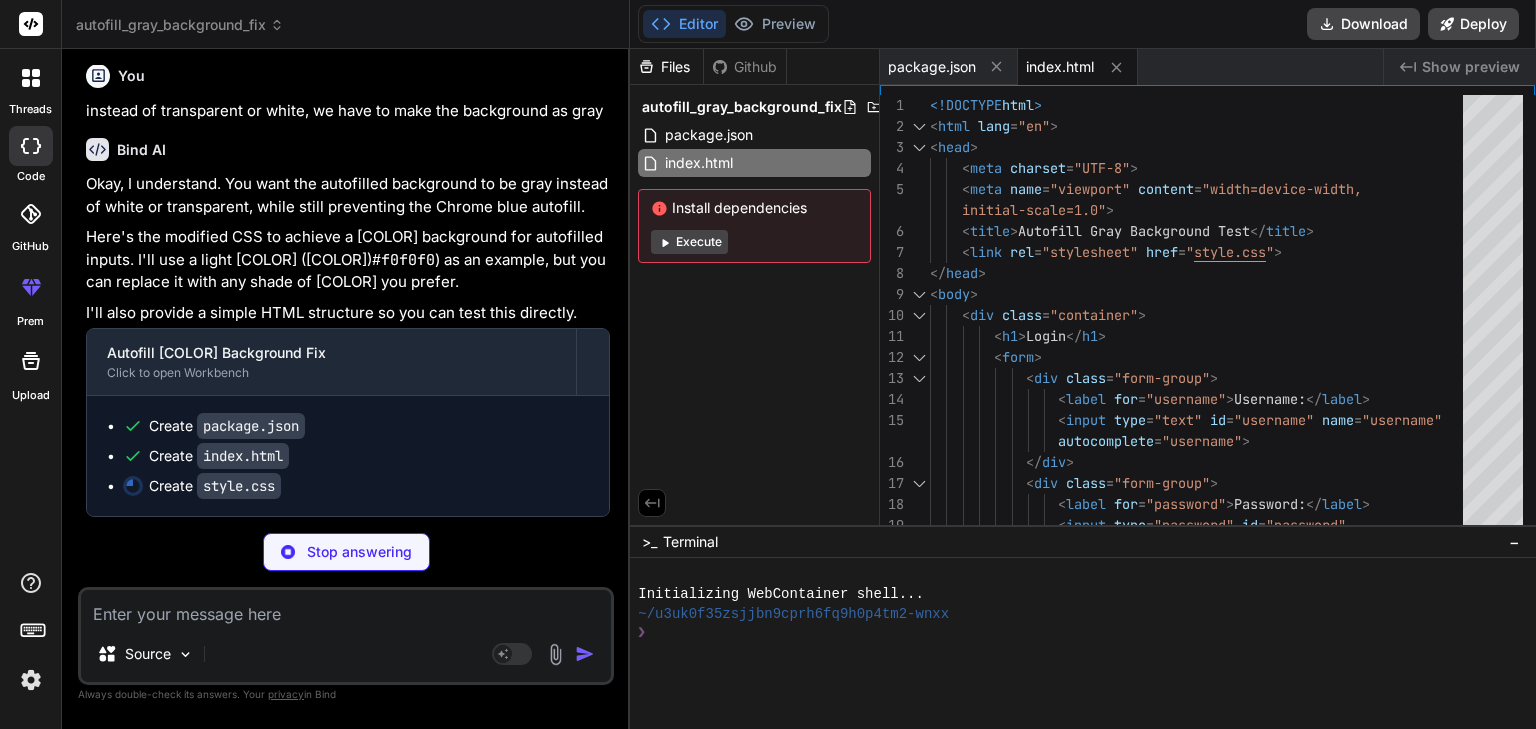 scroll, scrollTop: 6901, scrollLeft: 0, axis: vertical 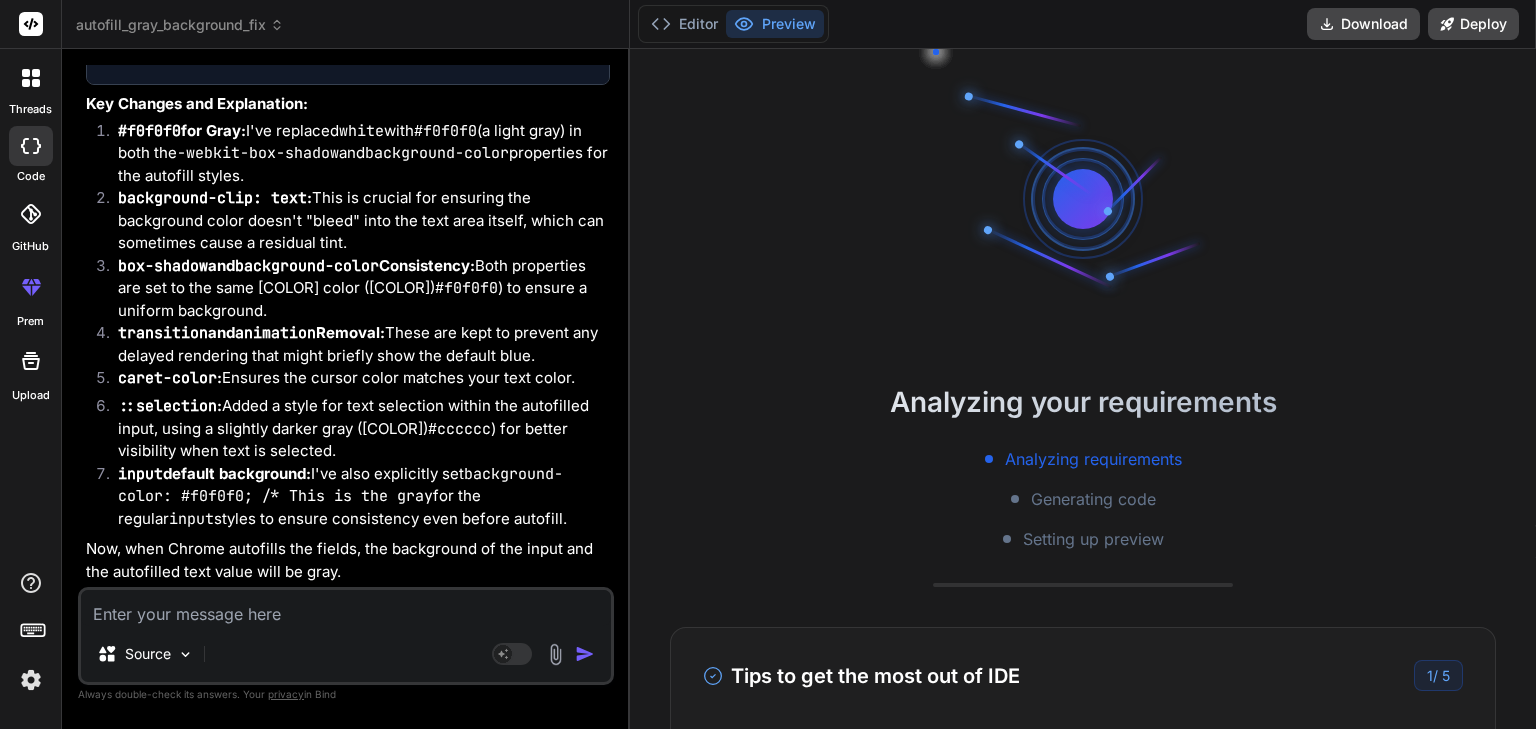 type on "x" 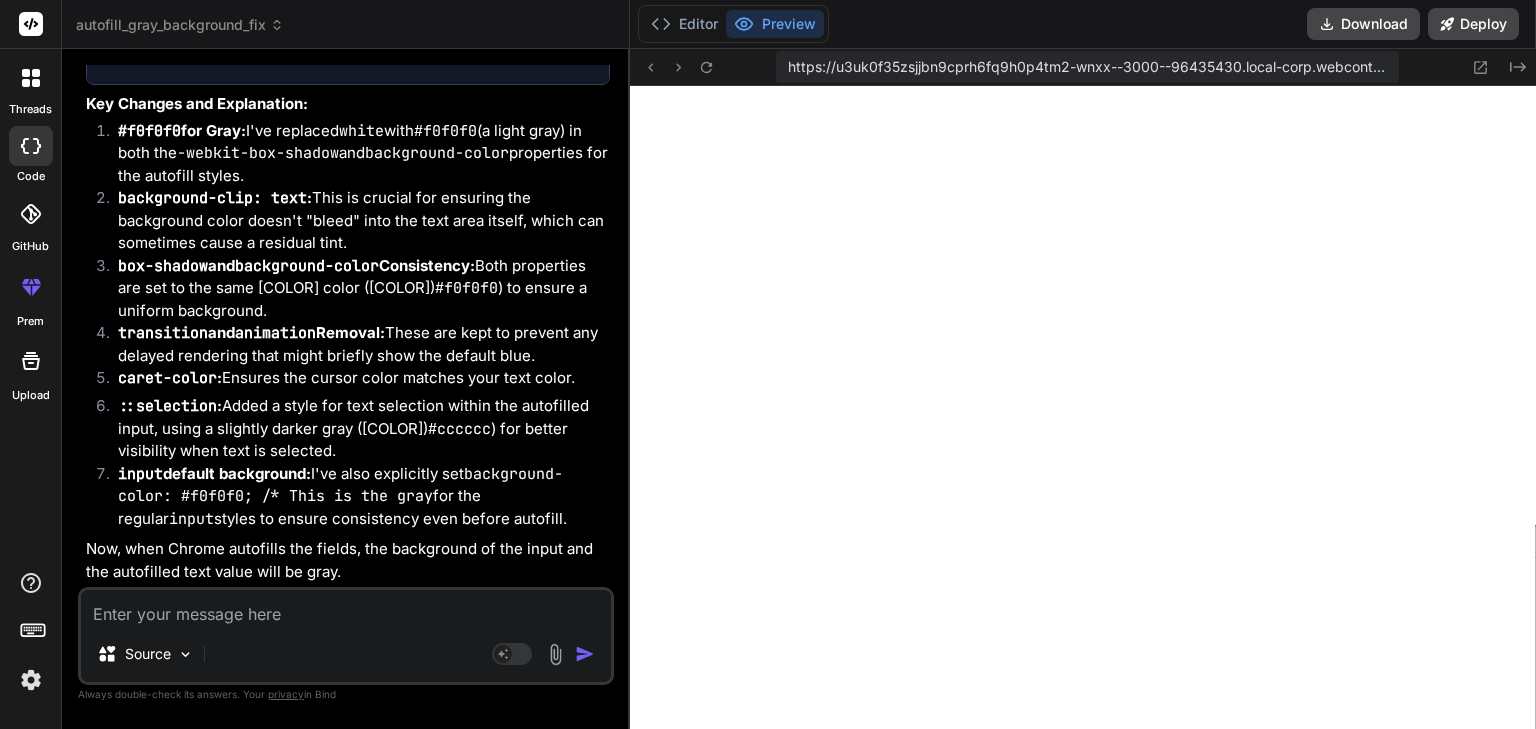 scroll, scrollTop: 901, scrollLeft: 0, axis: vertical 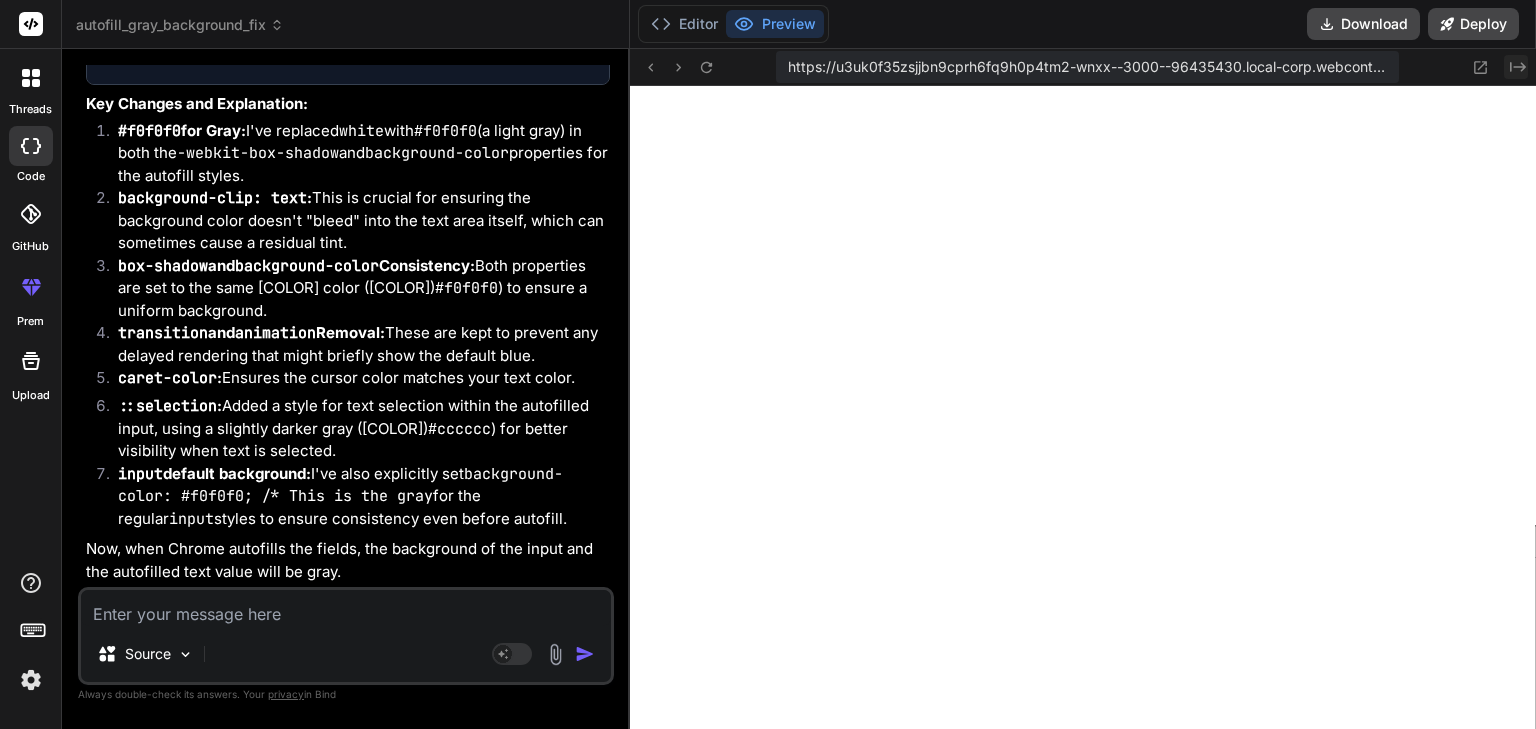 click on "Created with Pixso." 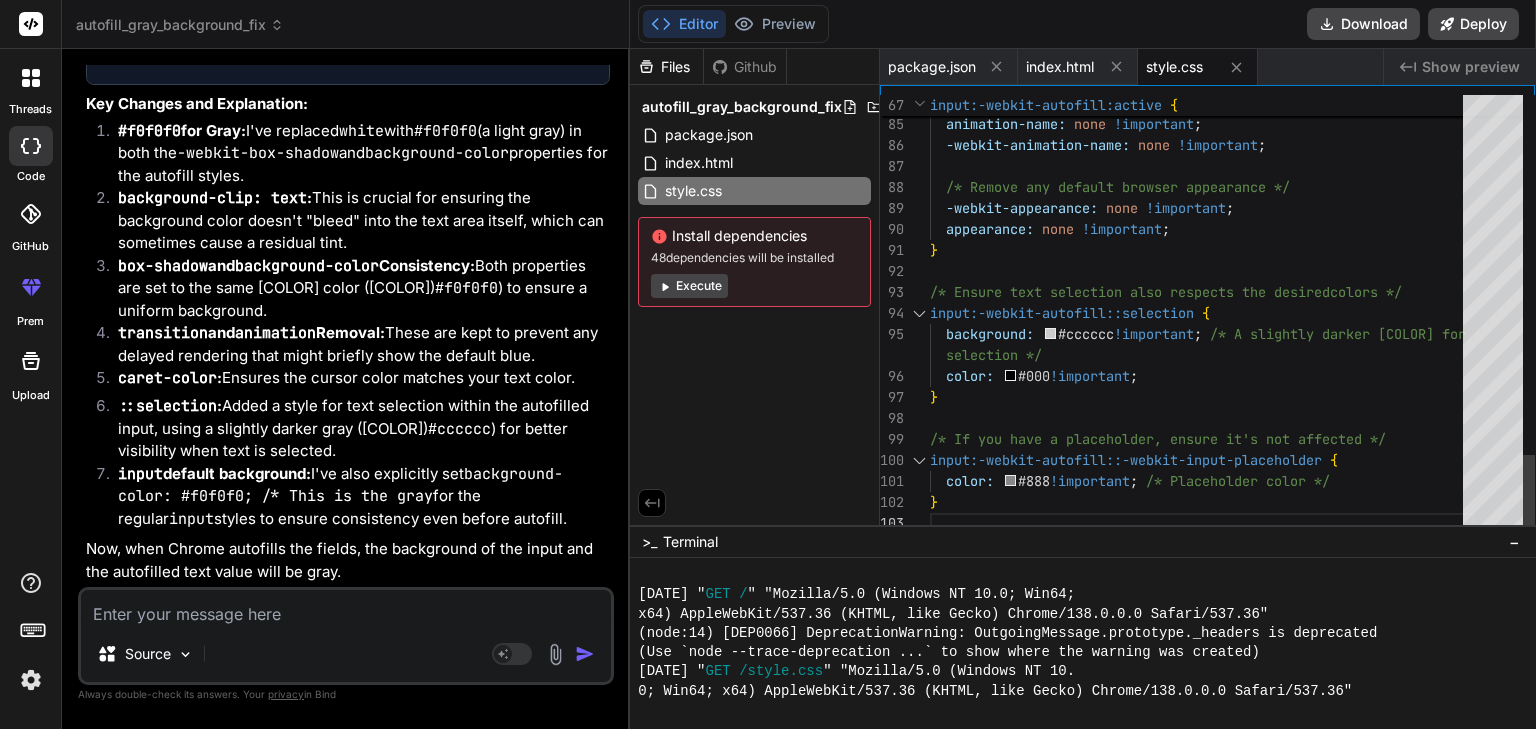 click on "!important ;   animation-name:  none  !important ;   -webkit-animation-name:  none  !important ;     /* Remove any default browser appearance */   -webkit-appearance:  none  !important ;   appearance:  none  !important ; } /* Ensure text selection also respects the desired  colors */ input:-webkit-autofill::selection   {   background:     #cccccc  !important ;   /* A slightly darker [COLOR] for   selection */   color:     #000  !important ; } /* If you have a placeholder, ensure it's not affe cted */ input:-webkit-autofill::-webkit-input-placeholder   {   color:     #888  !important ;   /* Placeholder color */ }" at bounding box center [1202, -674] 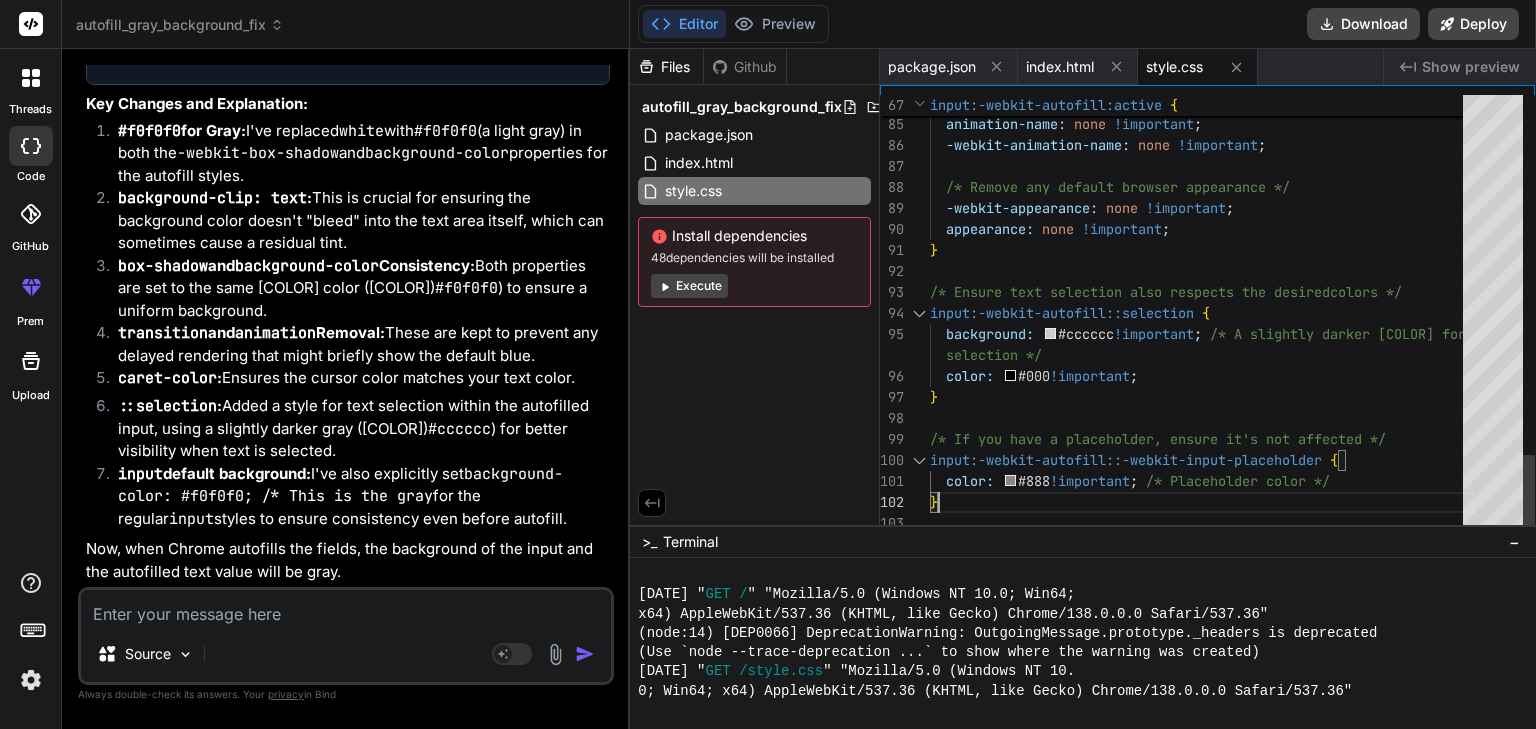 scroll, scrollTop: 0, scrollLeft: 0, axis: both 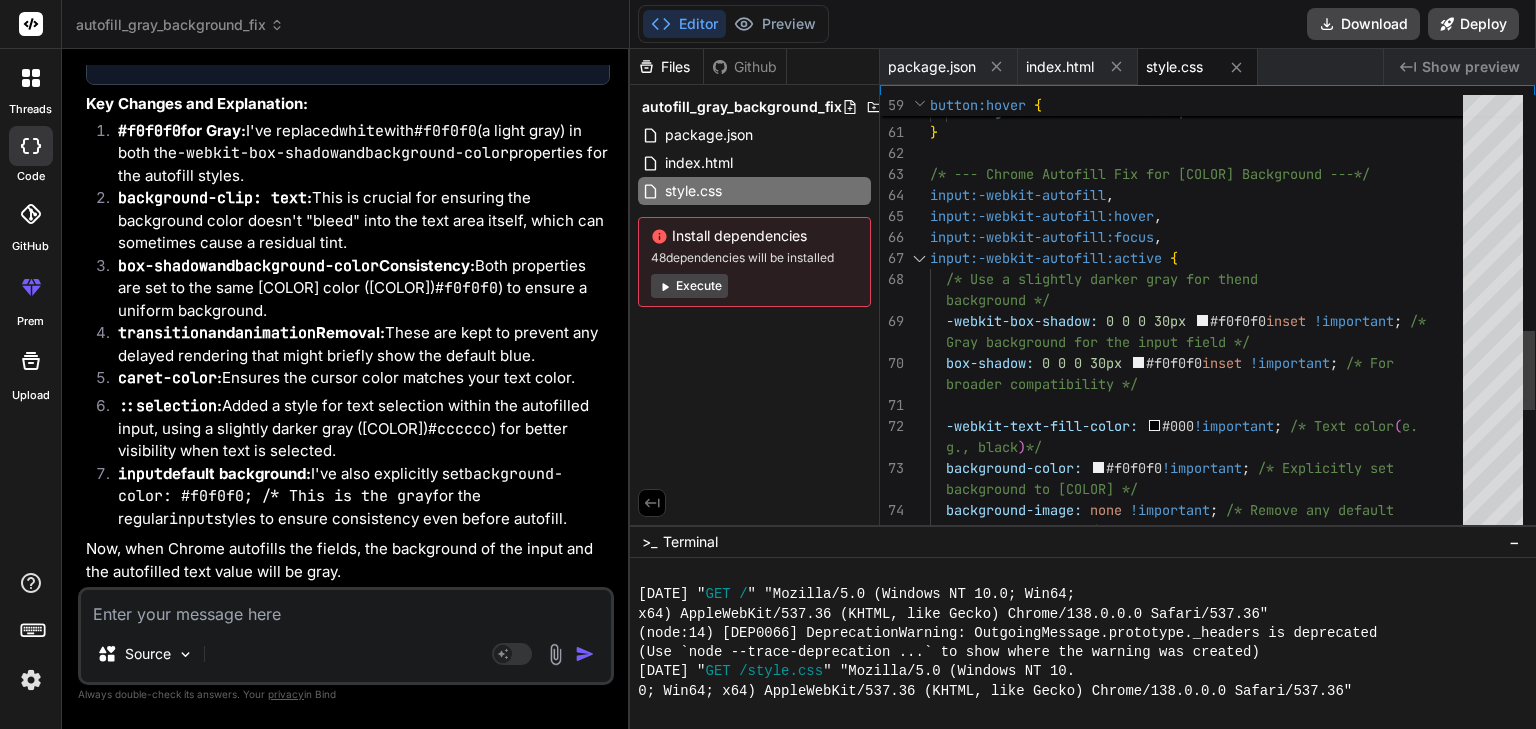 click at bounding box center [1202, 153] 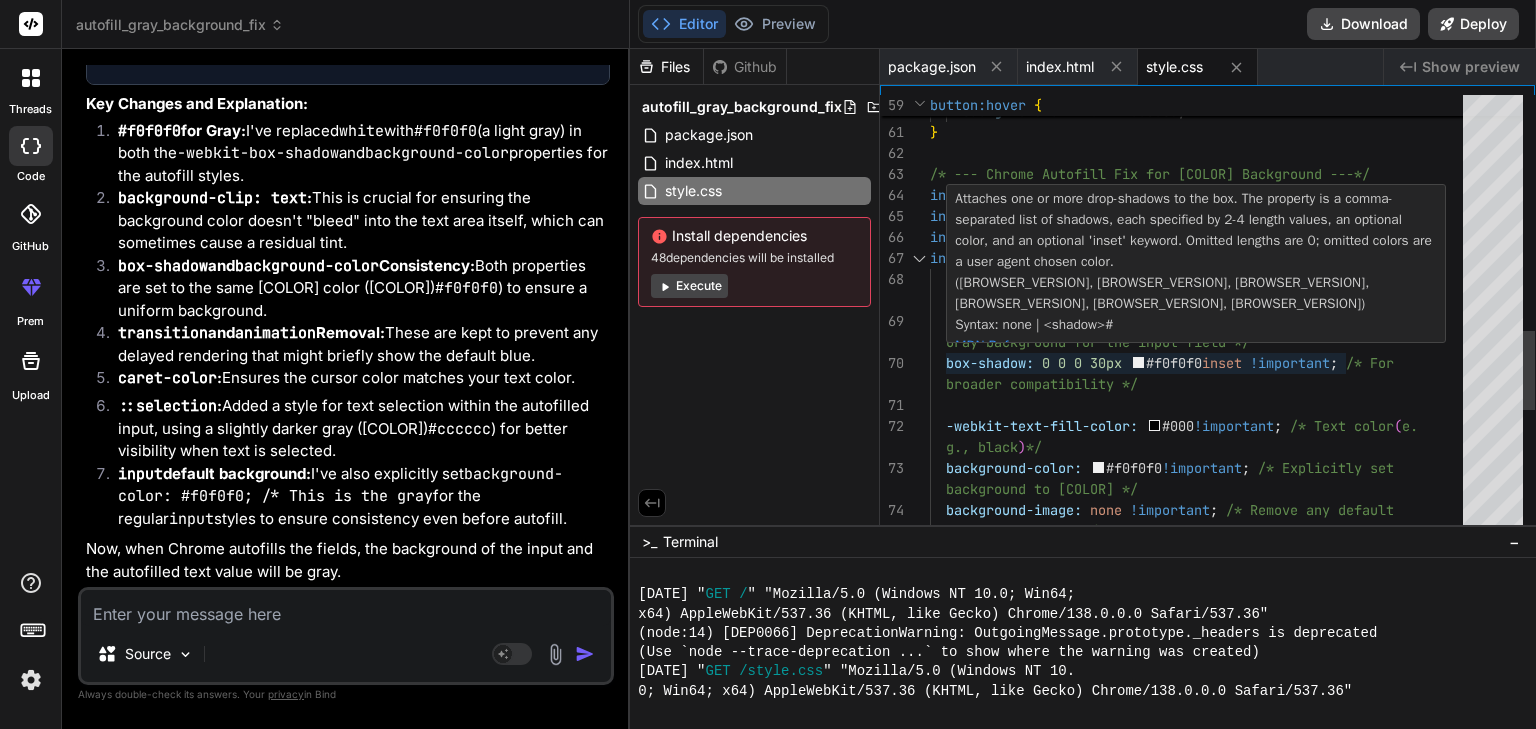 scroll, scrollTop: 0, scrollLeft: 0, axis: both 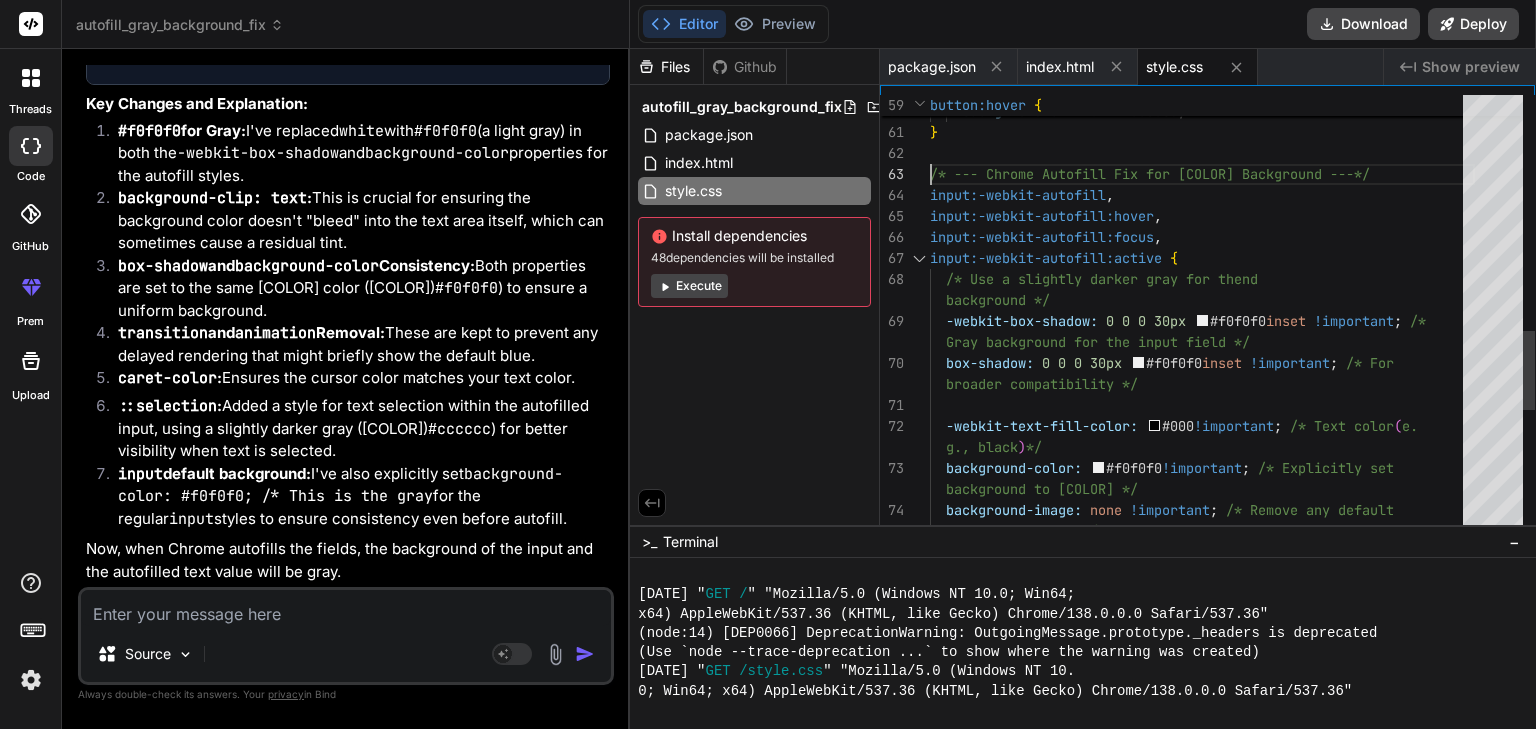 click on "background image */   background to [COLOR] */   background-image:  none  !important ;   /* Remove any default   g., black ) */   background-color:     [COLOR]  !important ;   /* Explicitly set   -webkit-text-fill-color:     #000  !important ;   /* Text color ( e.   broader compatibility */   caret-color: #000 !important; /* Text color */   box-shadow:  0  0  0  30px   [COLOR]  inset  !important ;   /* For   background */   -webkit-box-shadow:  0  0  0  30px   [COLOR]  inset  !important ;   /*   input:-webkit-autofill:active   {   /* Use the desired [COLOR] color for the box-shadow a nd   input:-webkit-autofill:hover , input:-webkit-autofill:focus , /* --- Chrome Autofill Fix for [COLOR] Background --- */ input:-webkit-autofill , } button:hover   {     background-color:     #0056b3 ;" at bounding box center [1202, 6] 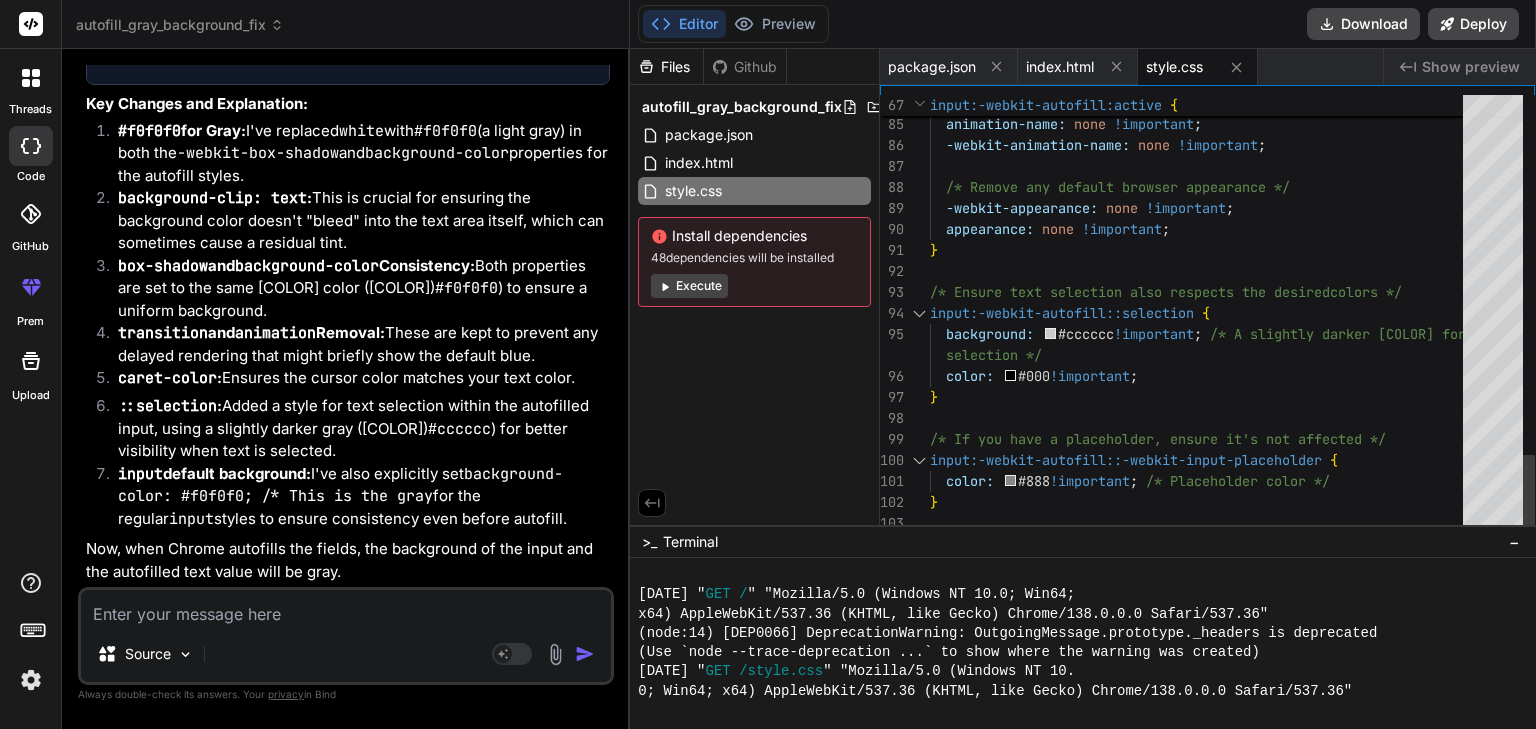 type on "button:hover {
background-color: #0056b3;
}
/* --- Chrome Autofill Fix for [COLOR] Background --- */
input:-webkit-autofill,
input:-webkit-autofill:hover,
input:-webkit-autofill:focus,
input:-webkit-autofill:active {
…/* If you have a placeholder, ensure it's not affected */
input:-webkit-autofill::-webkit-input-placeholder {
color: #888 !important; /* Placeholder color */
}" 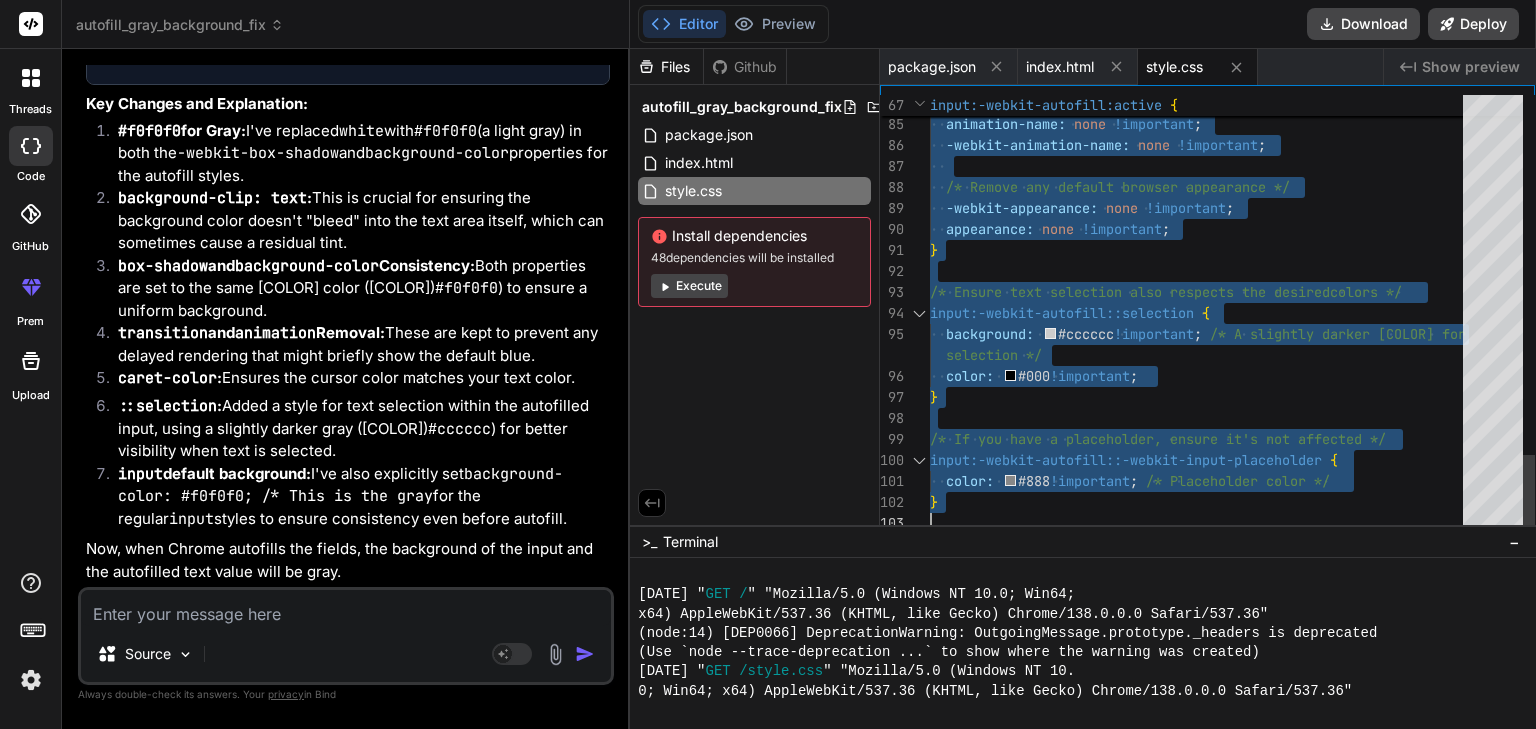 click on "!important ;   animation-name:  none  !important ;   -webkit-animation-name:  none  !important ;     /* Remove any default browser appearance */   -webkit-appearance:  none  !important ;   appearance:  none  !important ; } /* Ensure text selection also respects the desired  colors */ input:-webkit-autofill::selection   {   background:     #cccccc  !important ;   /* A slightly darker [COLOR] for   selection */   color:     #000  !important ; } /* If you have a placeholder, ensure it's not affe cted */ input:-webkit-autofill::-webkit-input-placeholder   {   color:     #888  !important ;   /* Placeholder color */ }" at bounding box center (1202, -674) 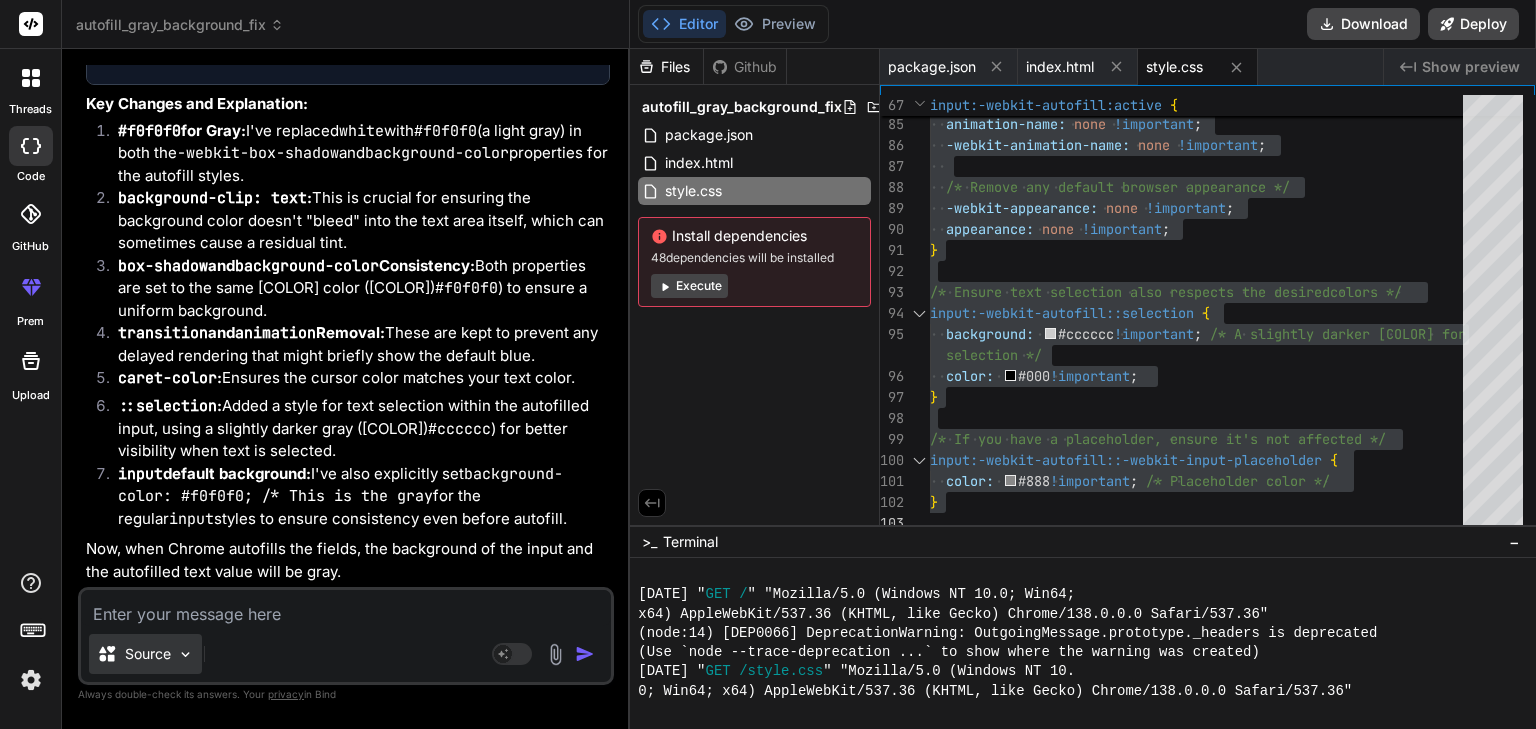 click on "Source" at bounding box center [148, 654] 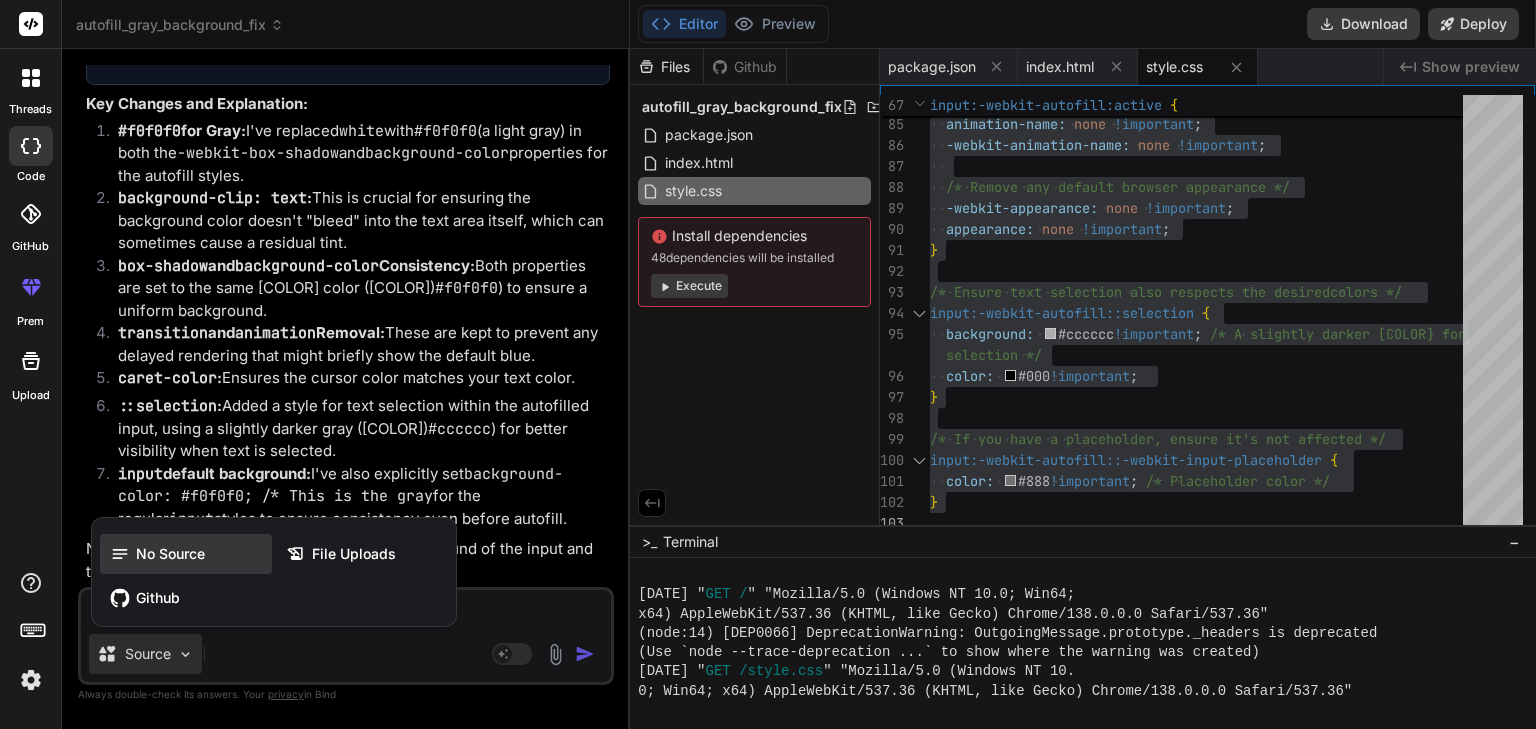 click on "No Source" at bounding box center [186, 554] 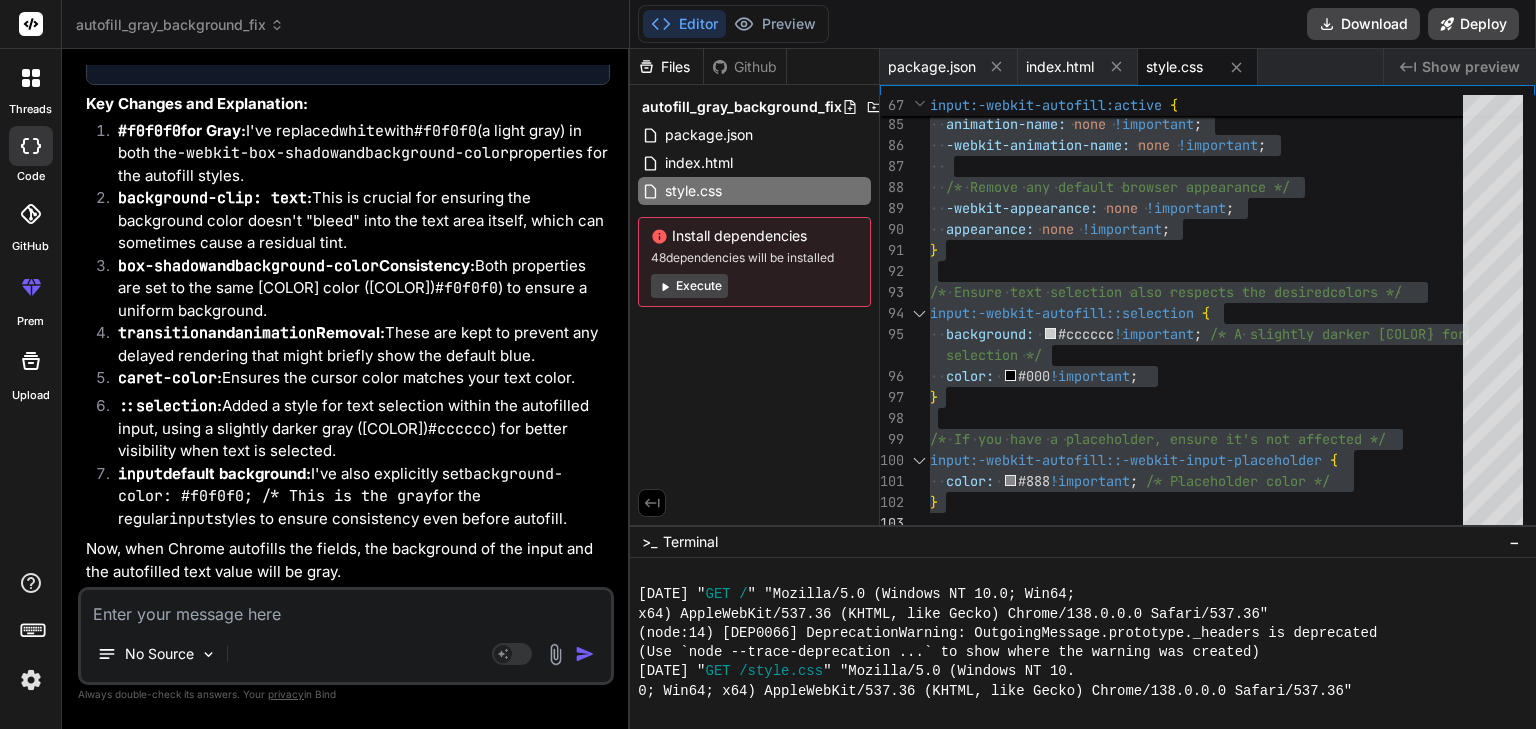 click 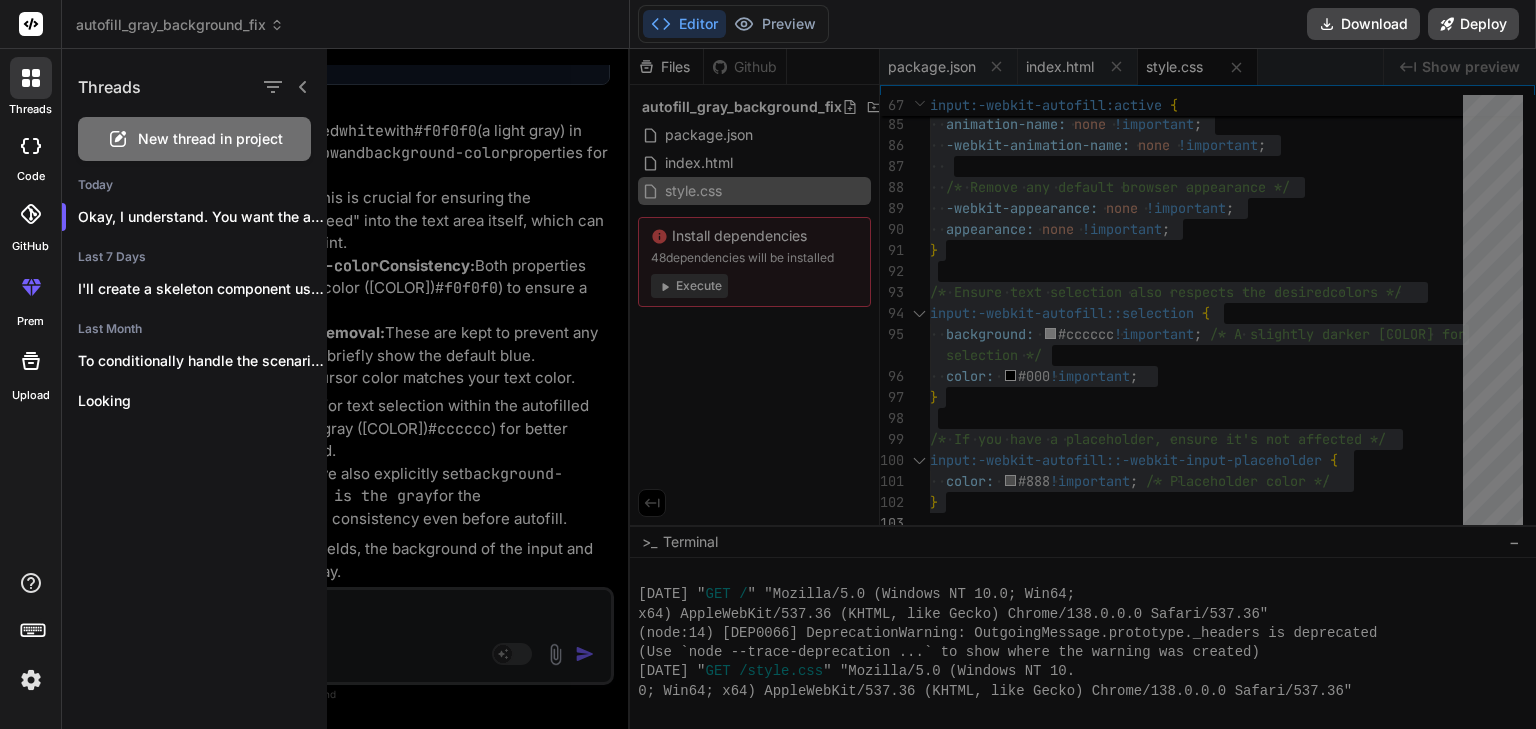 click on "New thread in project" at bounding box center (210, 139) 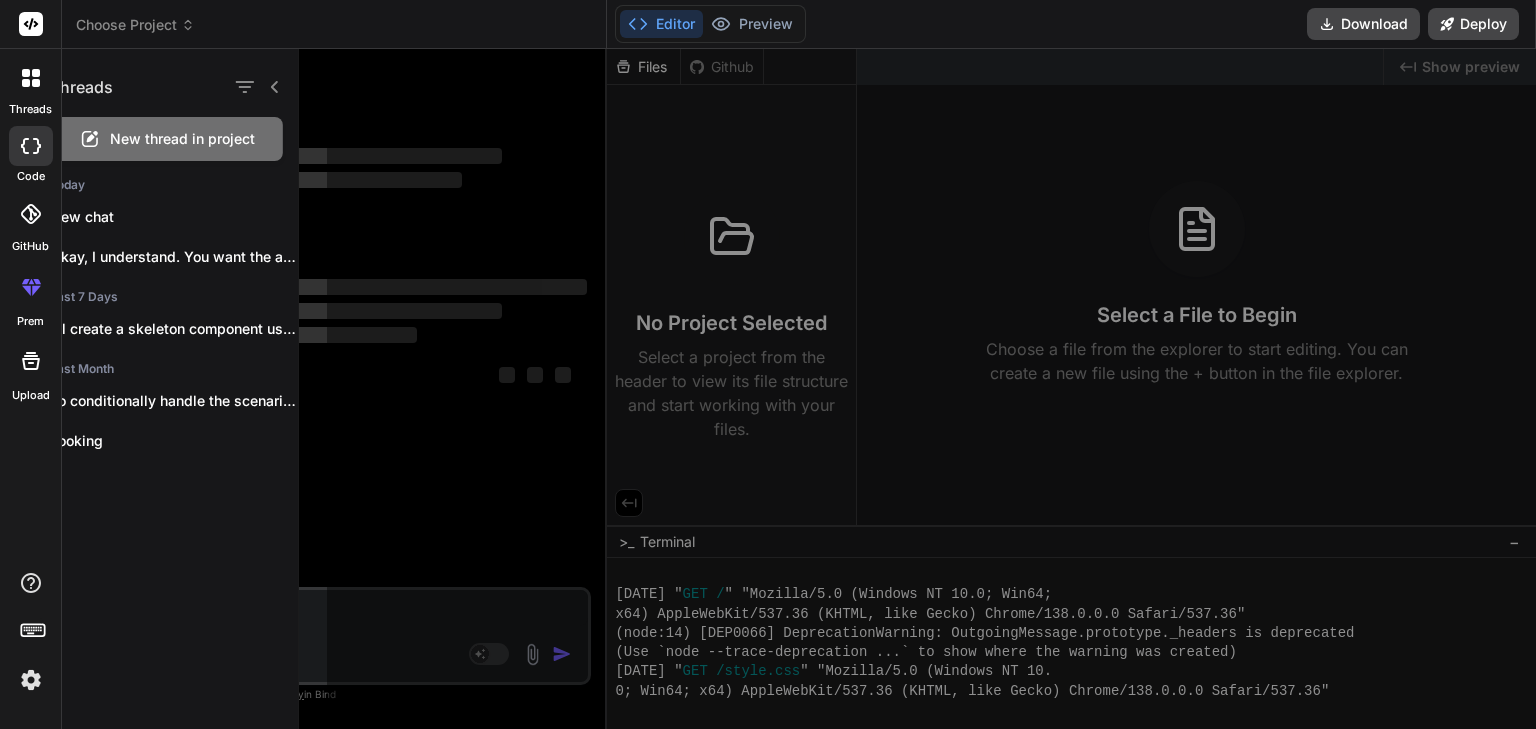 scroll, scrollTop: 0, scrollLeft: 0, axis: both 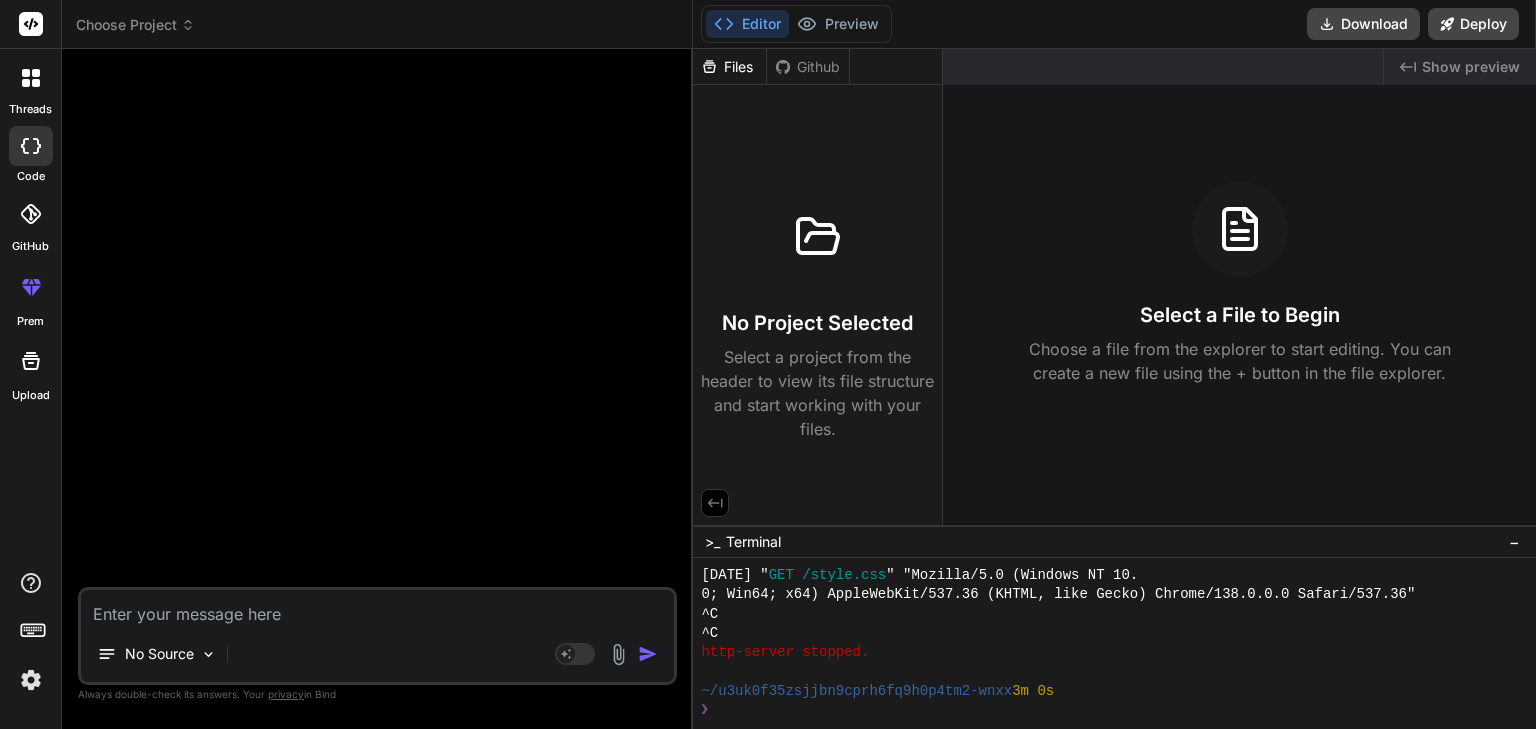 type on "x" 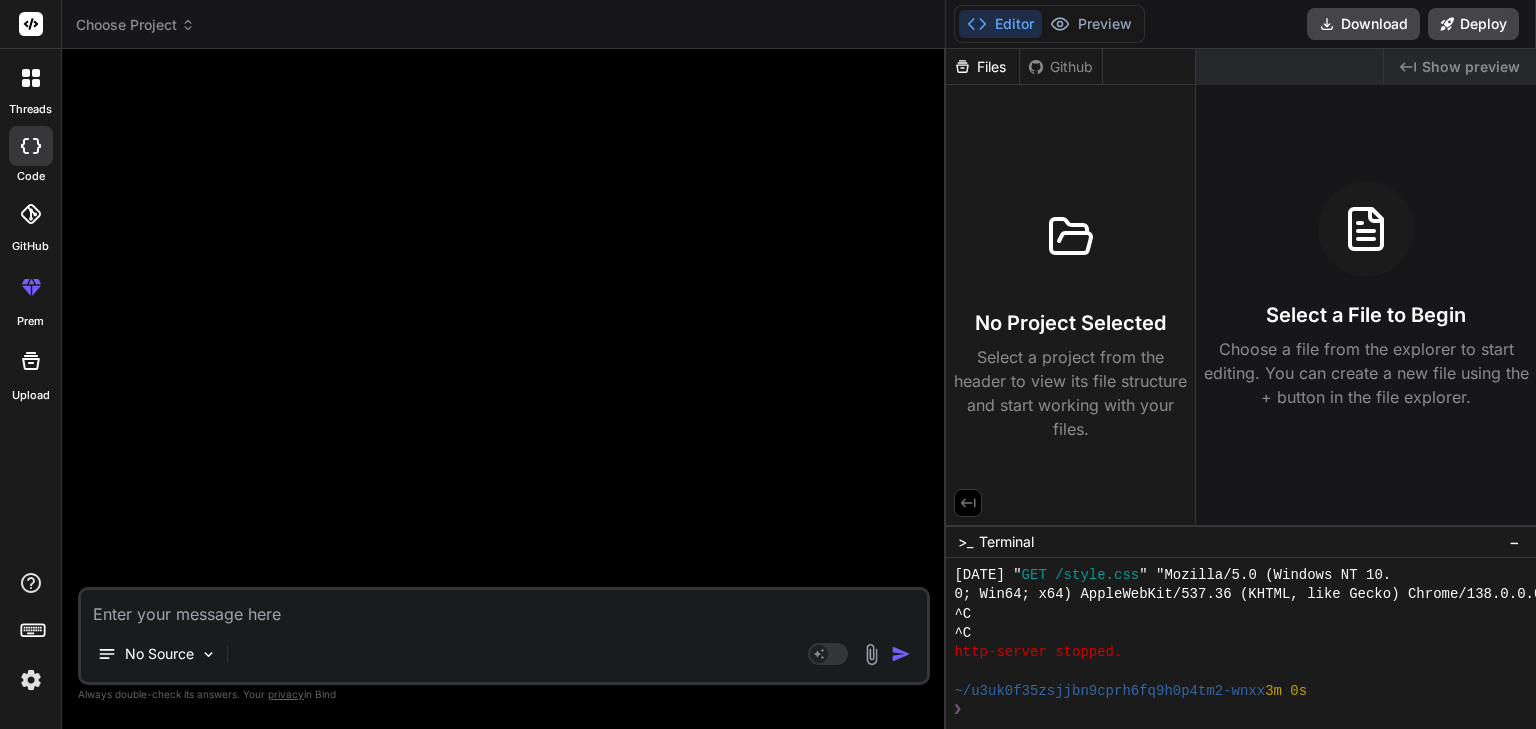 drag, startPoint x: 605, startPoint y: 72, endPoint x: 1535, endPoint y: 215, distance: 940.9299 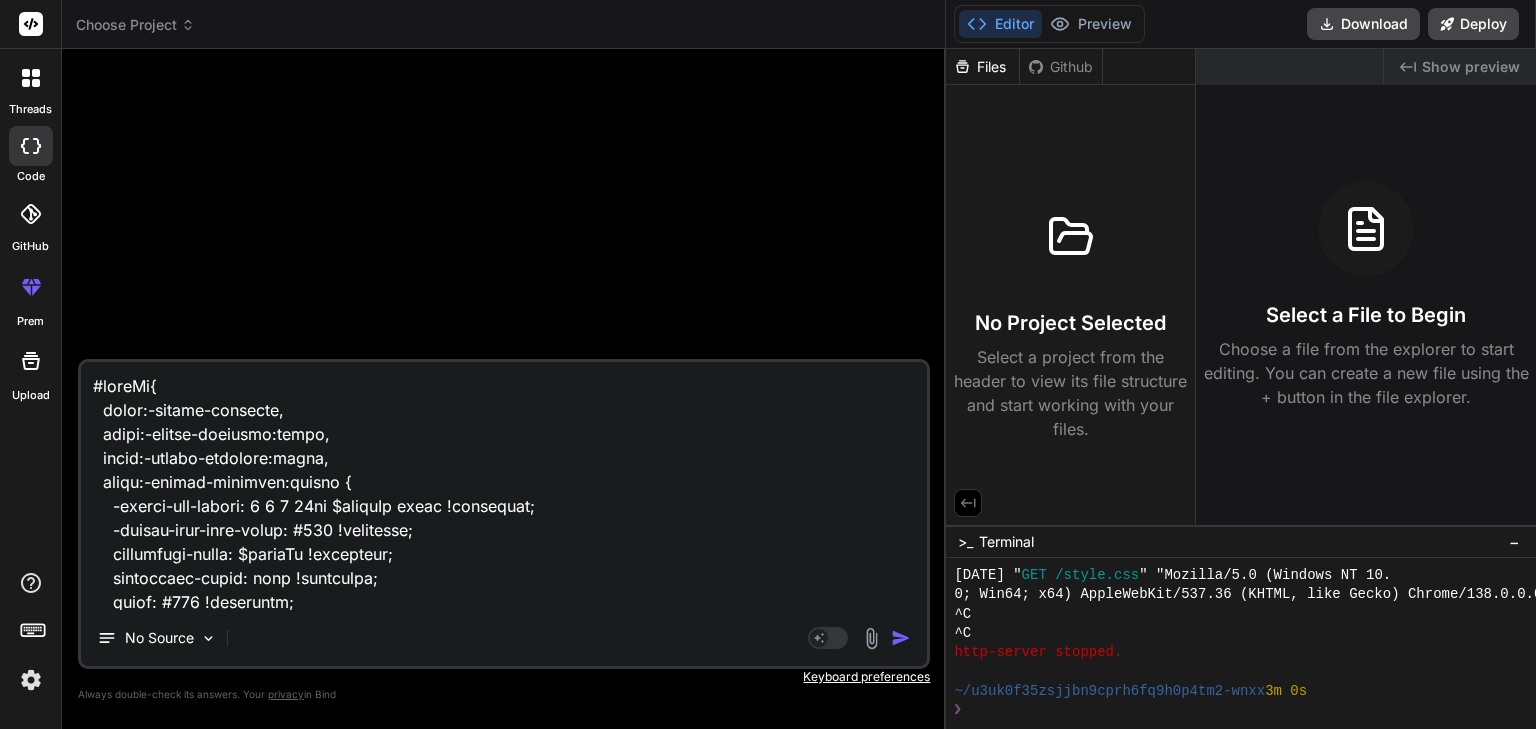 scroll, scrollTop: 745, scrollLeft: 0, axis: vertical 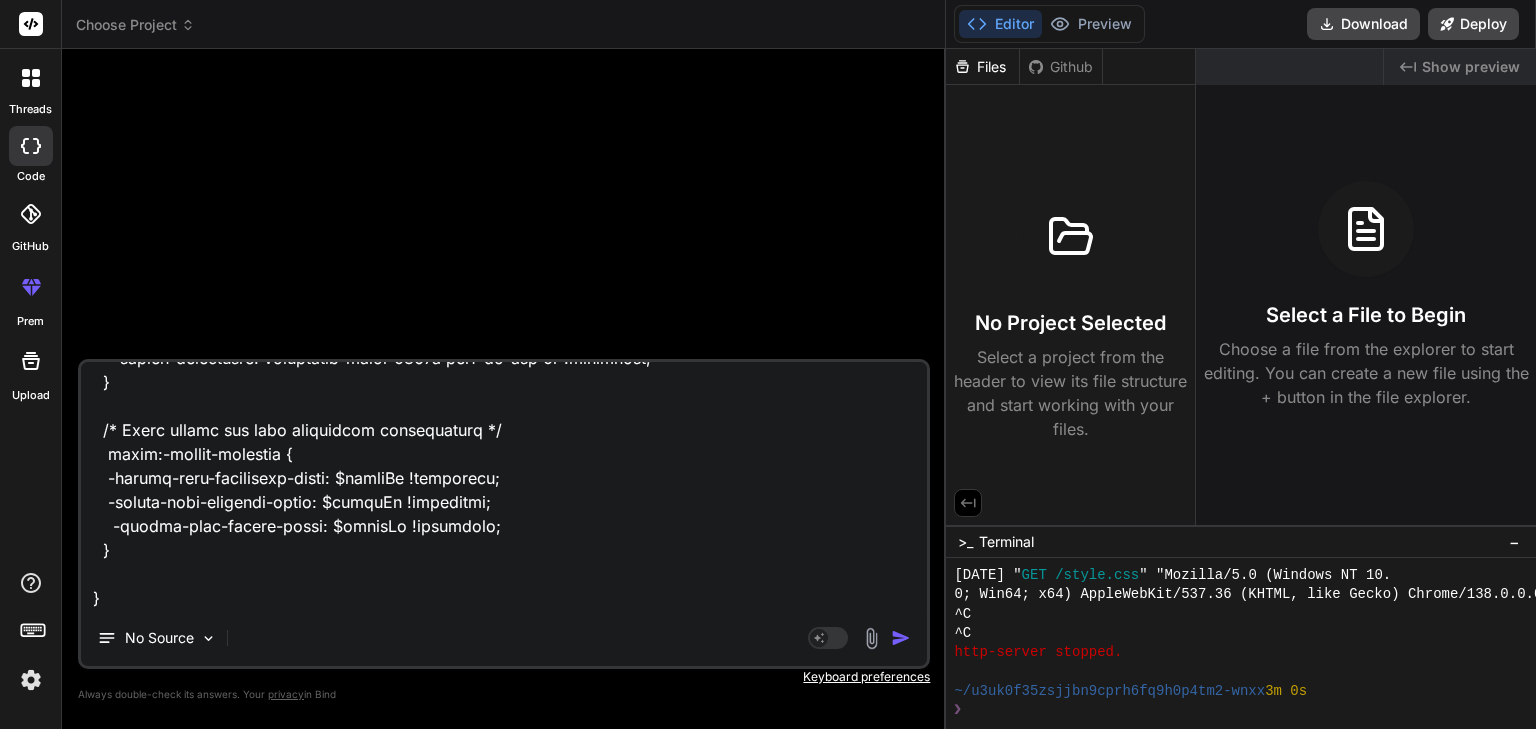 type on "x" 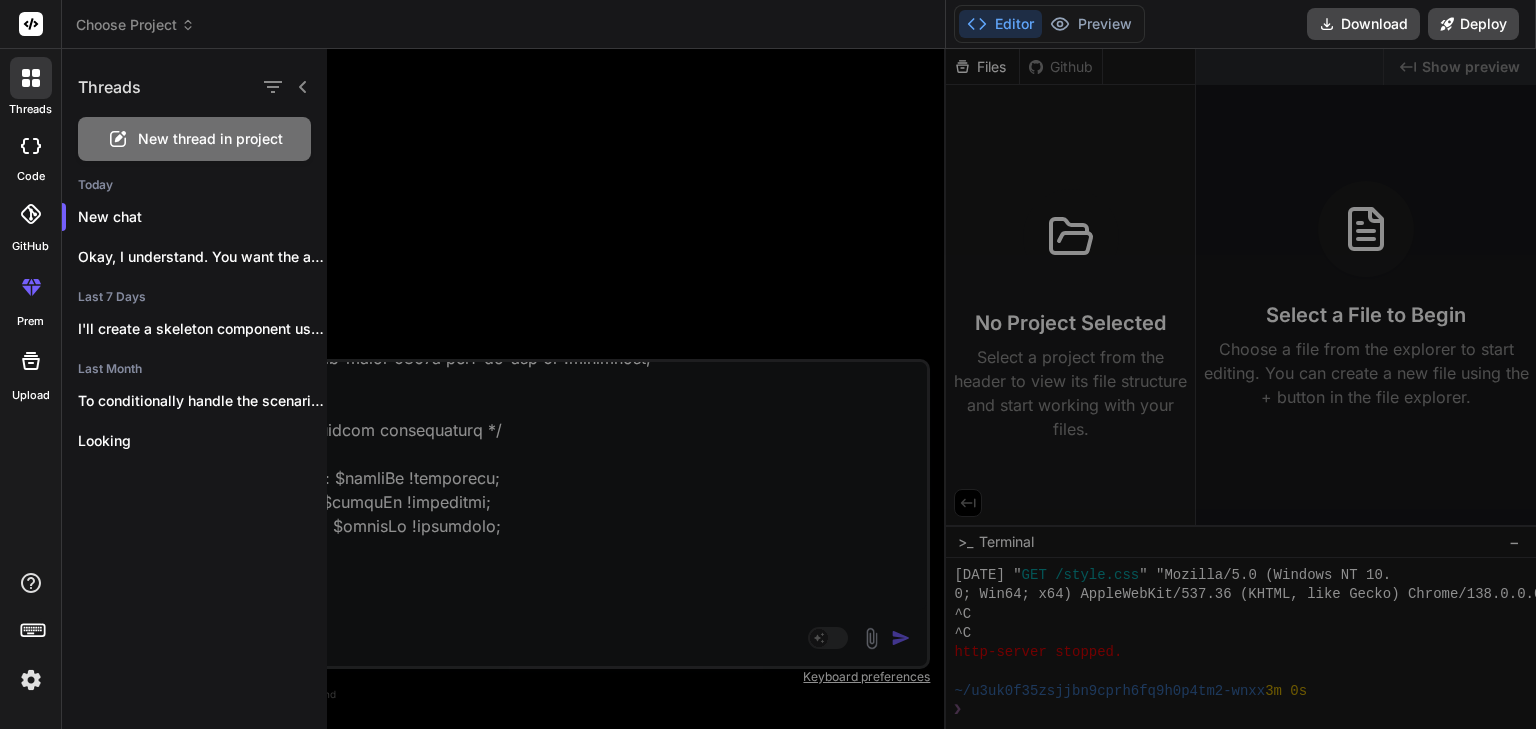 click at bounding box center (31, 146) 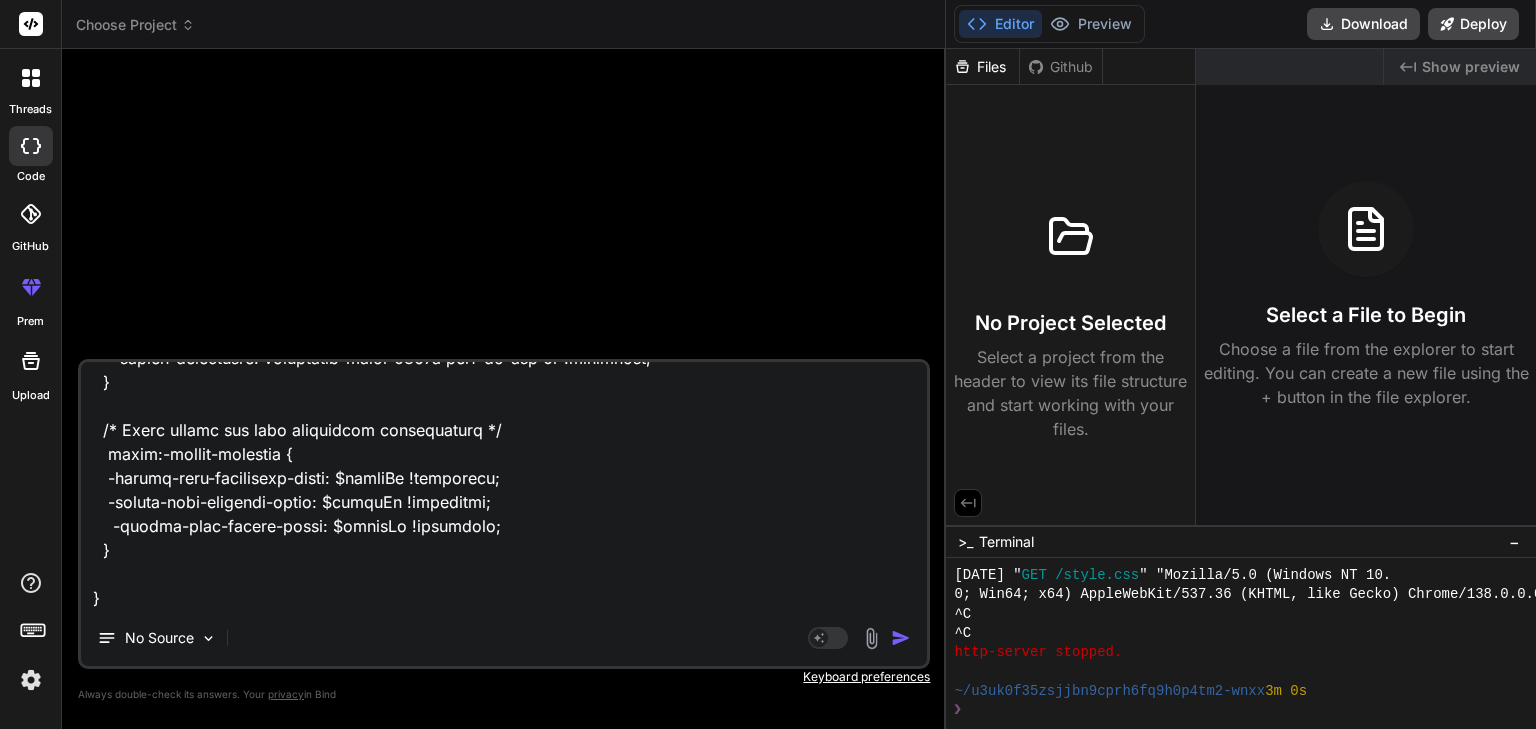 click at bounding box center [504, 486] 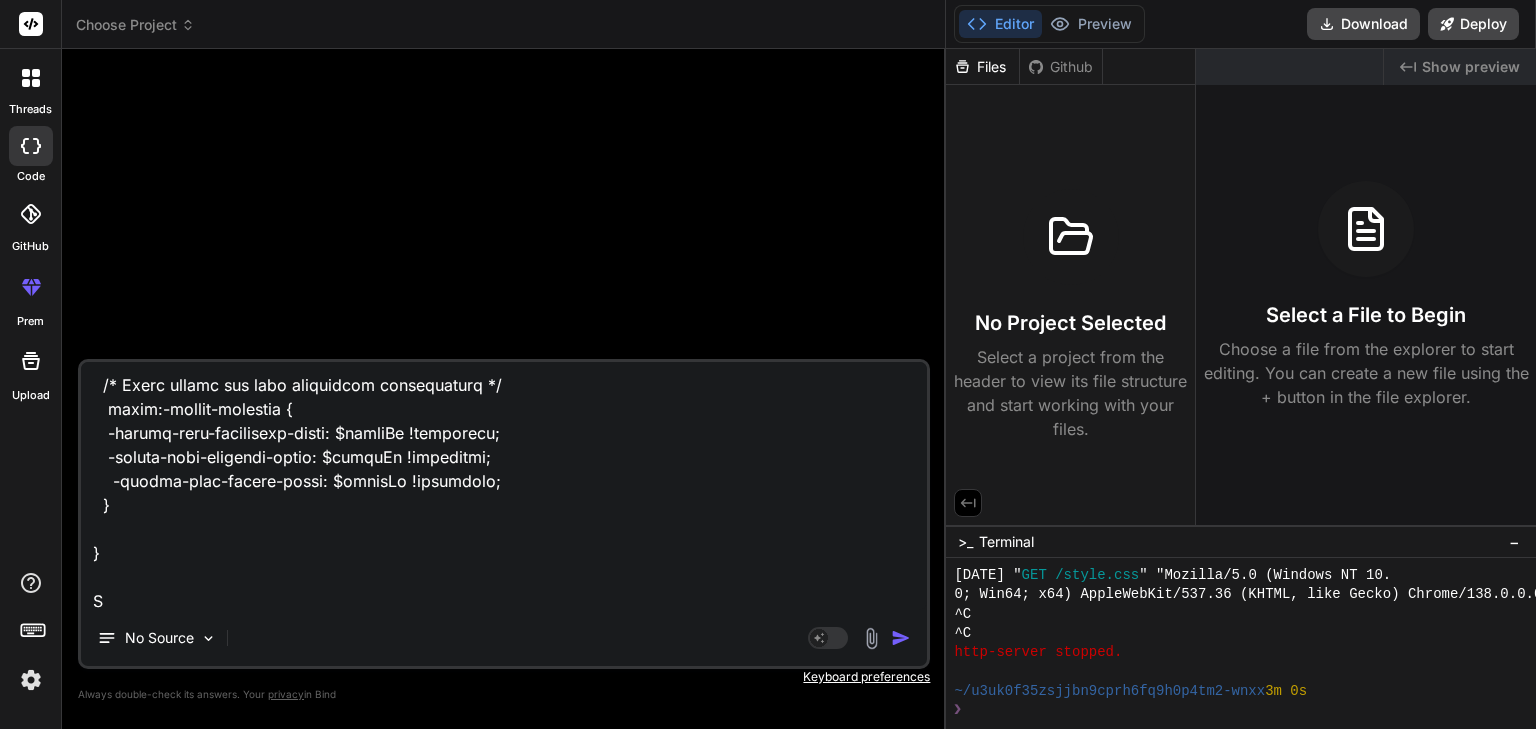 scroll, scrollTop: 769, scrollLeft: 0, axis: vertical 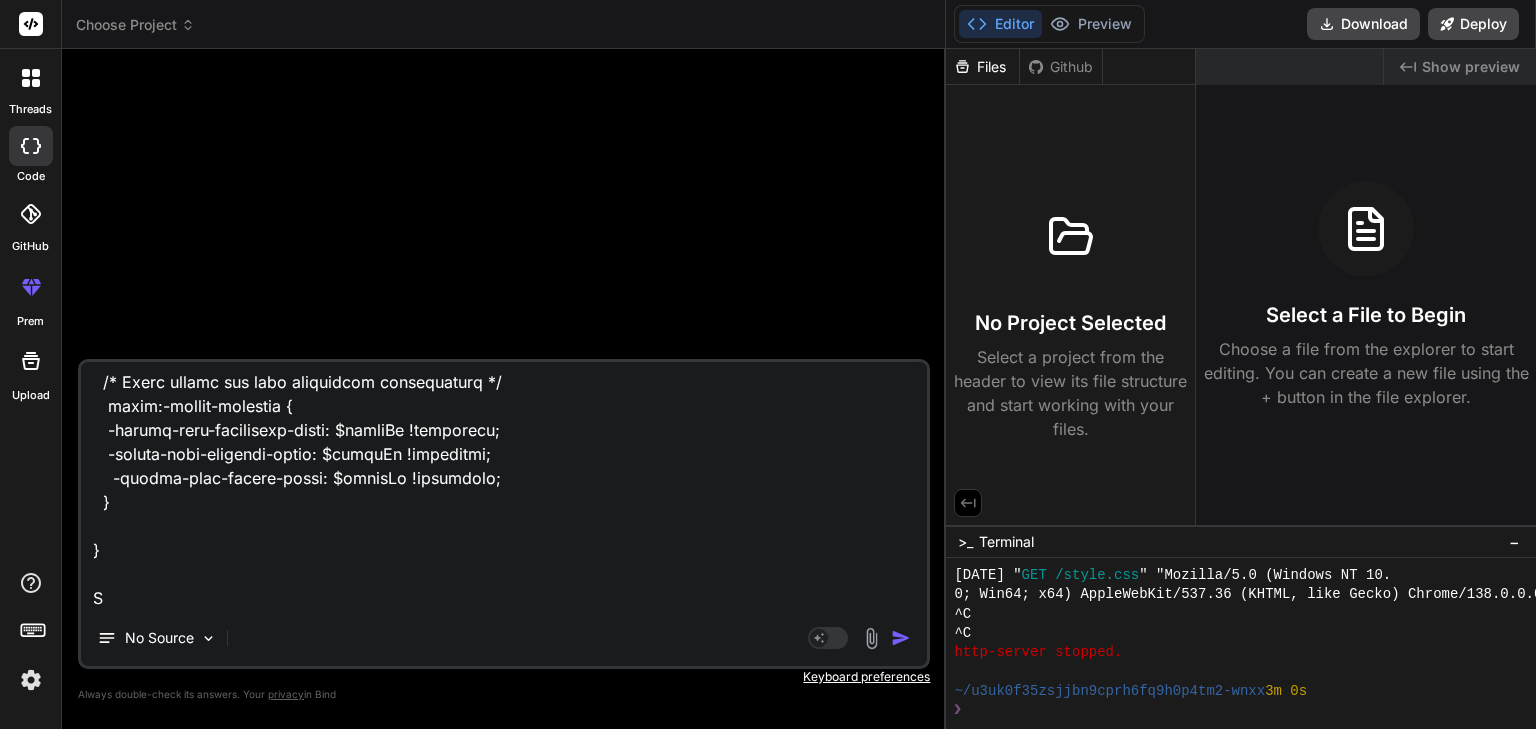 type on "#signIn{
input:-webkit-autofill,
input:-webkit-autofill:hover,
input:-webkit-autofill:focus,
input:-webkit-autofill:active {
-webkit-box-shadow: 0 0 0 30px $inputBg inset !important;
-webkit-text-fill-color: #000 !important;
background-color: $inputBg !important;
background-image: none !important;
color: #000 !important;
-webkit-background-clip: text !important;
background-clip: text !important;
}
/* Remove background from autofill text specifically */
input:-webkit-autofill::-webkit-input-placeholder {
color: $inputBg !important;
}
/* Additional fix for text selection */
input:-webkit-autofill::selection {
background-color: $inputBg !important;
color: #000 !important;
}
/* Remove transition effects that might show blue */
input:-webkit-autofill {
transition: background-color 5000s ease-in-out 0s !important;
-webkit-transition: background-color 5000s ease-in-out 0s !important;
}
/* Force remove any text background highlighti..." 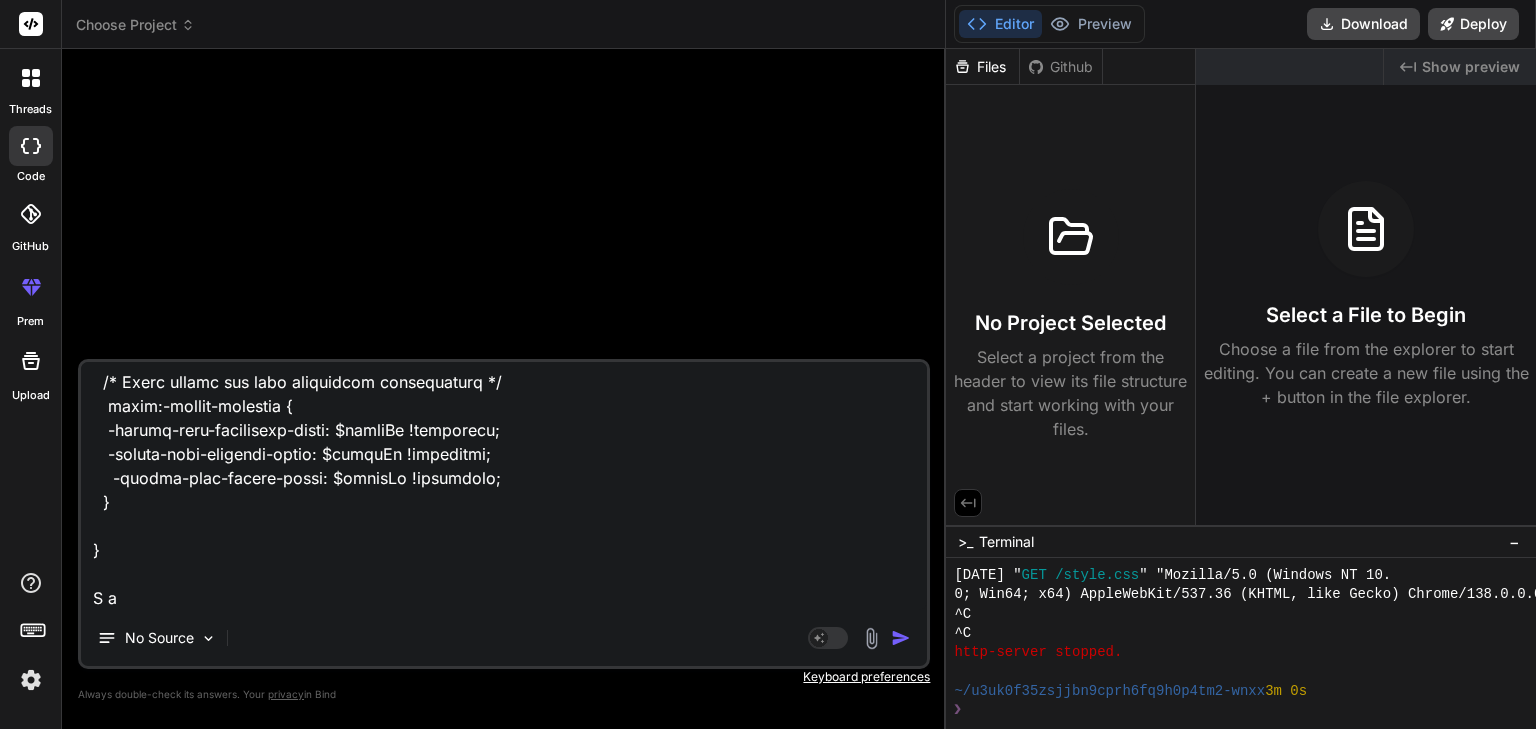 type on "#signIn{
input:-webkit-autofill,
input:-webkit-autofill:hover,
input:-webkit-autofill:focus,
input:-webkit-autofill:active {
-webkit-box-shadow: 0 0 0 30px $inputBg inset !important;
-webkit-text-fill-color: #000 !important;
background-color: $inputBg !important;
background-image: none !important;
color: #000 !important;
-webkit-background-clip: text !important;
background-clip: text !important;
}
/* Remove background from autofill text specifically */
input:-webkit-autofill::-webkit-input-placeholder {
color: $inputBg !important;
}
/* Additional fix for text selection */
input:-webkit-autofill::selection {
background-color: $inputBg !important;
color: #000 !important;
}
/* Remove transition effects that might show blue */
input:-webkit-autofill {
transition: background-color 5000s ease-in-out 0s !important;
-webkit-transition: background-color 5000s ease-in-out 0s !important;
}
/* Force remove any text background highlighti..." 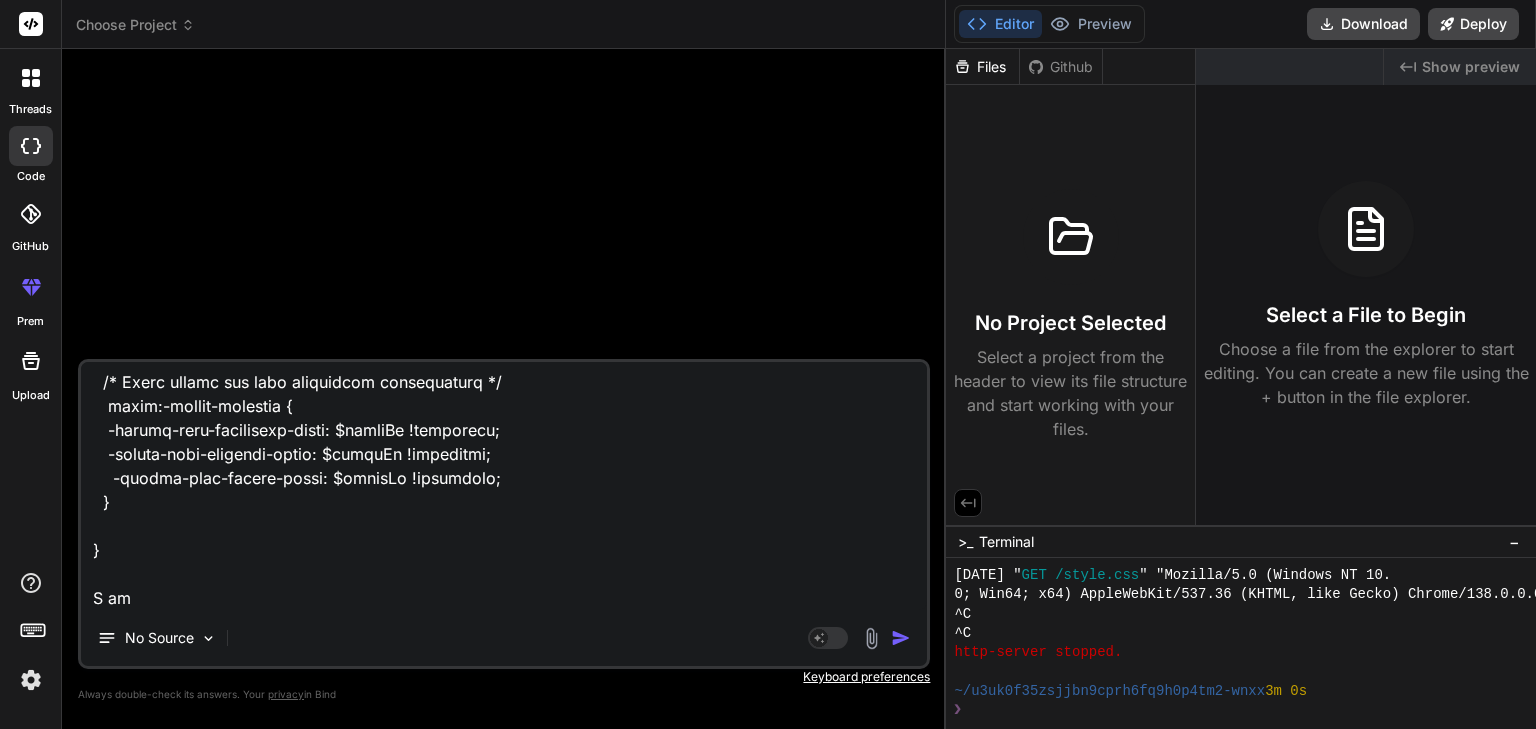 type on "#signIn{
input:-webkit-autofill,
input:-webkit-autofill:hover,
input:-webkit-autofill:focus,
input:-webkit-autofill:active {
-webkit-box-shadow: 0 0 0 30px $inputBg inset !important;
-webkit-text-fill-color: #000 !important;
background-color: $inputBg !important;
background-image: none !important;
color: #000 !important;
-webkit-background-clip: text !important;
background-clip: text !important;
}
/* Remove background from autofill text specifically */
input:-webkit-autofill::-webkit-input-placeholder {
color: $inputBg !important;
}
/* Additional fix for text selection */
input:-webkit-autofill::selection {
background-color: $inputBg !important;
color: #000 !important;
}
/* Remove transition effects that might show blue */
input:-webkit-autofill {
transition: background-color 5000s ease-in-out 0s !important;
-webkit-transition: background-color 5000s ease-in-out 0s !important;
}
/* Force remove any text background highlighti..." 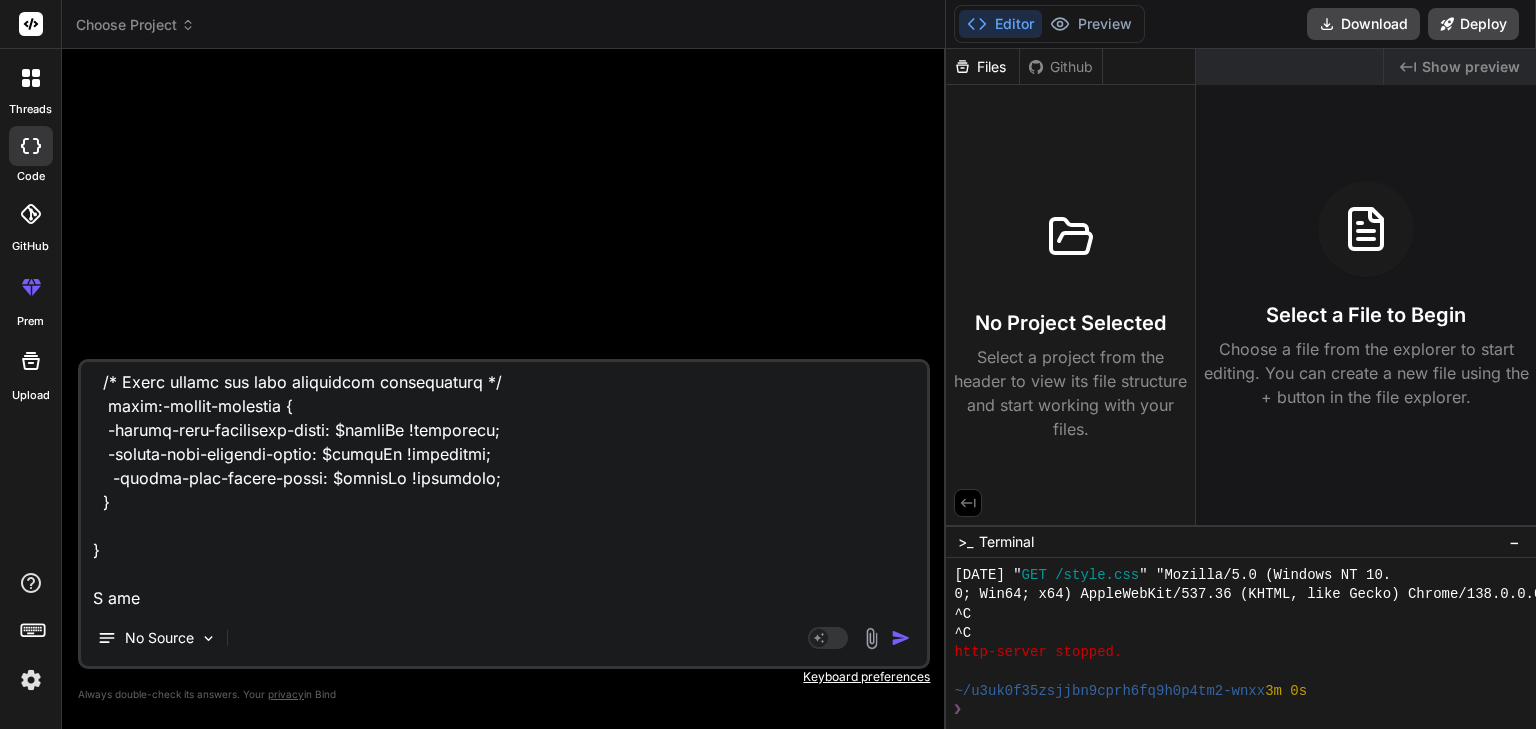 type on "#signIn{
input:-webkit-autofill,
input:-webkit-autofill:hover,
input:-webkit-autofill:focus,
input:-webkit-autofill:active {
-webkit-box-shadow: 0 0 0 30px $inputBg inset !important;
-webkit-text-fill-color: #000 !important;
background-color: $inputBg !important;
background-image: none !important;
color: #000 !important;
-webkit-background-clip: text !important;
background-clip: text !important;
}
/* Remove background from autofill text specifically */
input:-webkit-autofill::-webkit-input-placeholder {
color: $inputBg !important;
}
/* Additional fix for text selection */
input:-webkit-autofill::selection {
background-color: $inputBg !important;
color: #000 !important;
}
/* Remove transition effects that might show blue */
input:-webkit-autofill {
transition: background-color 5000s ease-in-out 0s !important;
-webkit-transition: background-color 5000s ease-in-out 0s !important;
}
/* Force remove any text background highlighti..." 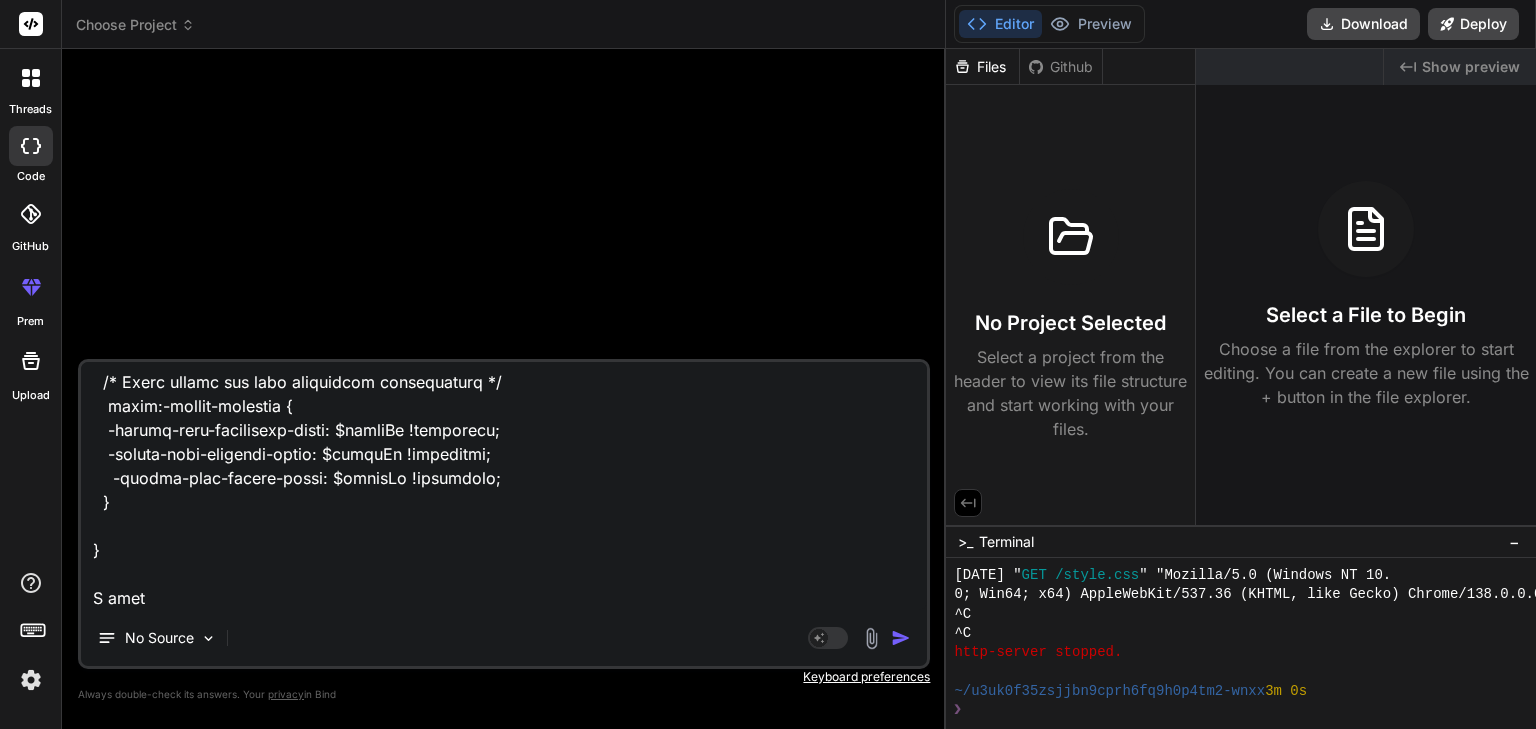 type on "#signIn{
input:-webkit-autofill,
input:-webkit-autofill:hover,
input:-webkit-autofill:focus,
input:-webkit-autofill:active {
-webkit-box-shadow: 0 0 0 30px $inputBg inset !important;
-webkit-text-fill-color: #000 !important;
background-color: $inputBg !important;
background-image: none !important;
color: #000 !important;
-webkit-background-clip: text !important;
background-clip: text !important;
}
/* Remove background from autofill text specifically */
input:-webkit-autofill::-webkit-input-placeholder {
color: $inputBg !important;
}
/* Additional fix for text selection */
input:-webkit-autofill::selection {
background-color: $inputBg !important;
color: #000 !important;
}
/* Remove transition effects that might show blue */
input:-webkit-autofill {
transition: background-color 5000s ease-in-out 0s !important;
-webkit-transition: background-color 5000s ease-in-out 0s !important;
}
/* Force remove any text background highlighti..." 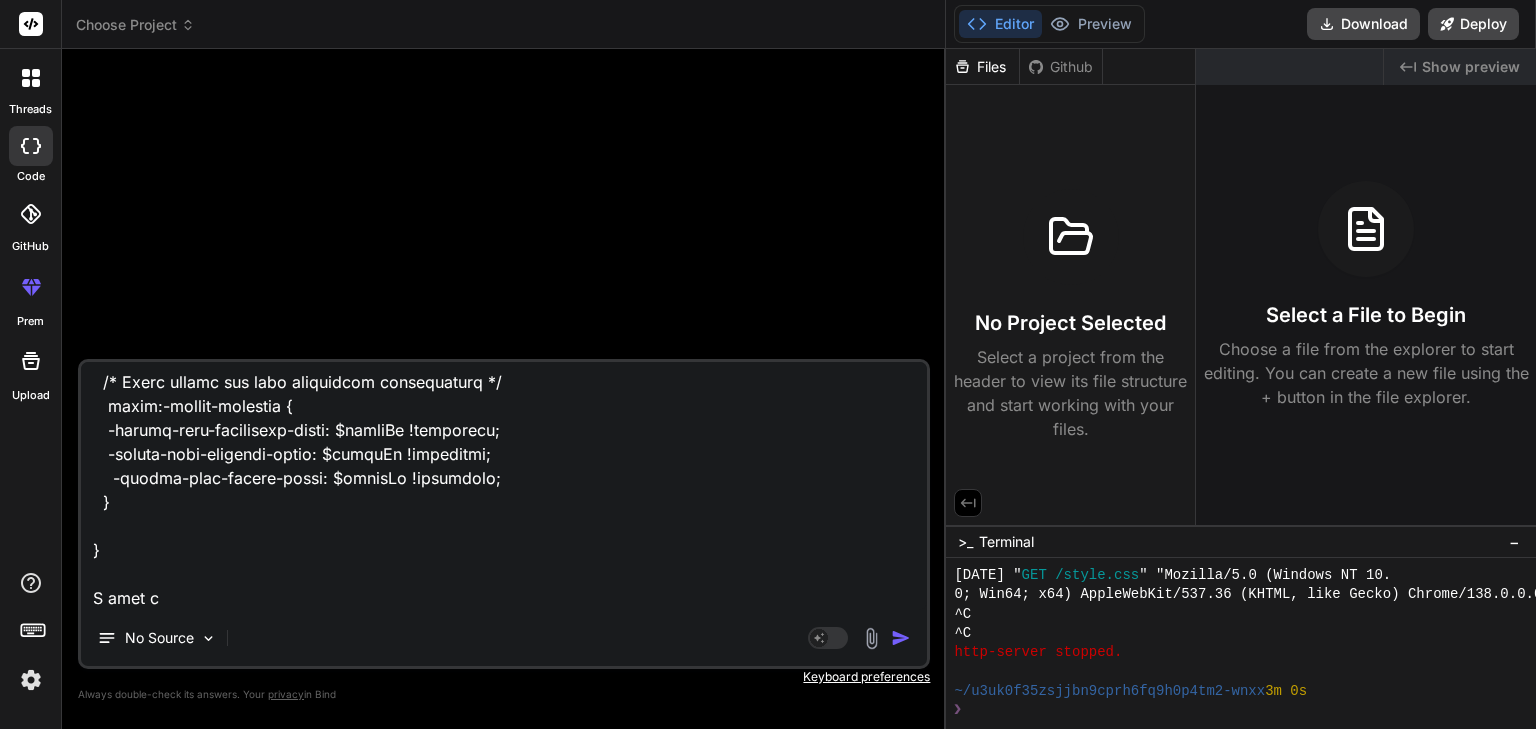 type on "#signIn{
input:-webkit-autofill,
input:-webkit-autofill:hover,
input:-webkit-autofill:focus,
input:-webkit-autofill:active {
-webkit-box-shadow: 0 0 0 30px $inputBg inset !important;
-webkit-text-fill-color: #000 !important;
background-color: $inputBg !important;
background-image: none !important;
color: #000 !important;
-webkit-background-clip: text !important;
background-clip: text !important;
}
/* Remove background from autofill text specifically */
input:-webkit-autofill::-webkit-input-placeholder {
color: $inputBg !important;
}
/* Additional fix for text selection */
input:-webkit-autofill::selection {
background-color: $inputBg !important;
color: #000 !important;
}
/* Remove transition effects that might show blue */
input:-webkit-autofill {
transition: background-color 5000s ease-in-out 0s !important;
-webkit-transition: background-color 5000s ease-in-out 0s !important;
}
/* Force remove any text background highlighti..." 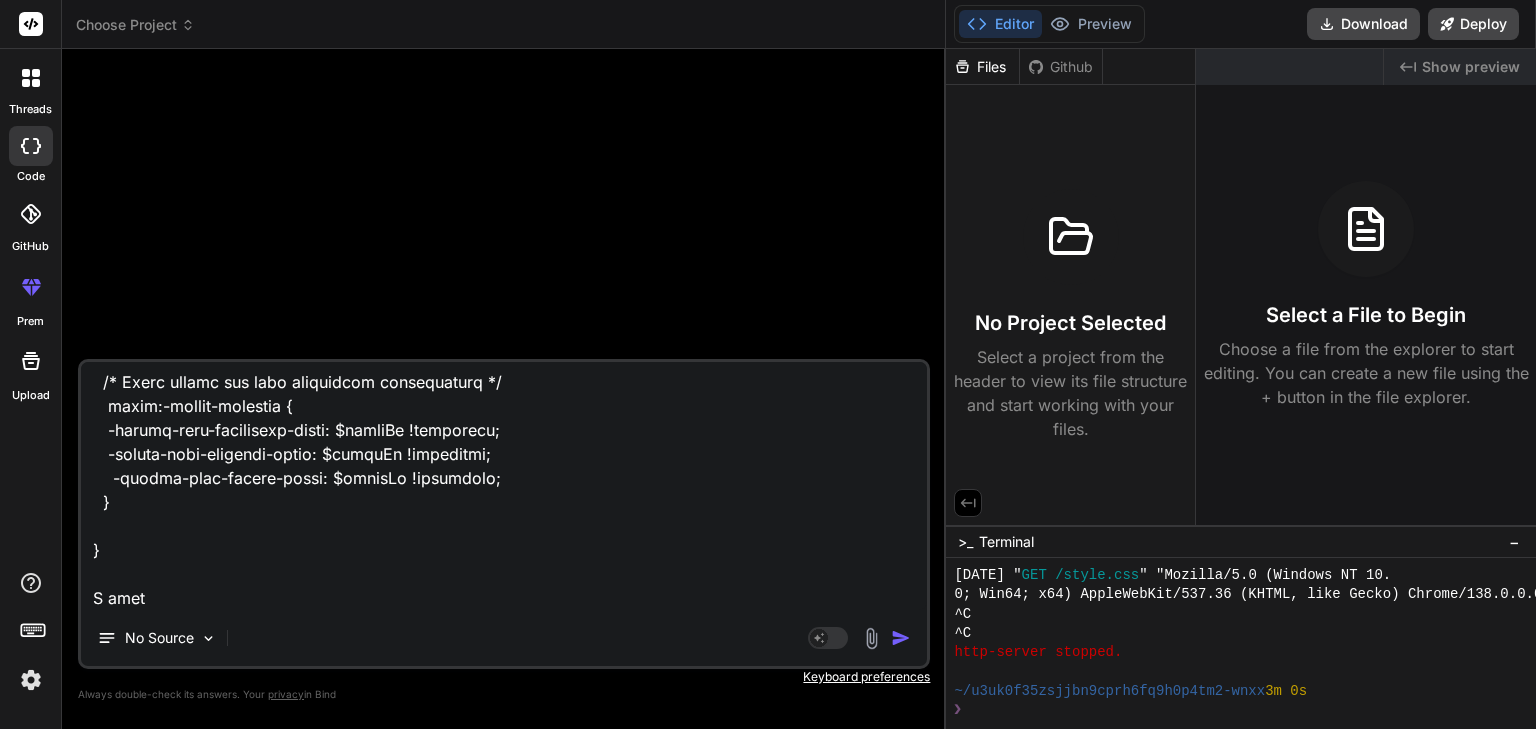 type on "#signIn{
input:-webkit-autofill,
input:-webkit-autofill:hover,
input:-webkit-autofill:focus,
input:-webkit-autofill:active {
-webkit-box-shadow: 0 0 0 30px $inputBg inset !important;
-webkit-text-fill-color: #000 !important;
background-color: $inputBg !important;
background-image: none !important;
color: #000 !important;
-webkit-background-clip: text !important;
background-clip: text !important;
}
/* Remove background from autofill text specifically */
input:-webkit-autofill::-webkit-input-placeholder {
color: $inputBg !important;
}
/* Additional fix for text selection */
input:-webkit-autofill::selection {
background-color: $inputBg !important;
color: #000 !important;
}
/* Remove transition effects that might show blue */
input:-webkit-autofill {
transition: background-color 5000s ease-in-out 0s !important;
-webkit-transition: background-color 5000s ease-in-out 0s !important;
}
/* Force remove any text background highlighti..." 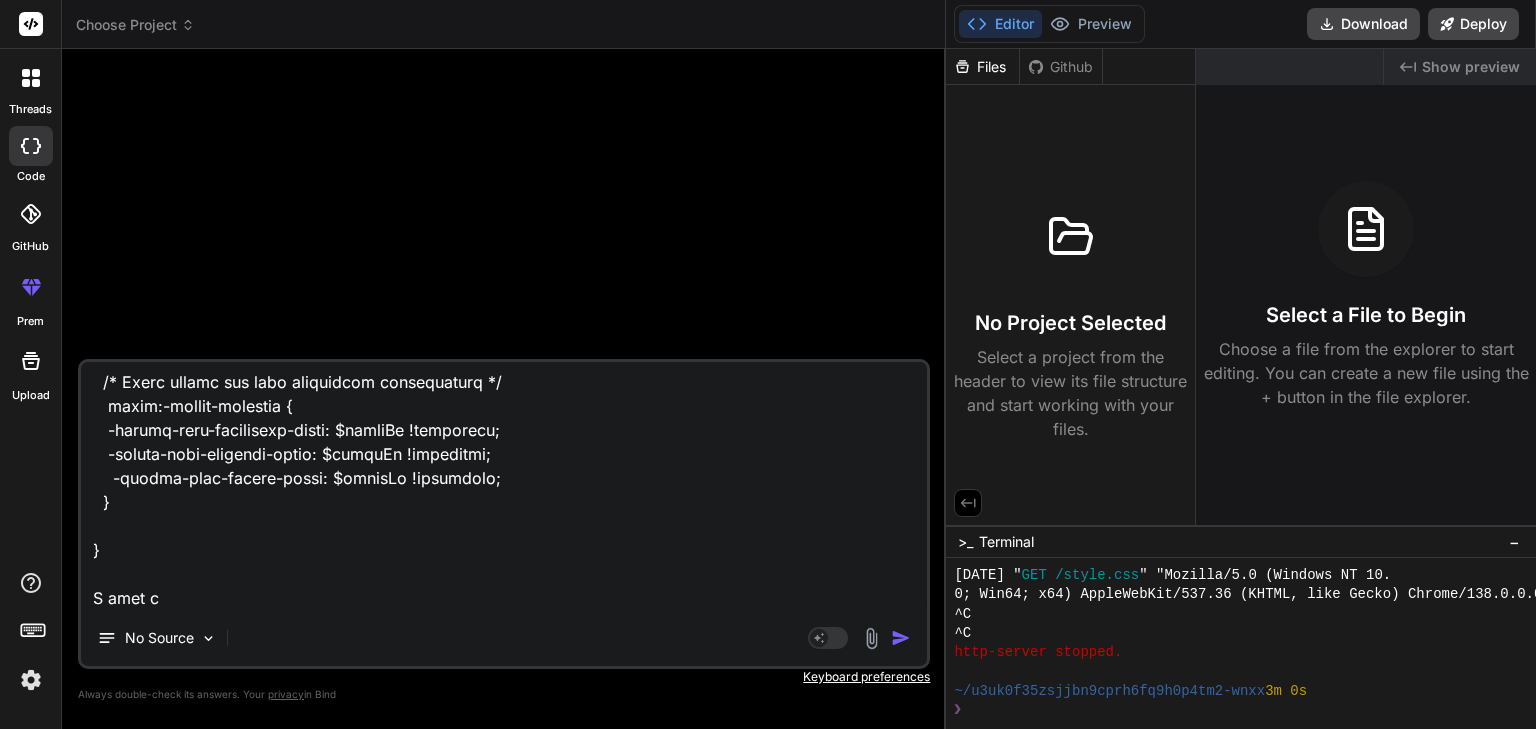 type on "#signIn{
input:-webkit-autofill,
input:-webkit-autofill:hover,
input:-webkit-autofill:focus,
input:-webkit-autofill:active {
-webkit-box-shadow: 0 0 0 30px $inputBg inset !important;
-webkit-text-fill-color: #000 !important;
background-color: $inputBg !important;
background-image: none !important;
color: #000 !important;
-webkit-background-clip: text !important;
background-clip: text !important;
}
/* Remove background from autofill text specifically */
input:-webkit-autofill::-webkit-input-placeholder {
color: $inputBg !important;
}
/* Additional fix for text selection */
input:-webkit-autofill::selection {
background-color: $inputBg !important;
color: #000 !important;
}
/* Remove transition effects that might show blue */
input:-webkit-autofill {
transition: background-color 5000s ease-in-out 0s !important;
-webkit-transition: background-color 5000s ease-in-out 0s !important;
}
/* Force remove any text background highlighti..." 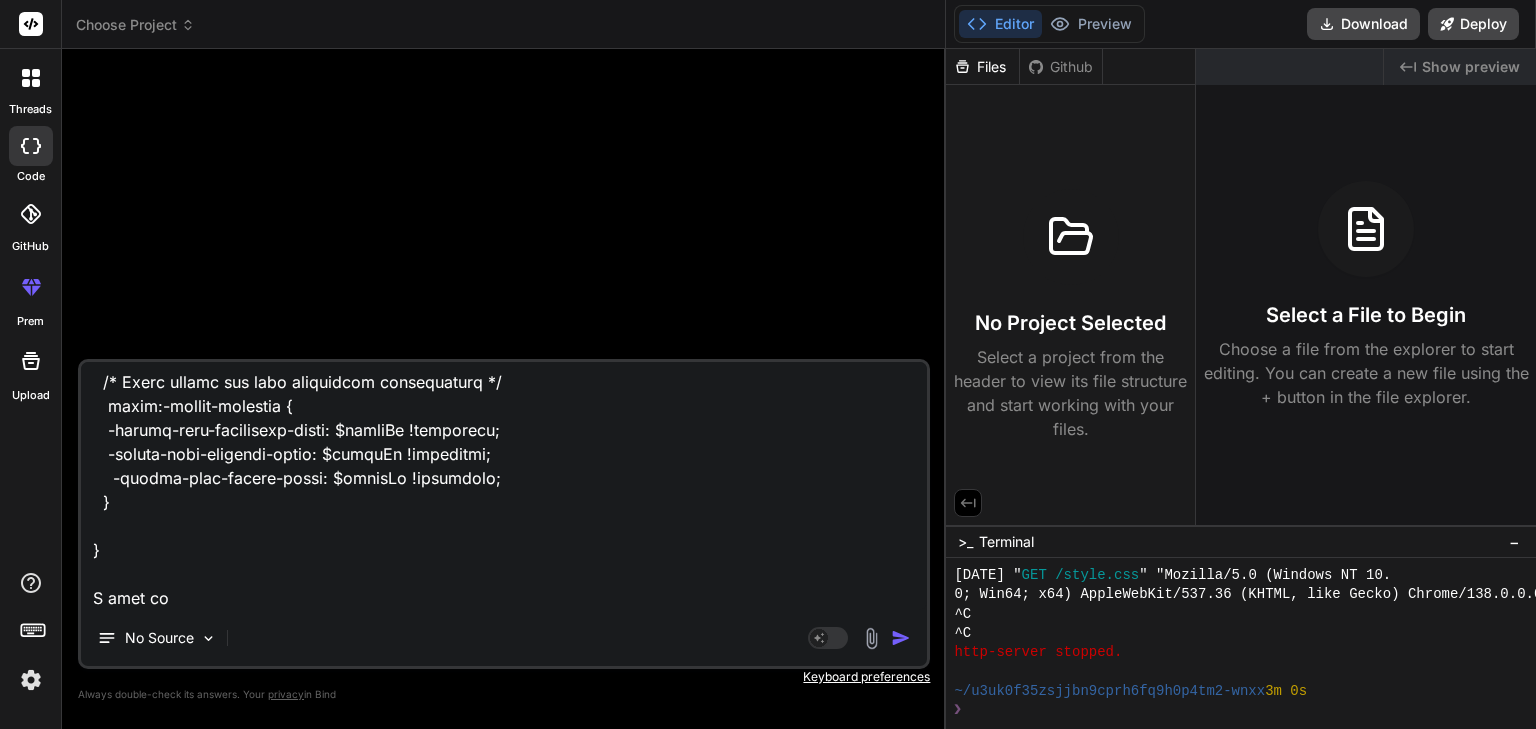 type on "#signIn{
input:-webkit-autofill,
input:-webkit-autofill:hover,
input:-webkit-autofill:focus,
input:-webkit-autofill:active {
-webkit-box-shadow: 0 0 0 30px $inputBg inset !important;
-webkit-text-fill-color: #000 !important;
background-color: $inputBg !important;
background-image: none !important;
color: #000 !important;
-webkit-background-clip: text !important;
background-clip: text !important;
}
/* Remove background from autofill text specifically */
input:-webkit-autofill::-webkit-input-placeholder {
color: $inputBg !important;
}
/* Additional fix for text selection */
input:-webkit-autofill::selection {
background-color: $inputBg !important;
color: #000 !important;
}
/* Remove transition effects that might show blue */
input:-webkit-autofill {
transition: background-color 5000s ease-in-out 0s !important;
-webkit-transition: background-color 5000s ease-in-out 0s !important;
}
/* Force remove any text background highlighti..." 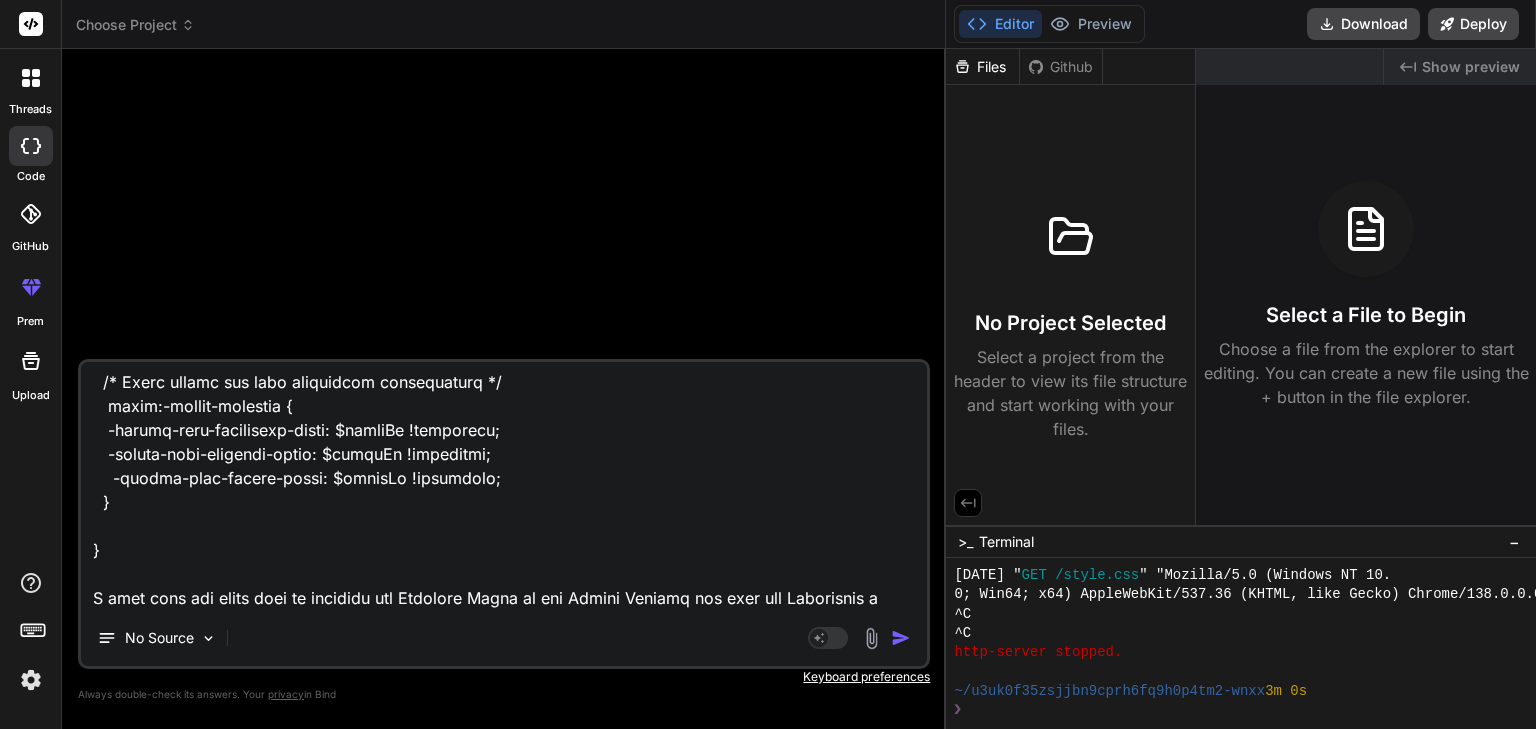 scroll, scrollTop: 793, scrollLeft: 0, axis: vertical 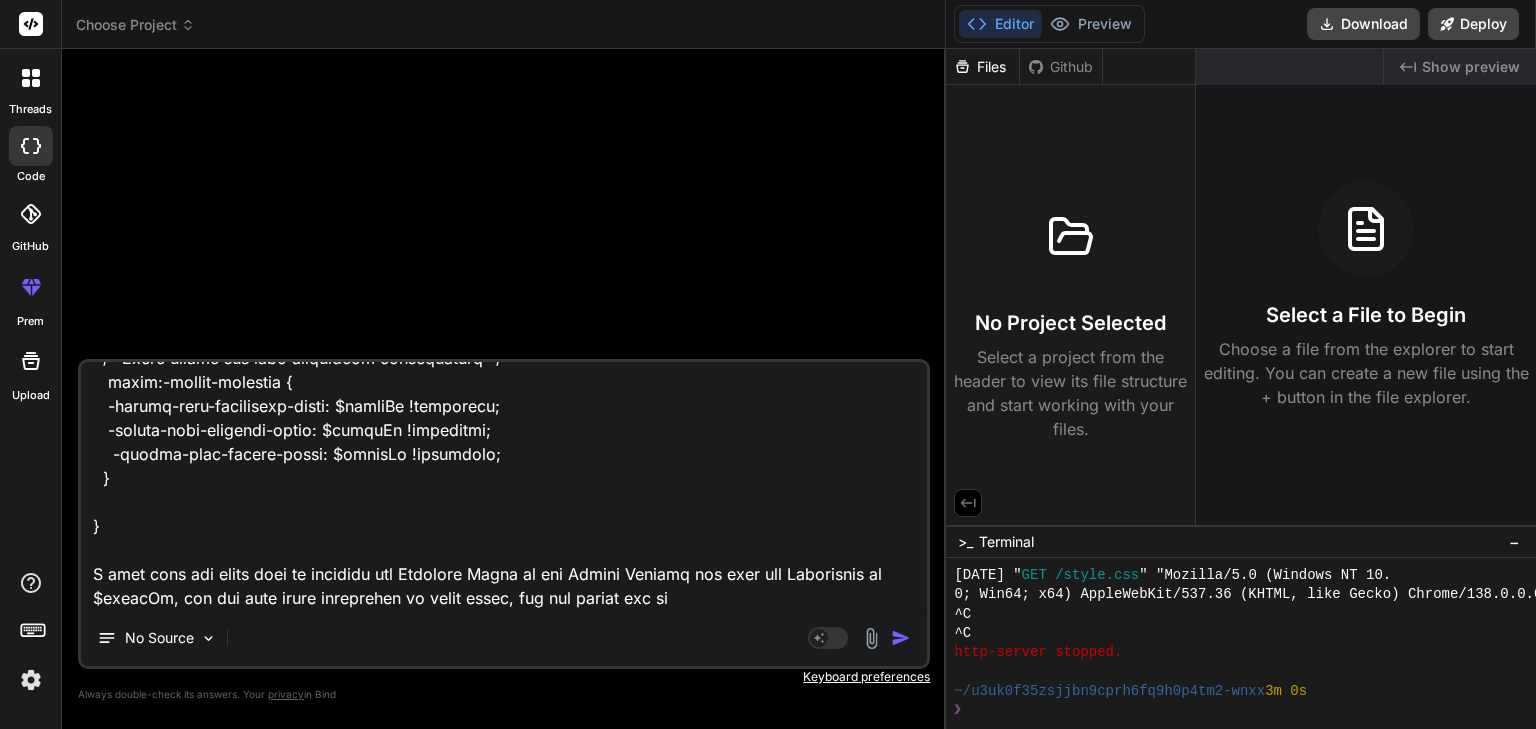click at bounding box center (504, 486) 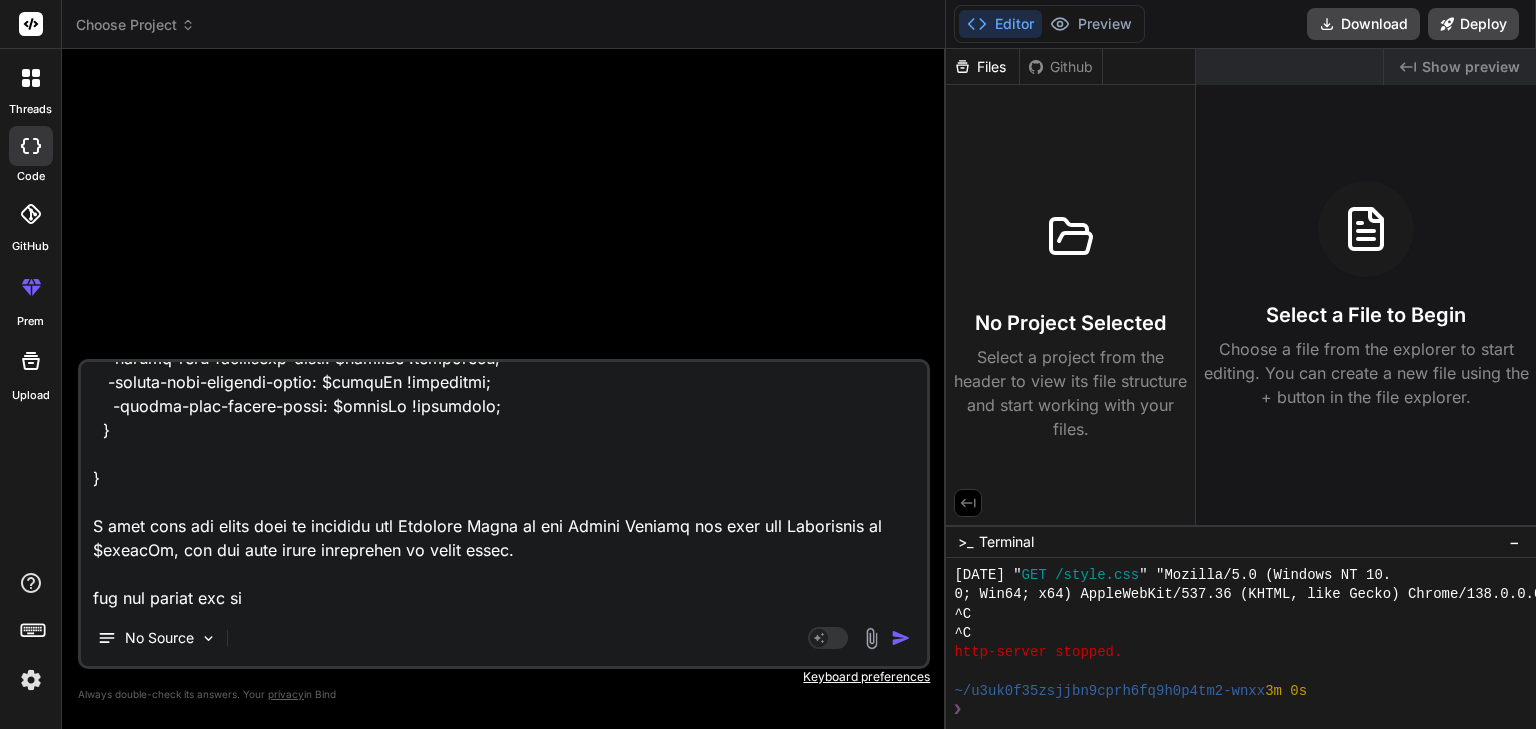scroll, scrollTop: 892, scrollLeft: 0, axis: vertical 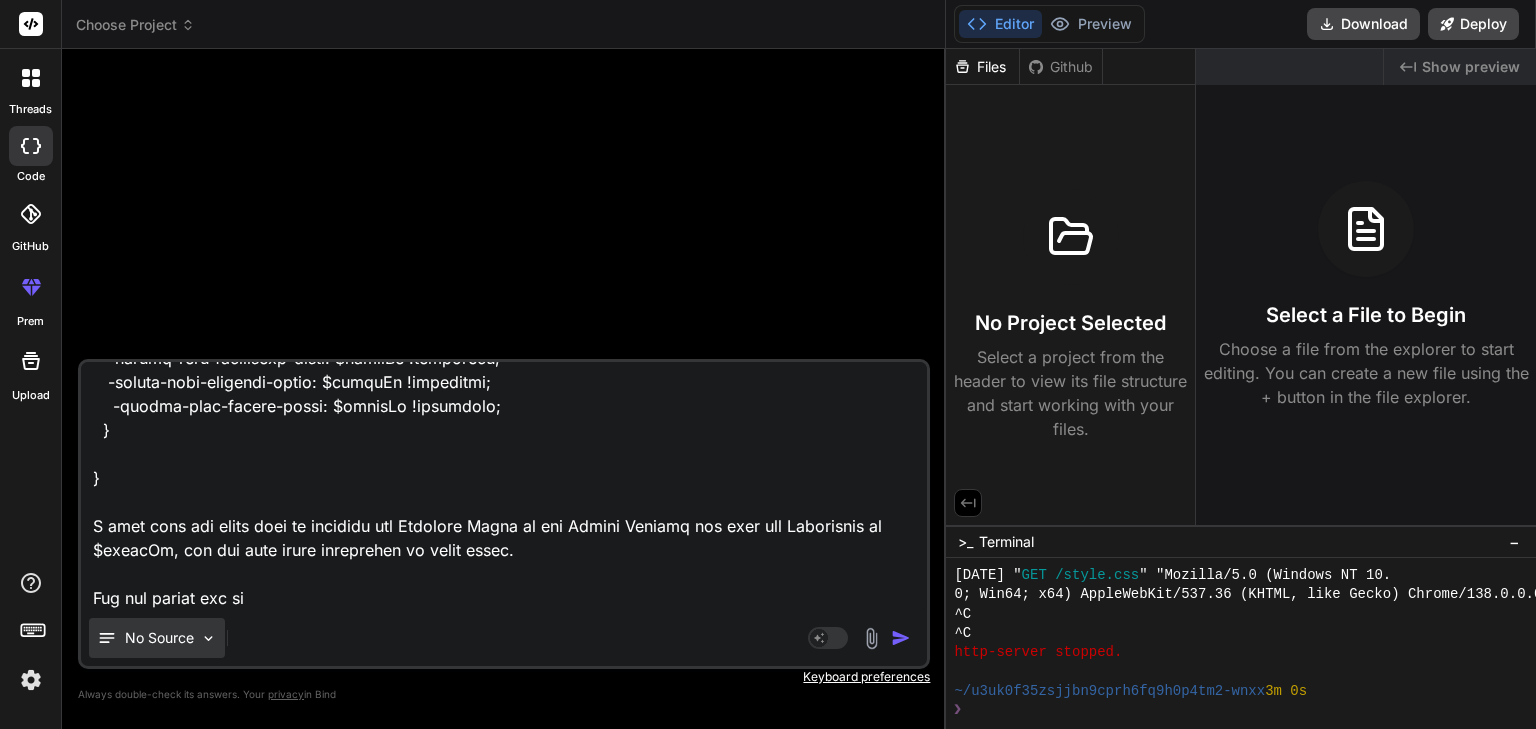 click on "No Source" at bounding box center (159, 638) 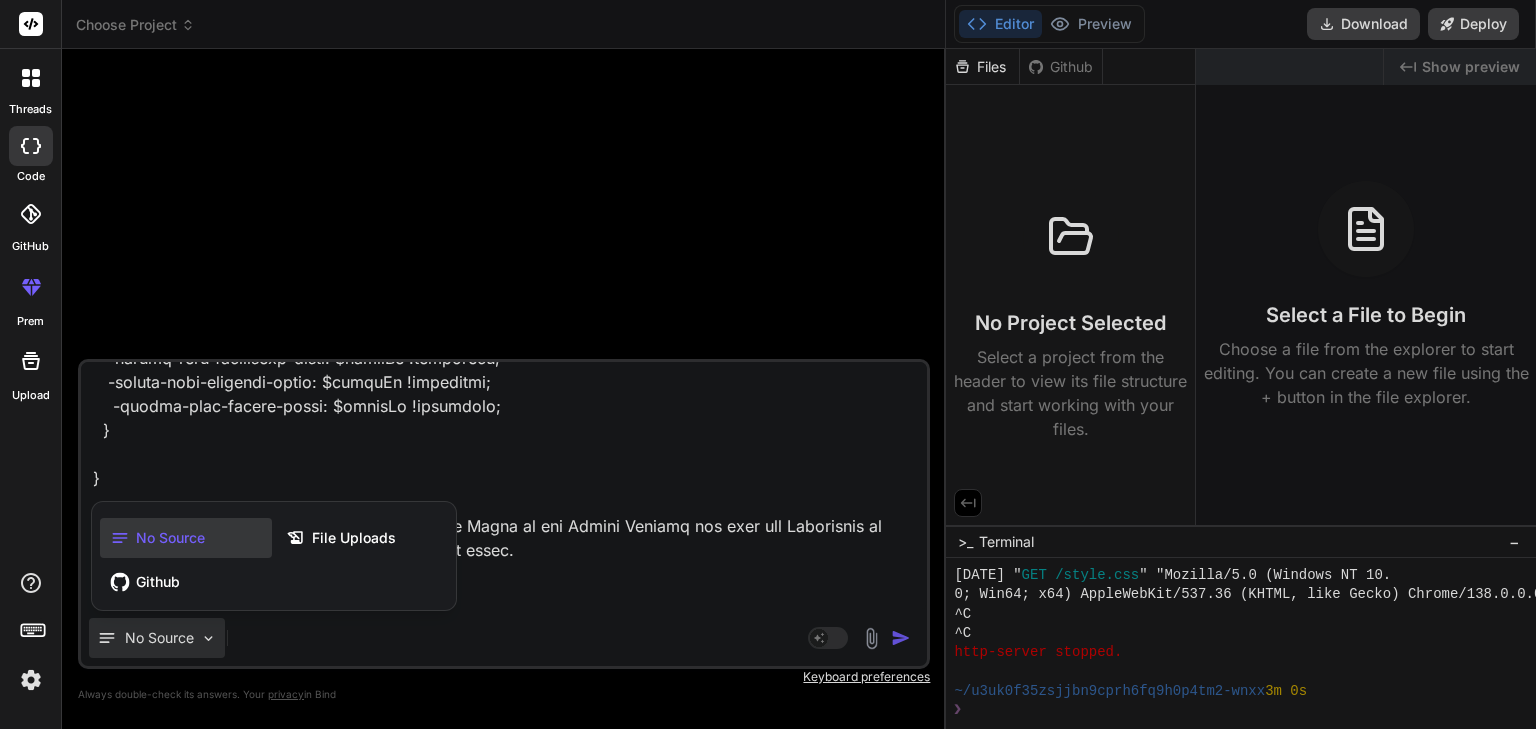 click at bounding box center (768, 364) 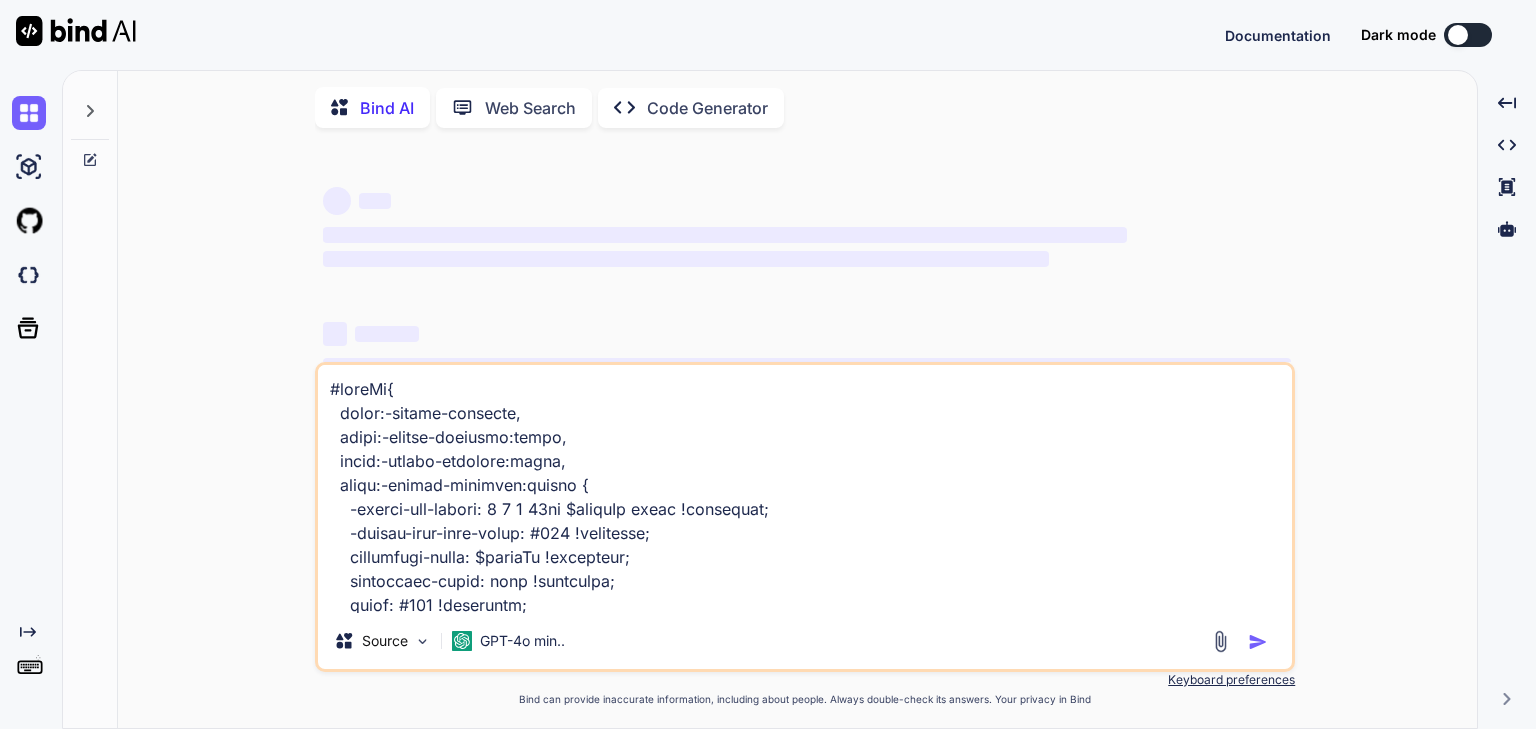 scroll, scrollTop: 0, scrollLeft: 0, axis: both 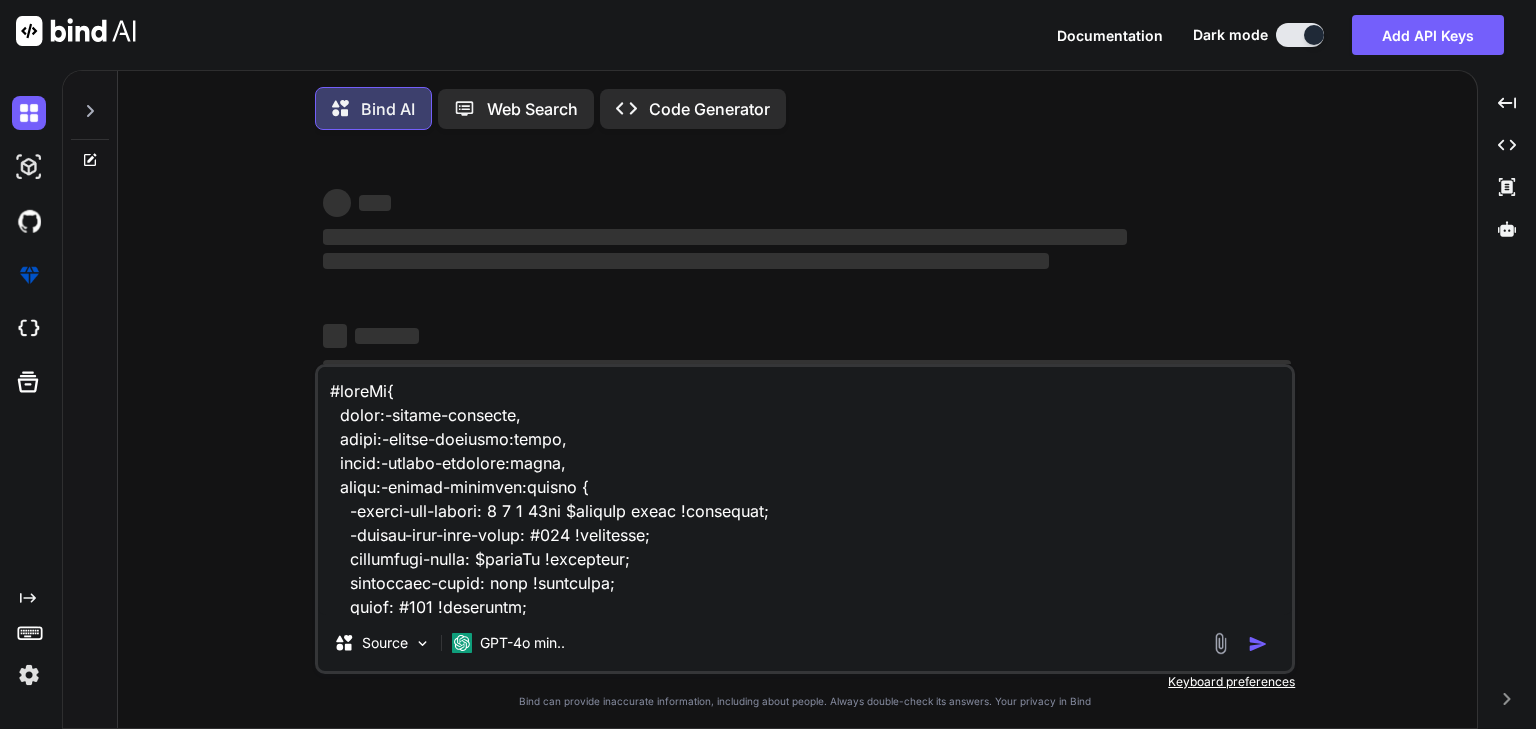 click at bounding box center (805, 491) 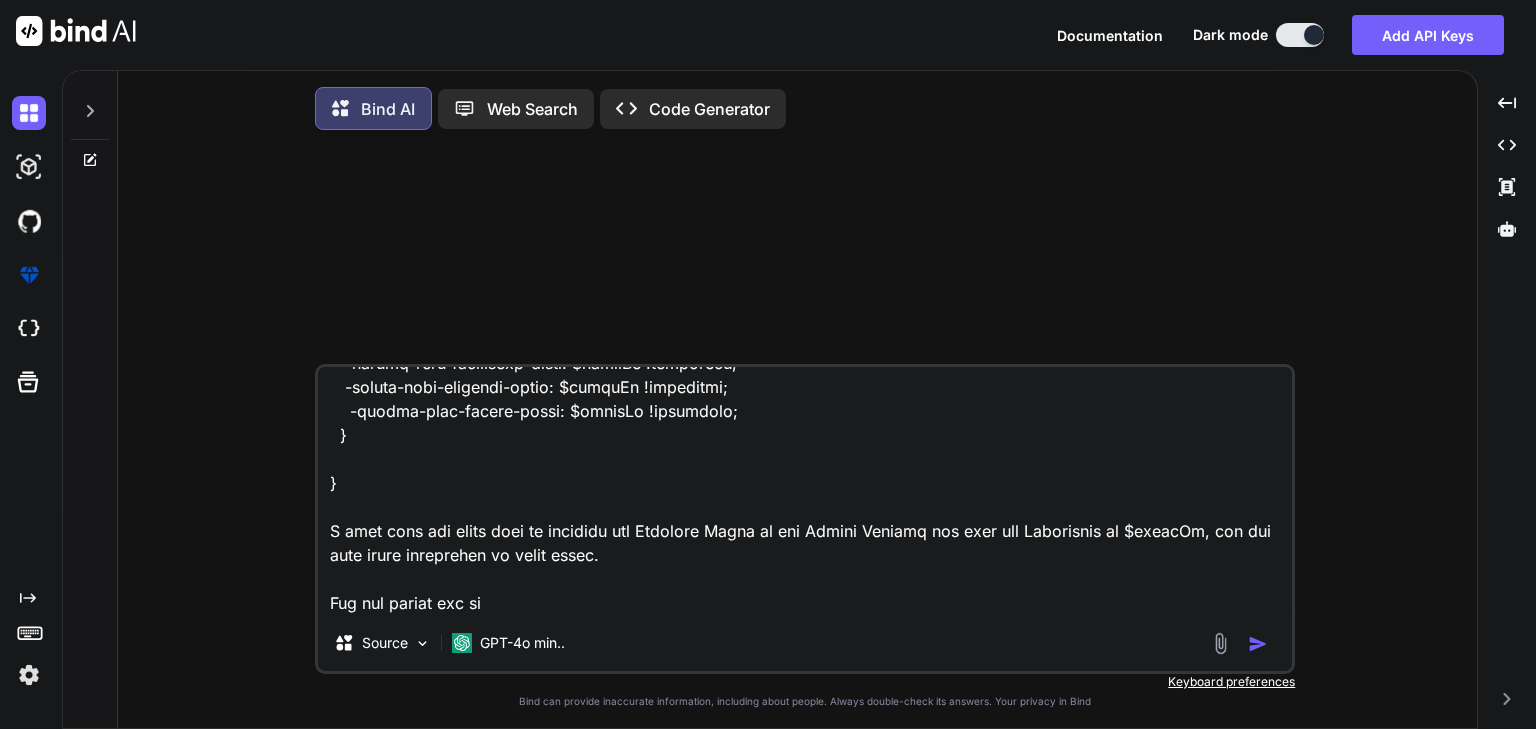 scroll, scrollTop: 892, scrollLeft: 0, axis: vertical 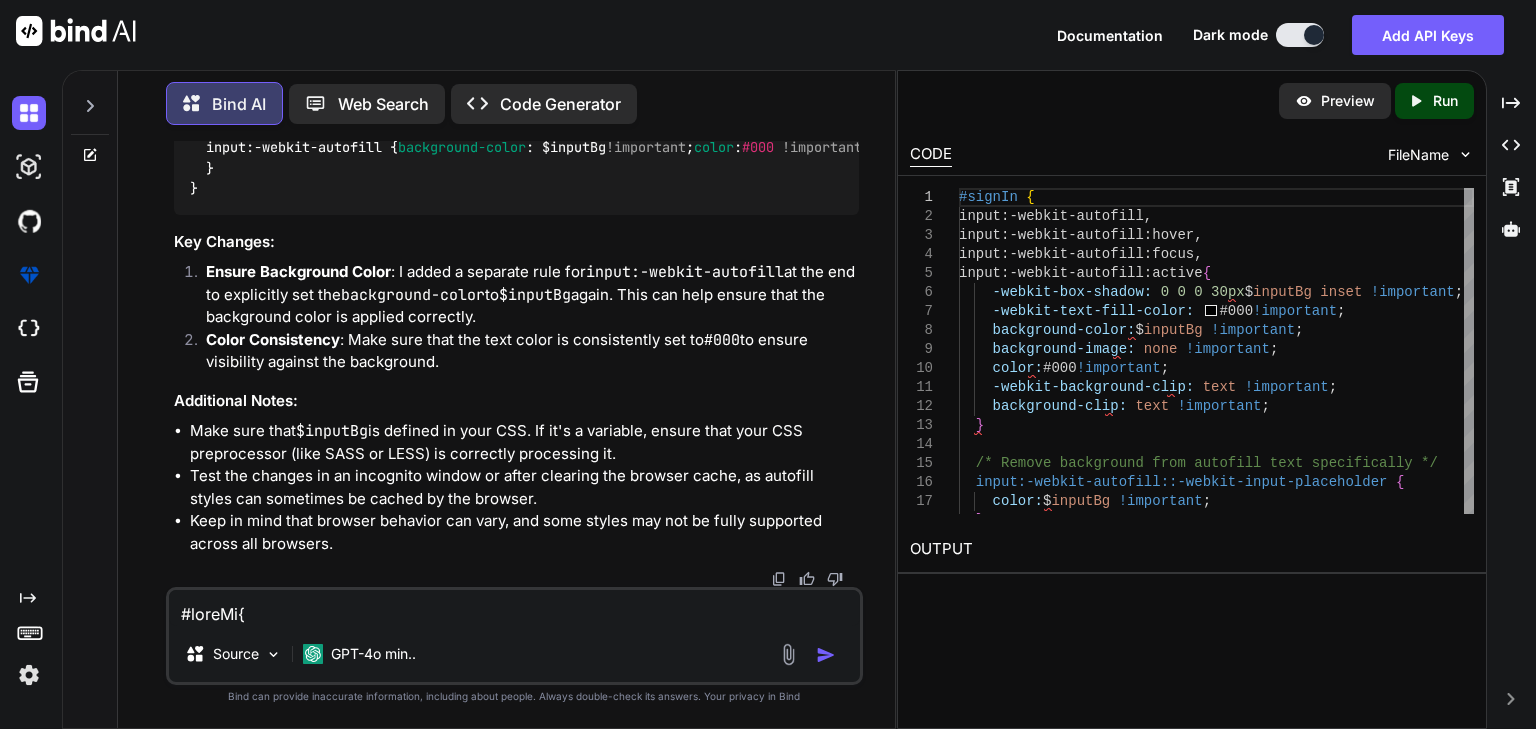 type on "x" 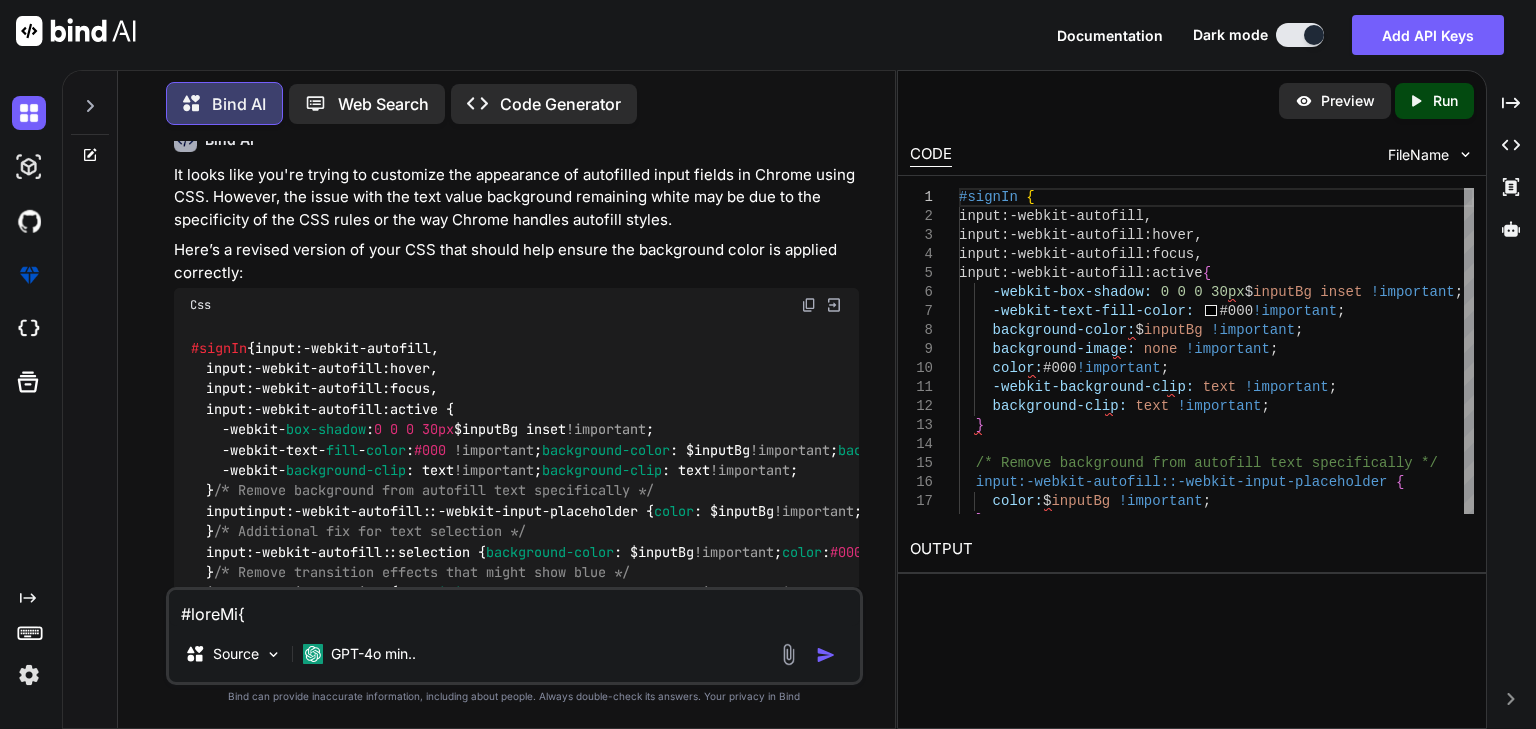 scroll, scrollTop: 387, scrollLeft: 0, axis: vertical 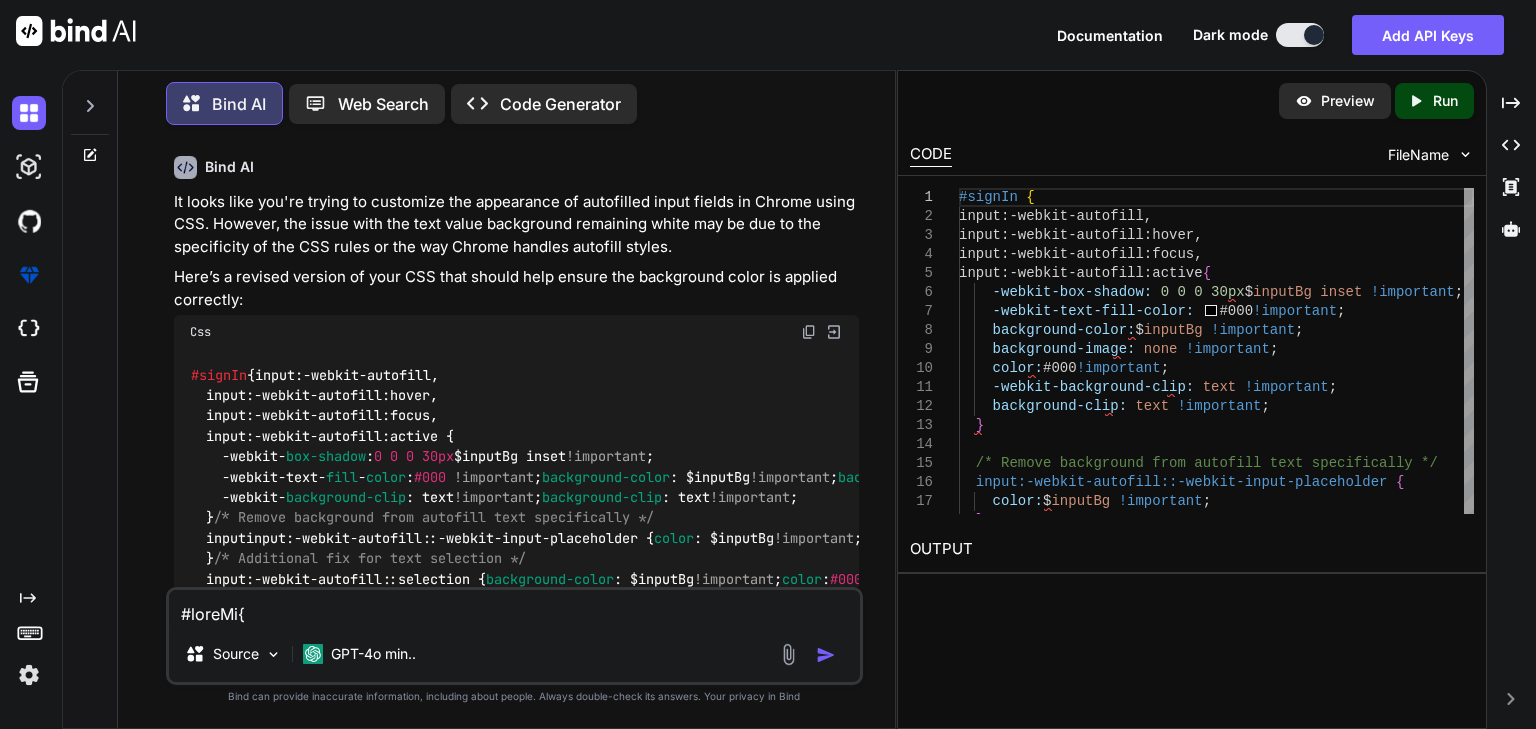 click at bounding box center (809, 332) 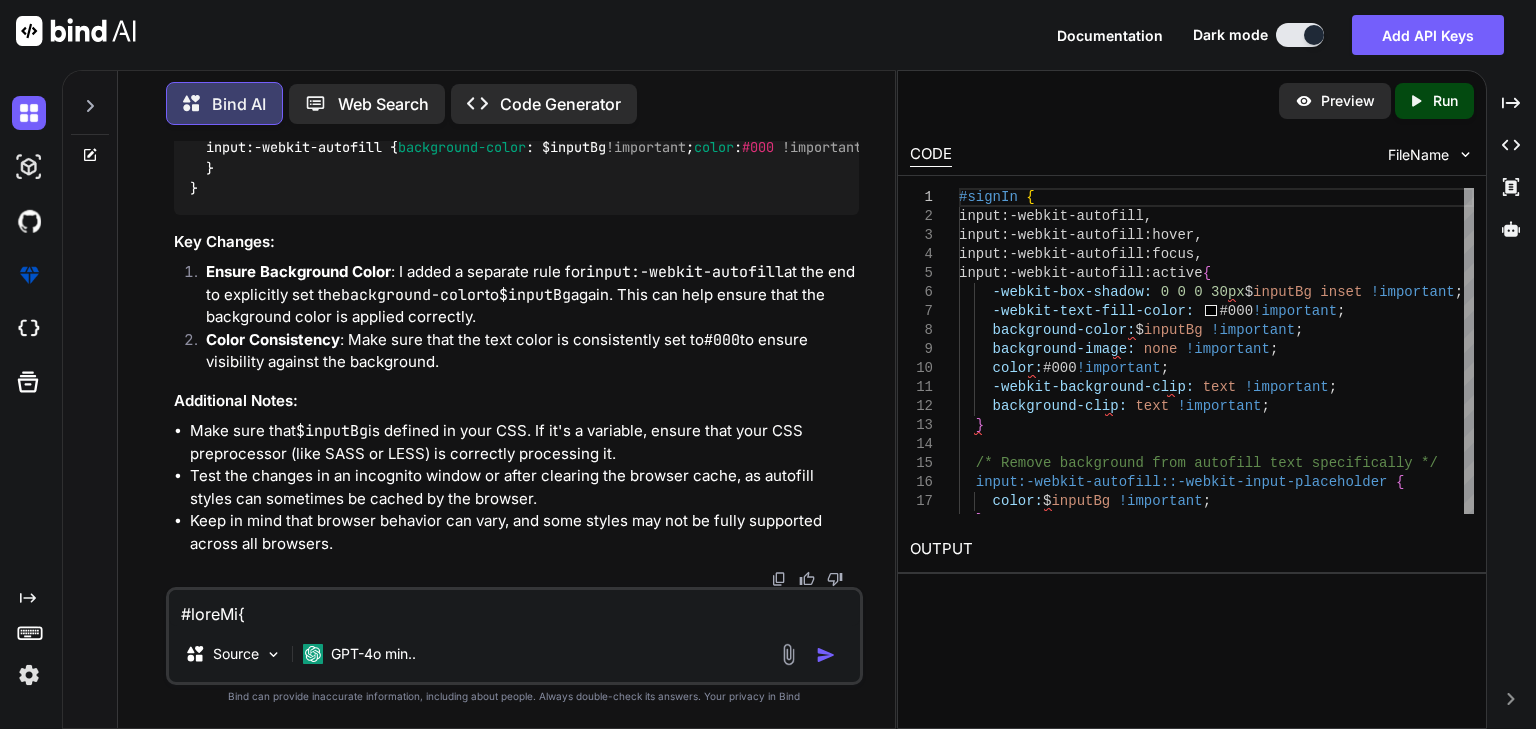 scroll, scrollTop: 1427, scrollLeft: 0, axis: vertical 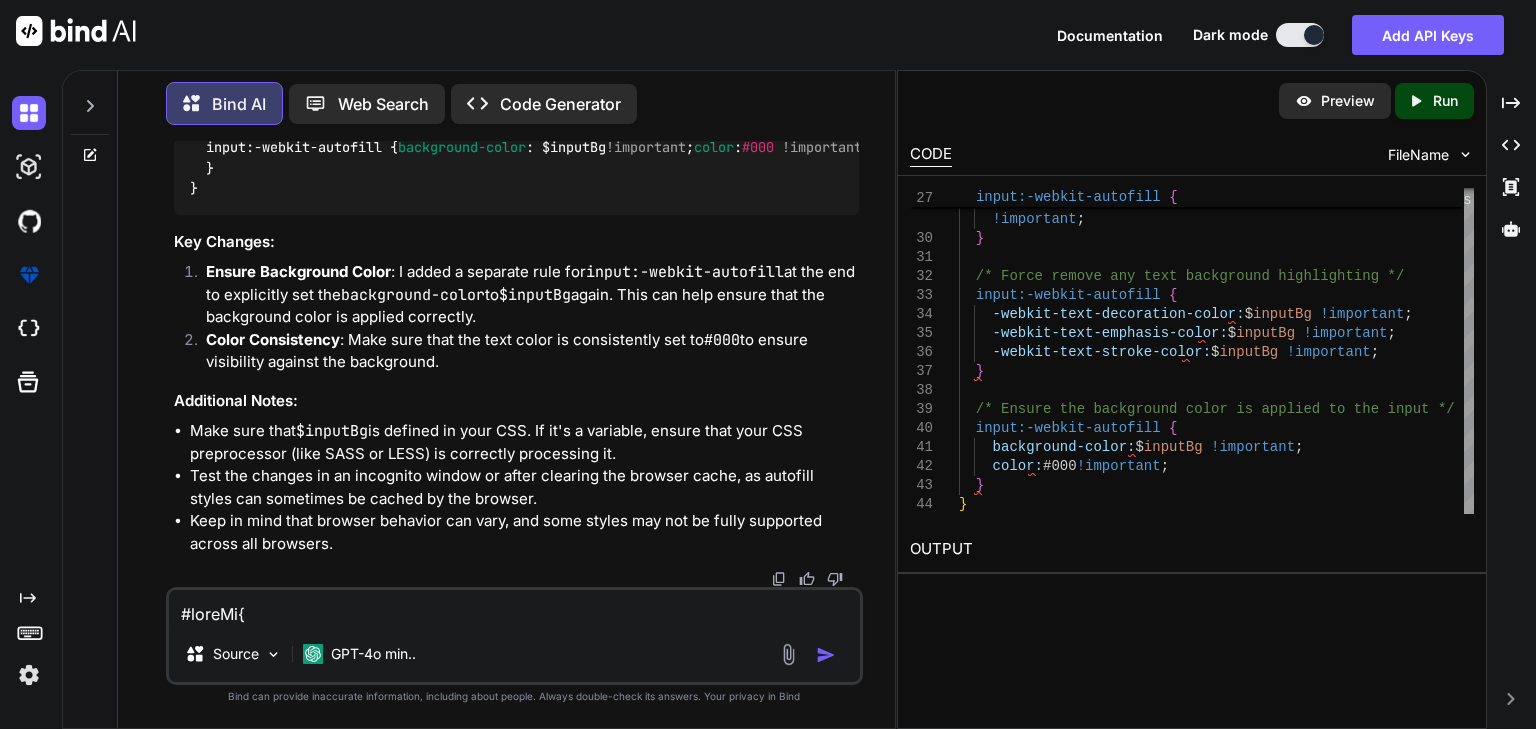 click on "Preview" at bounding box center [1348, 101] 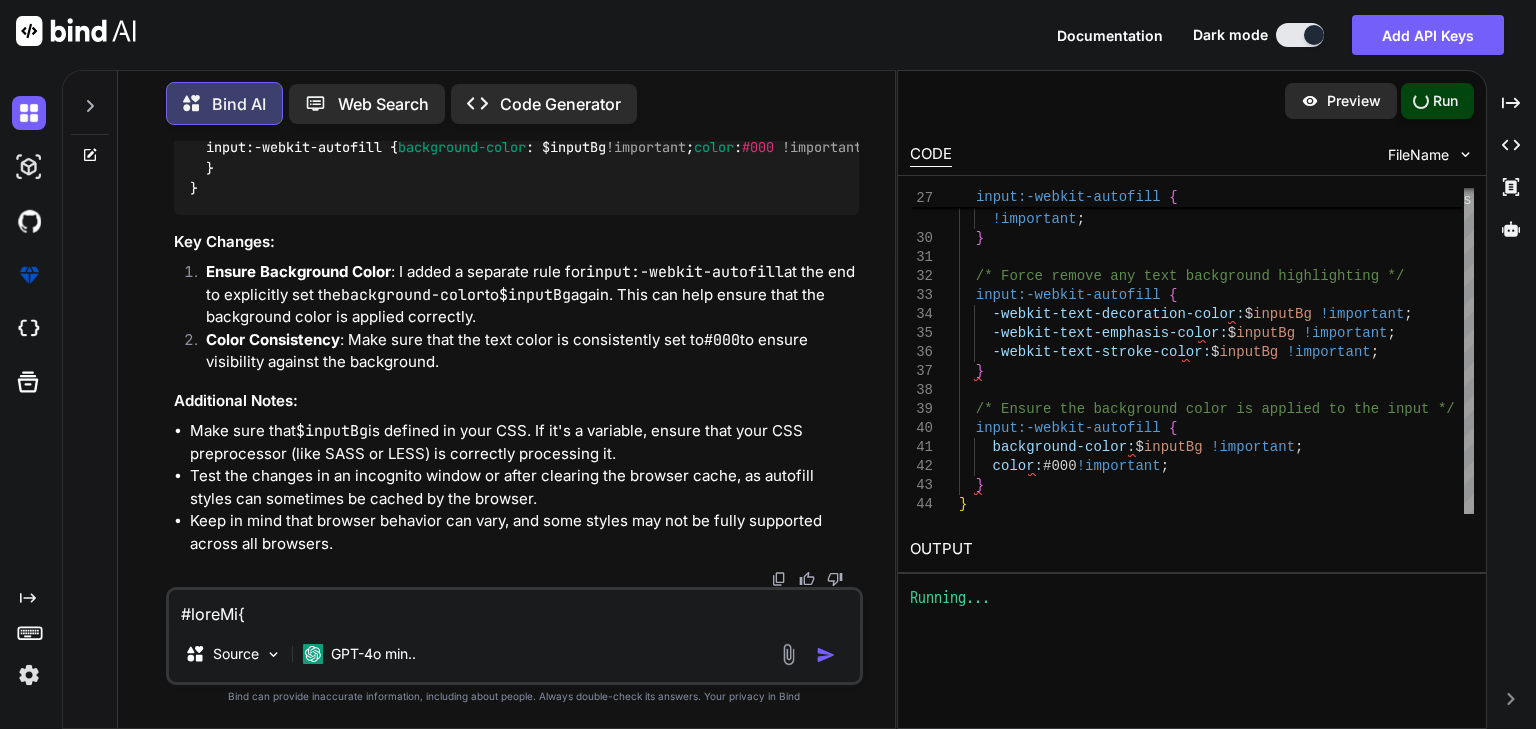 type on "x" 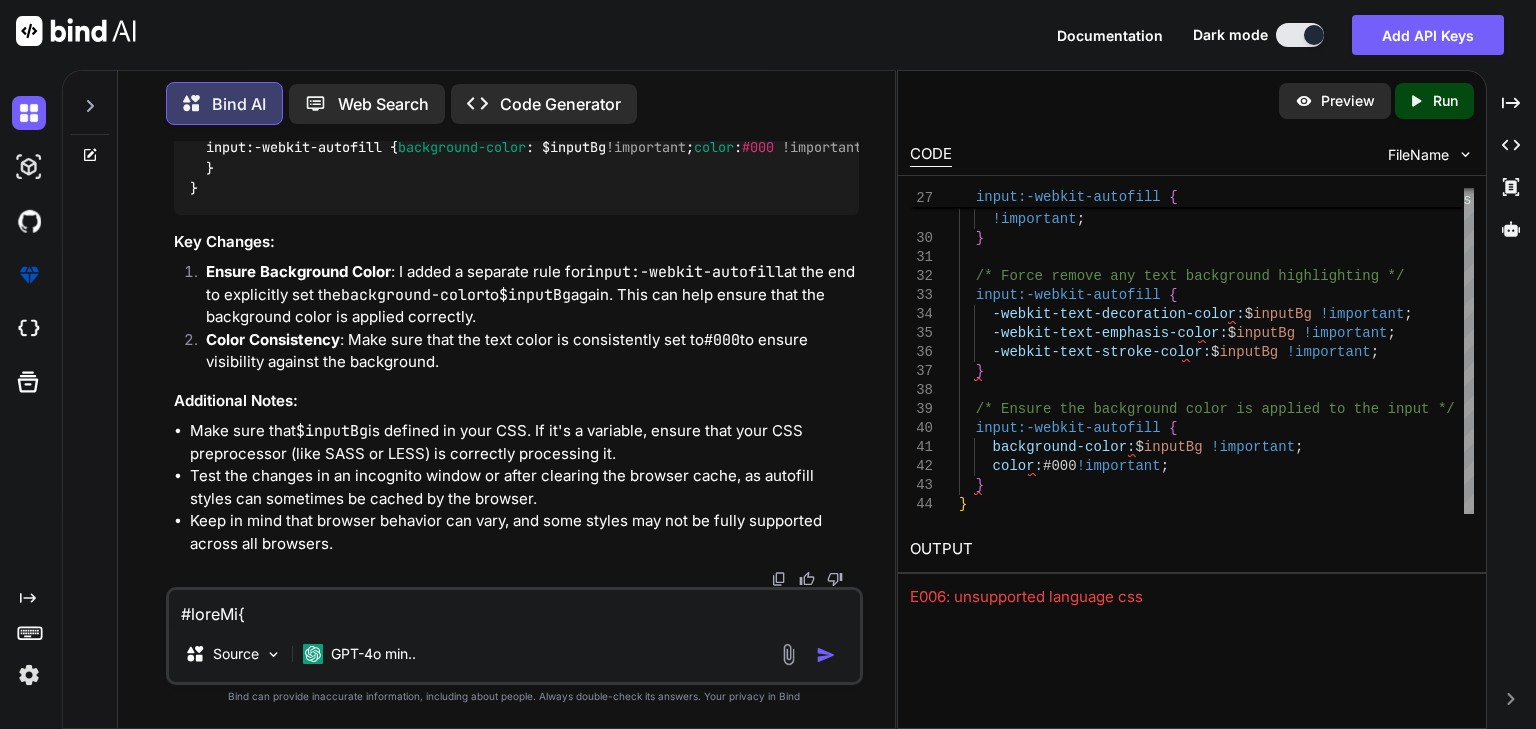 click at bounding box center (514, 608) 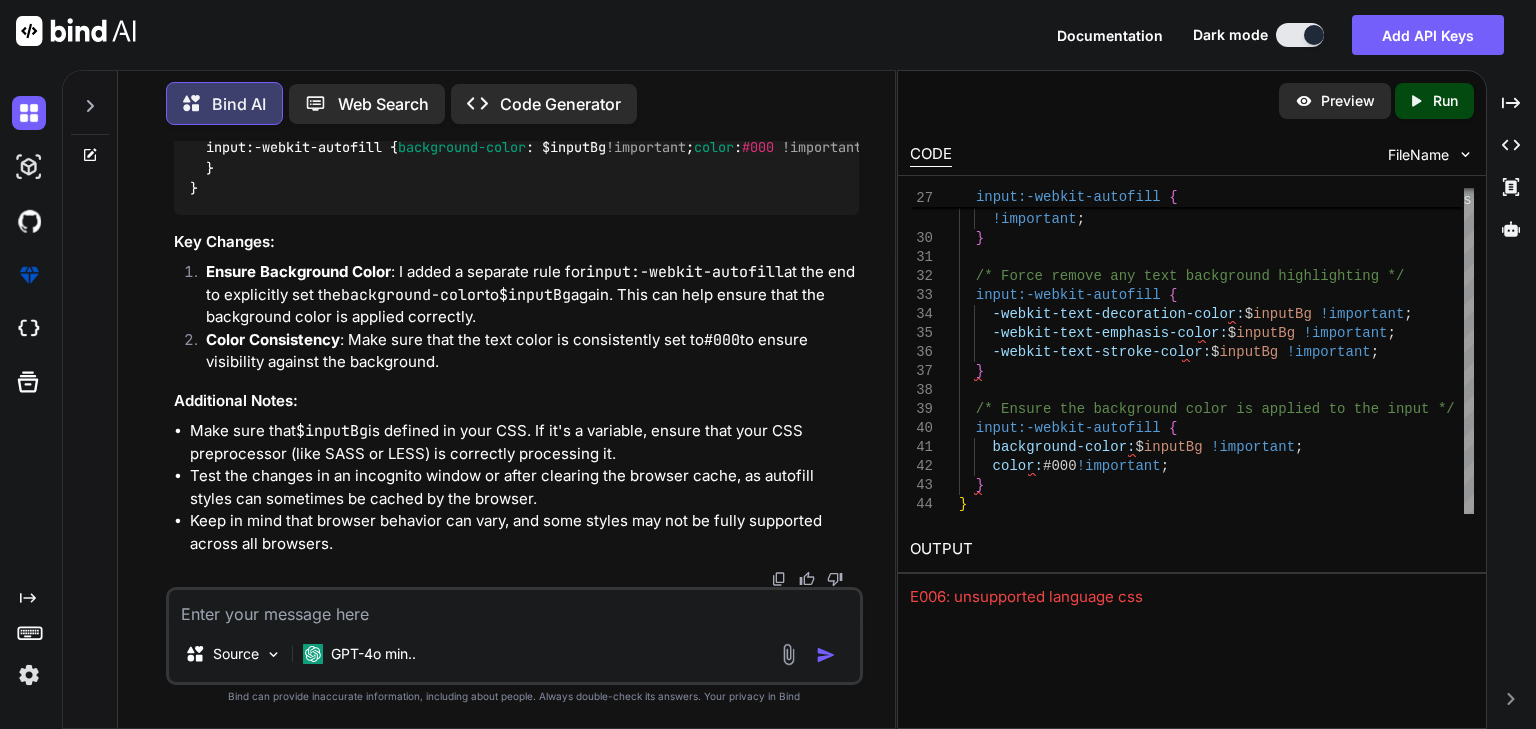 type on "i" 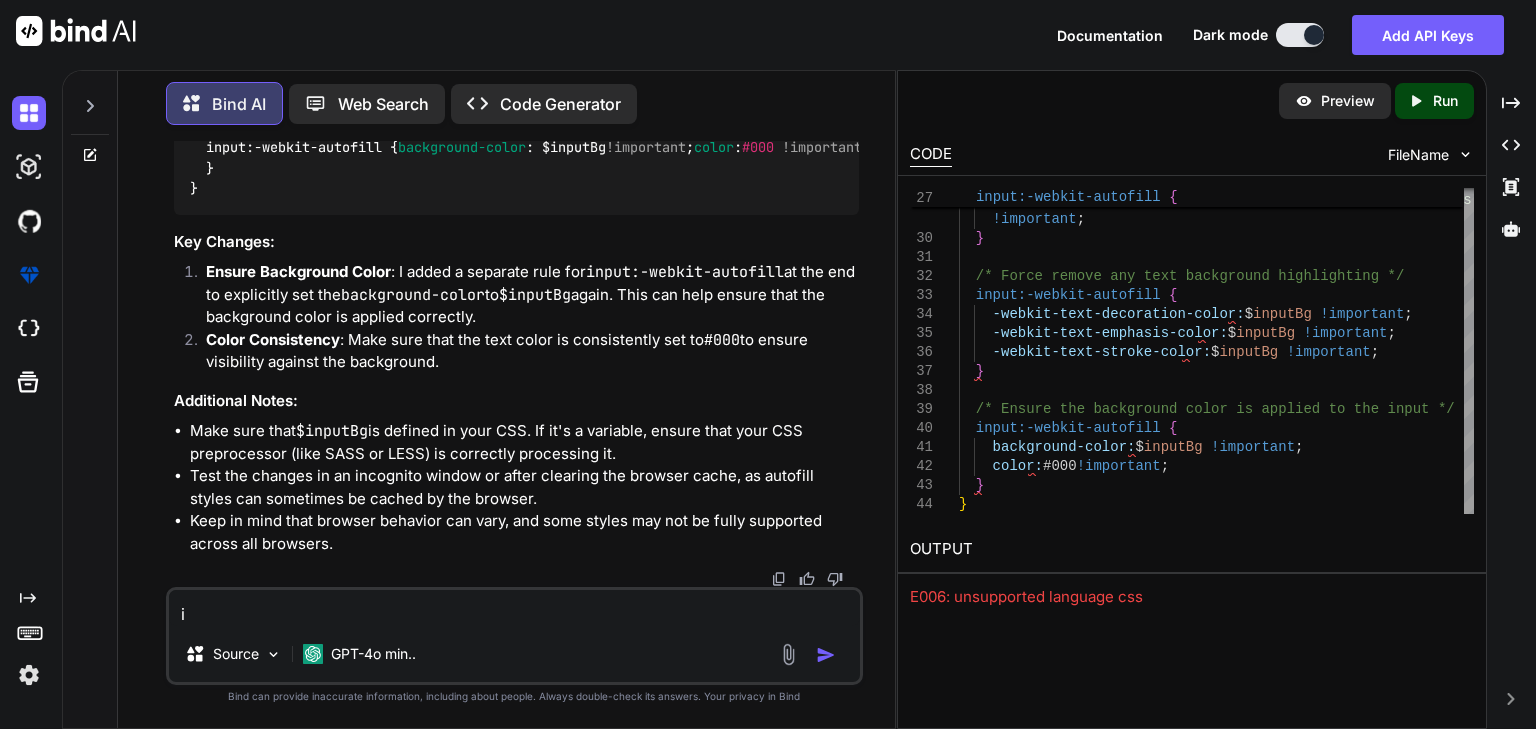 type on "it" 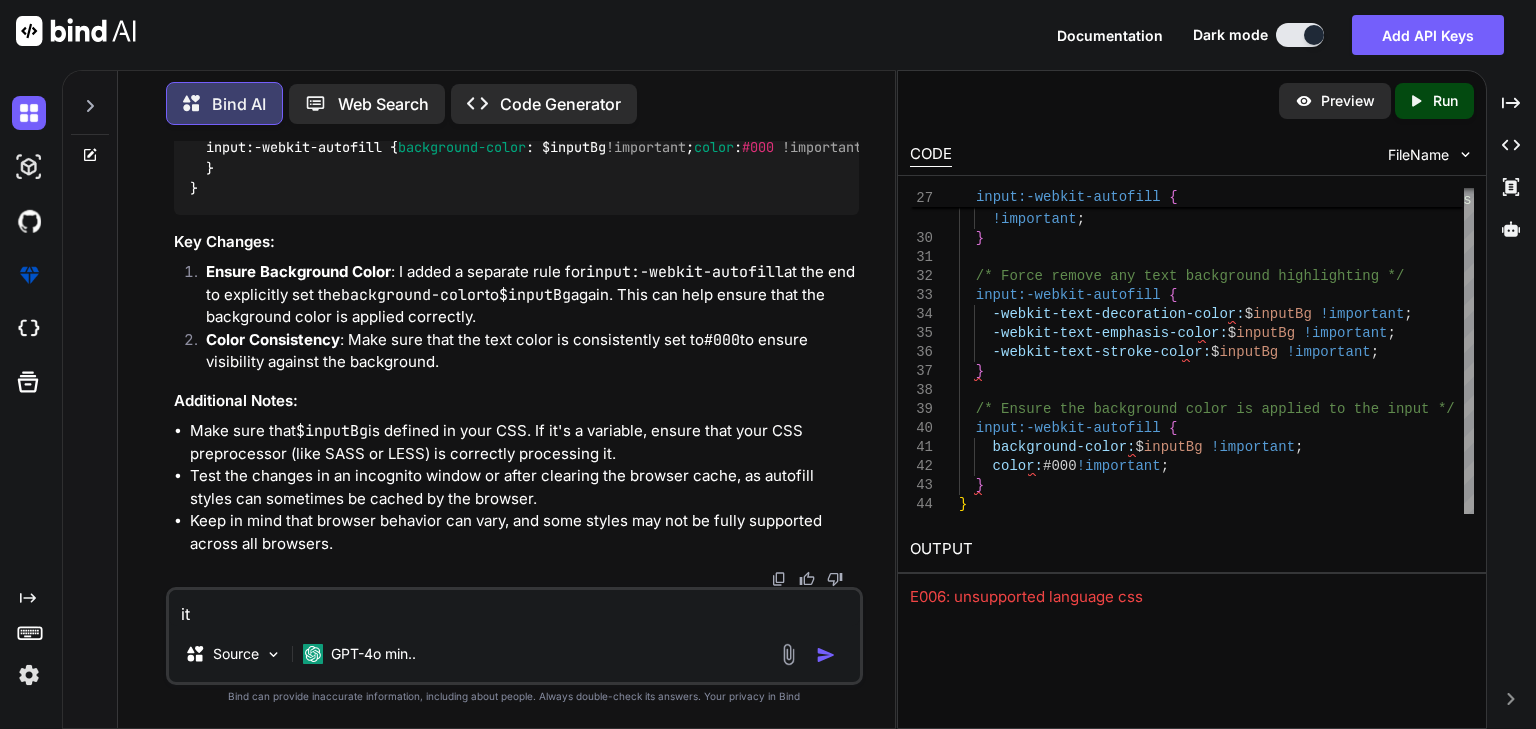 type on "it" 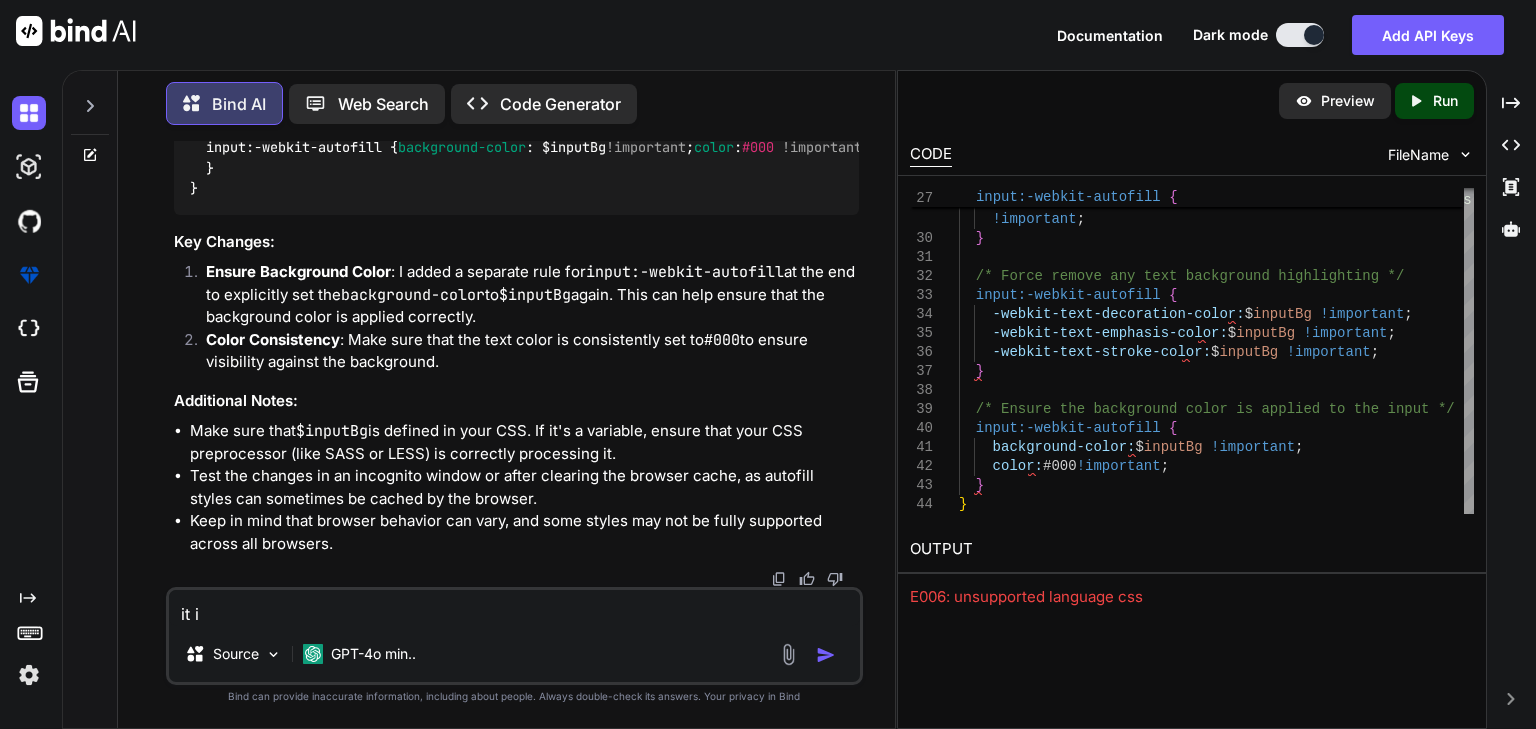 type on "it is" 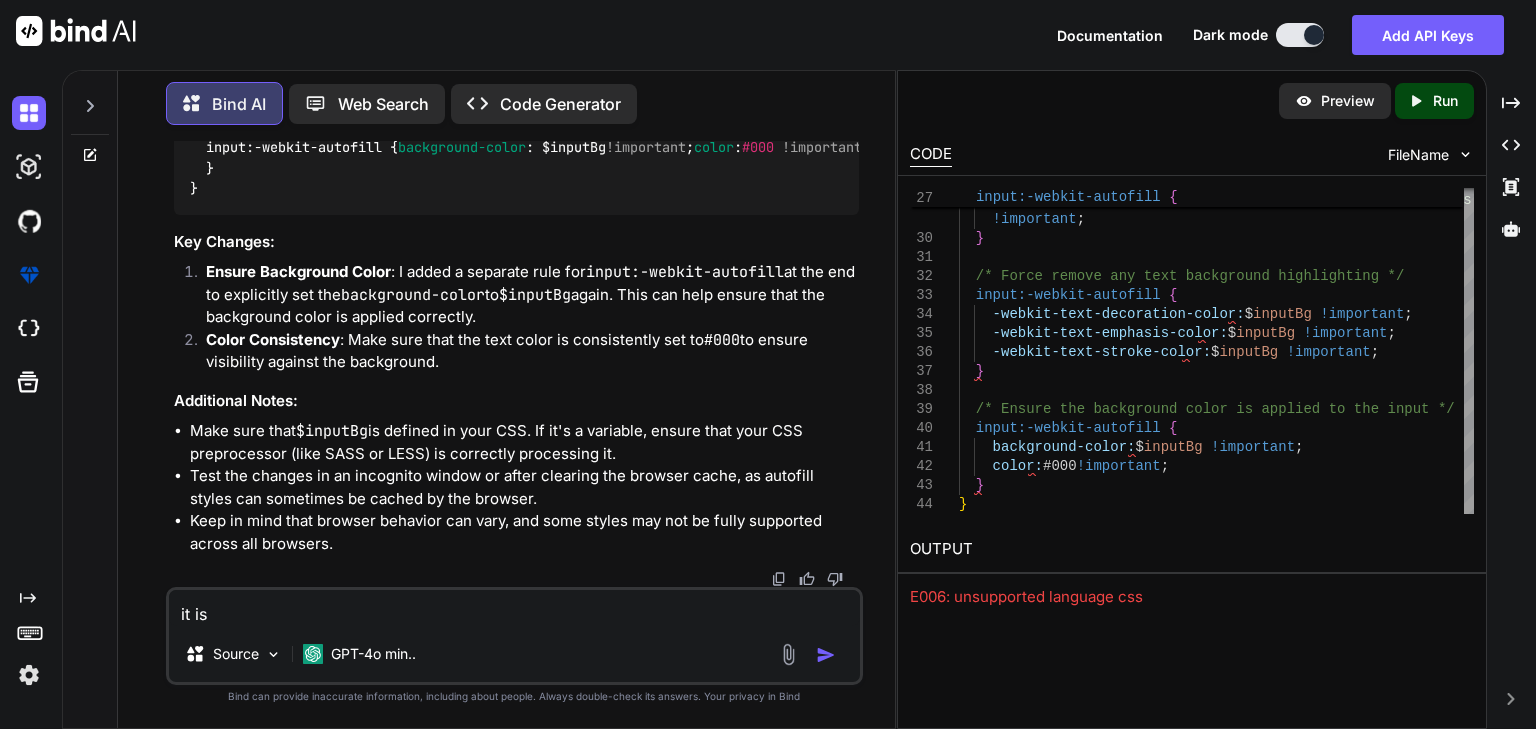 type on "it is" 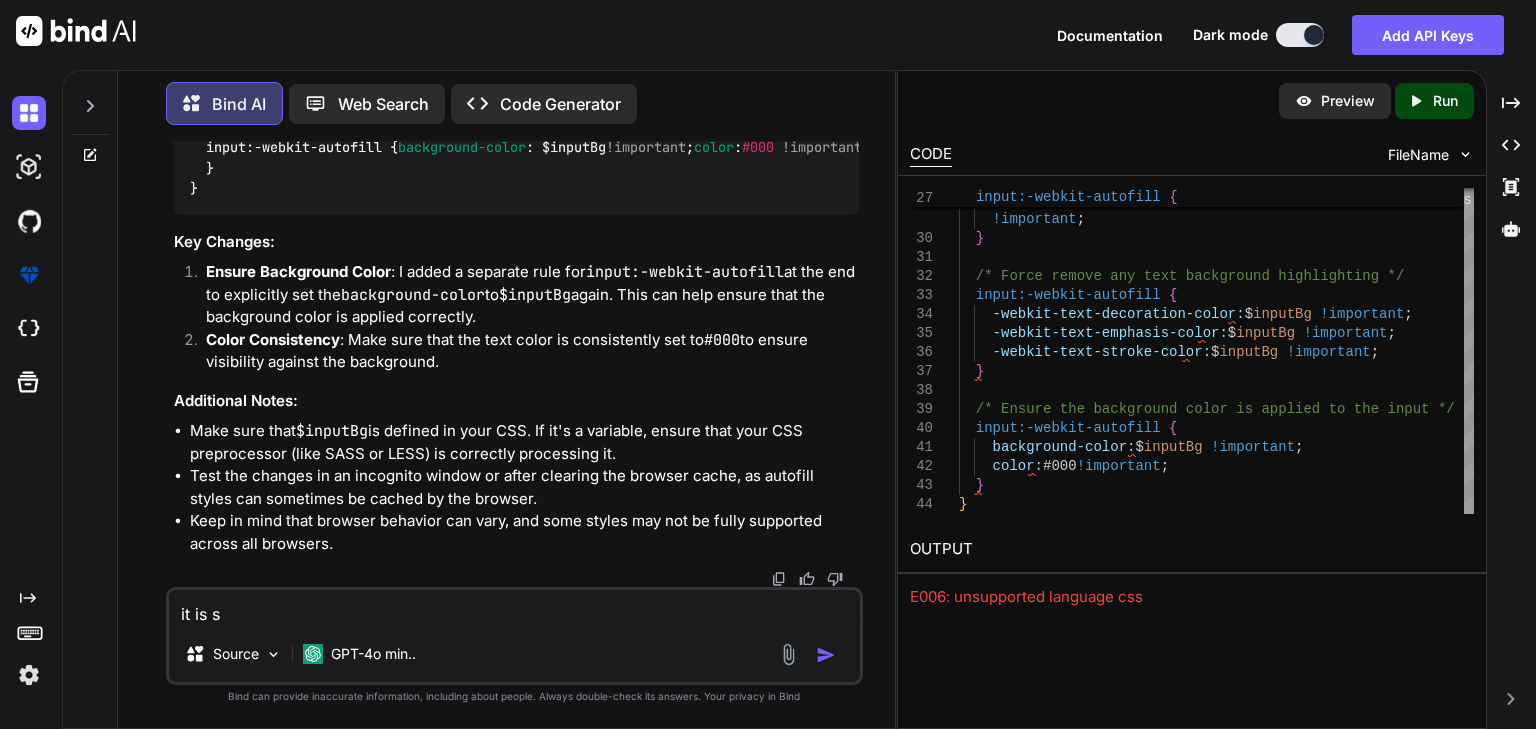 type on "it is st" 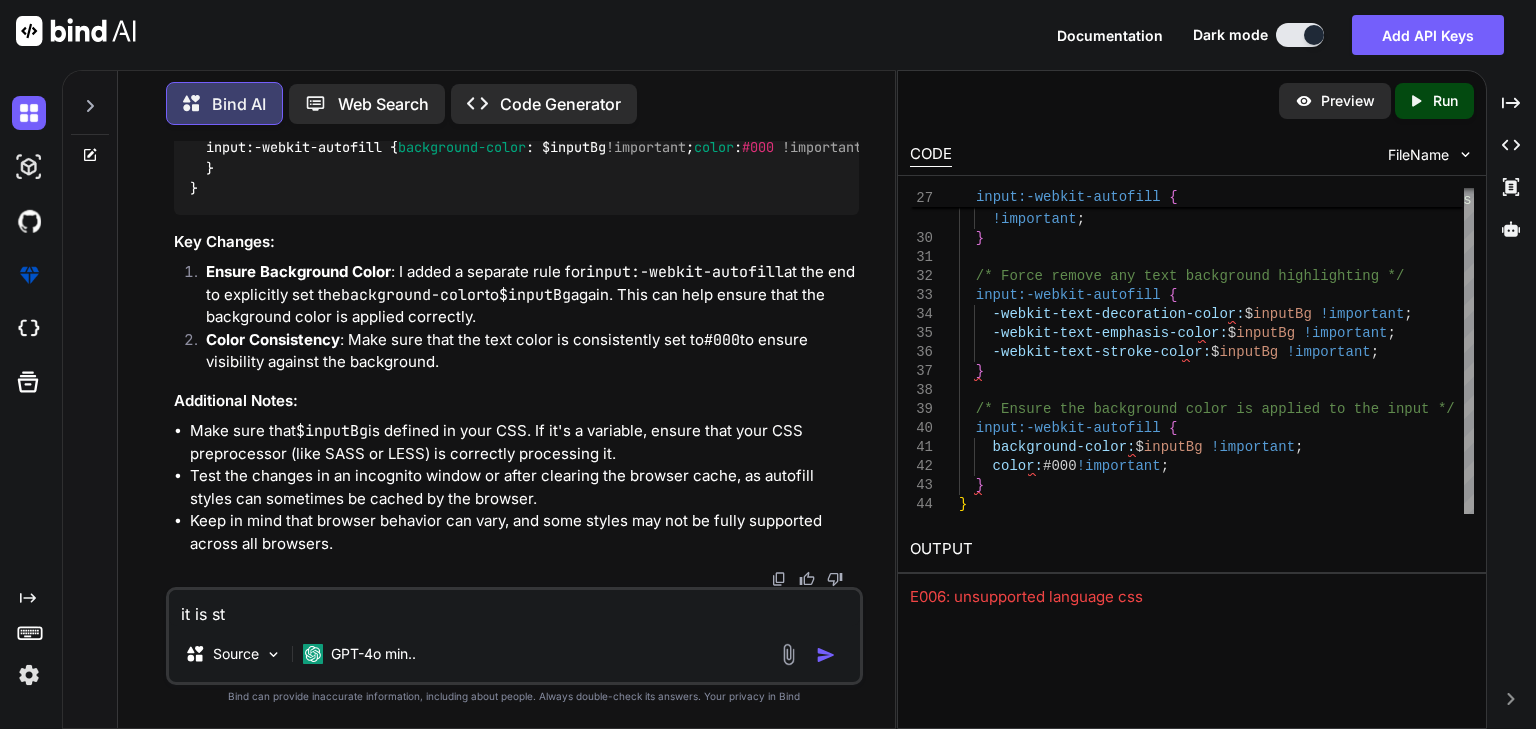 type on "it is sti" 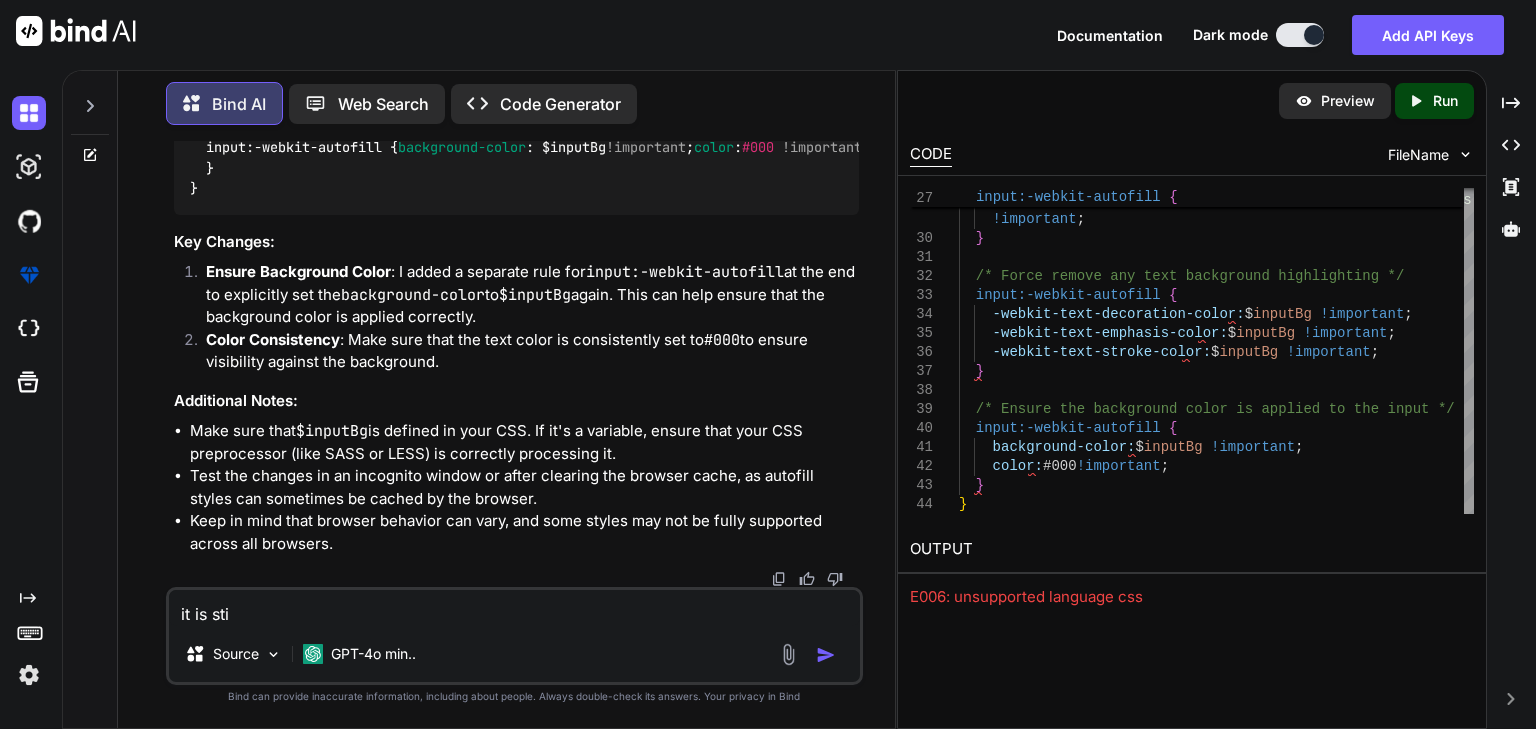 type on "it is stil" 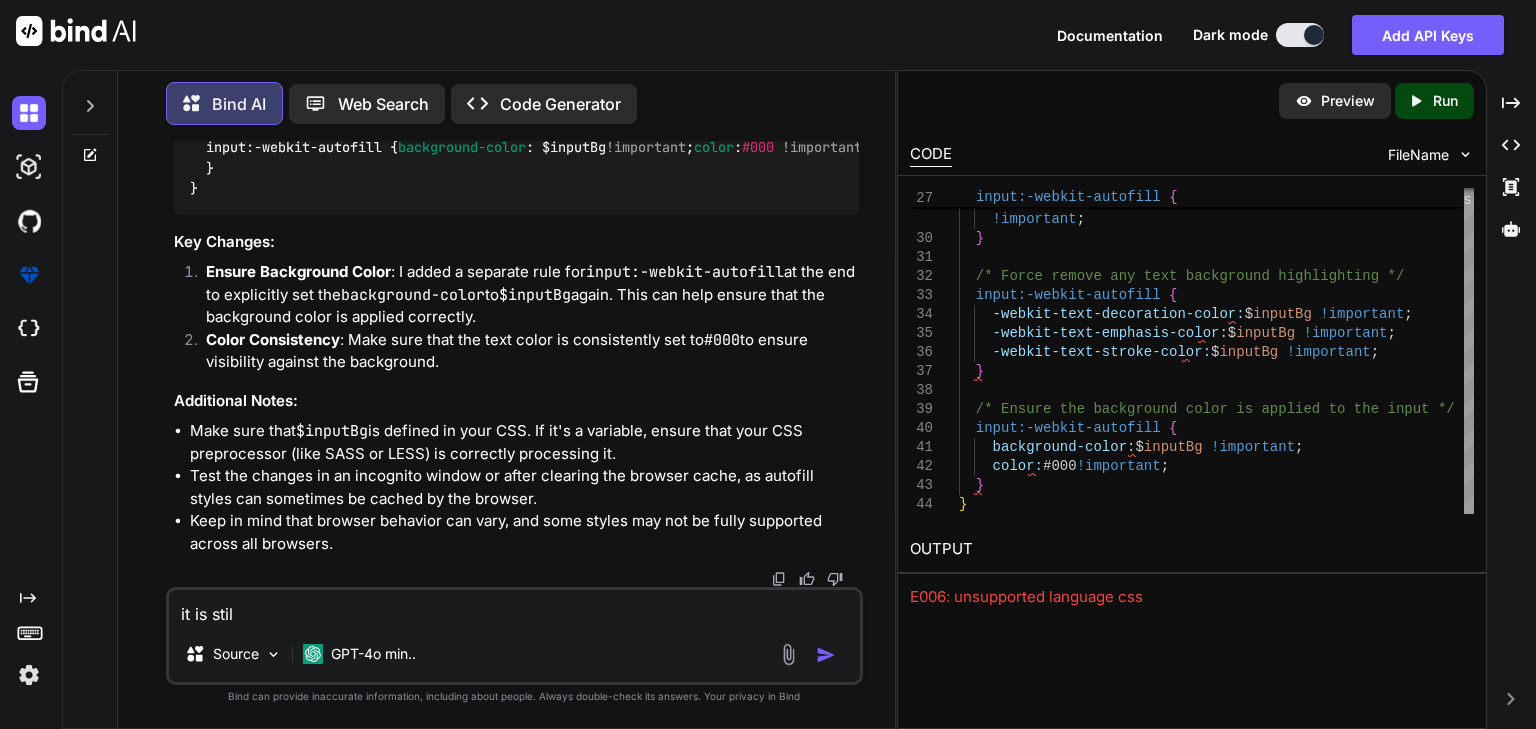 type on "it is still" 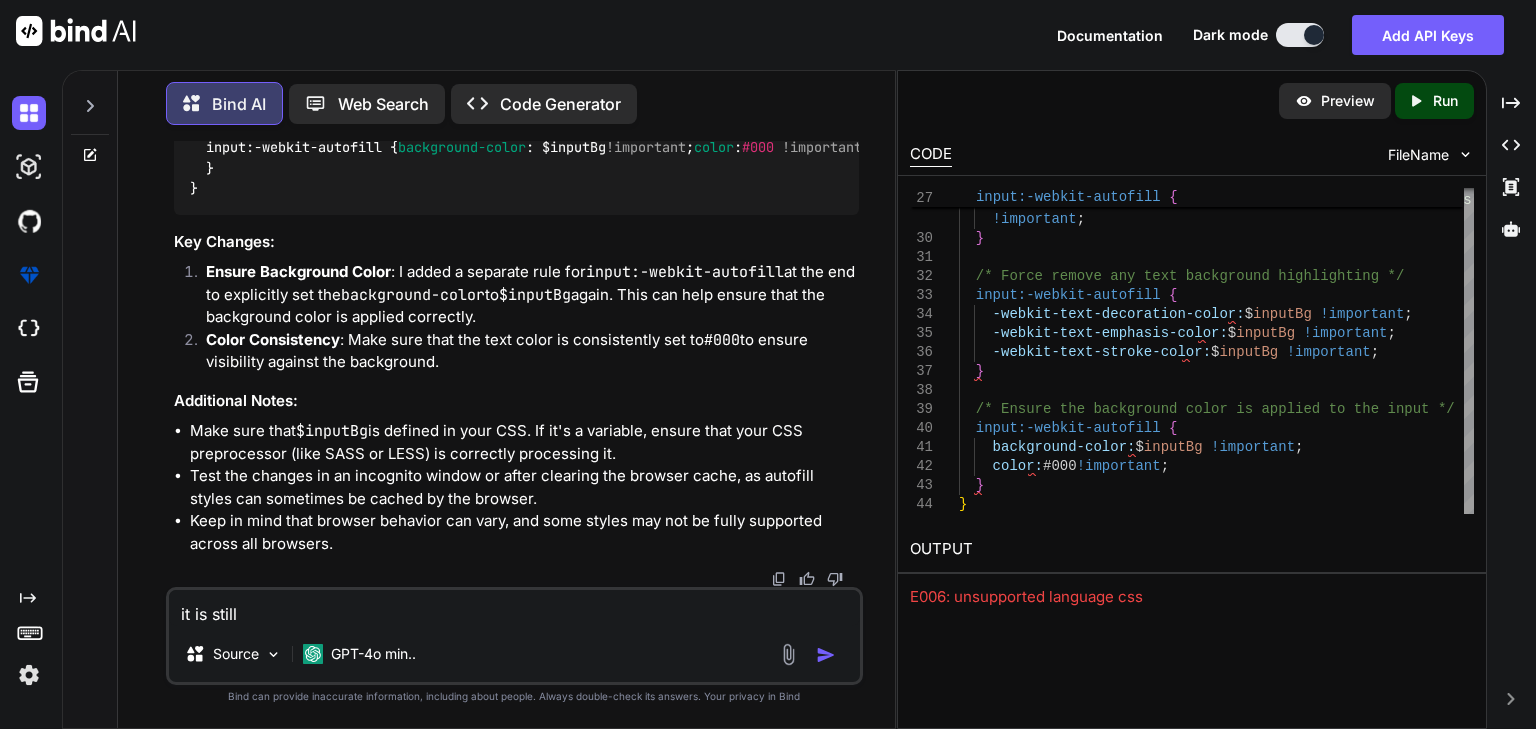 type on "it is still" 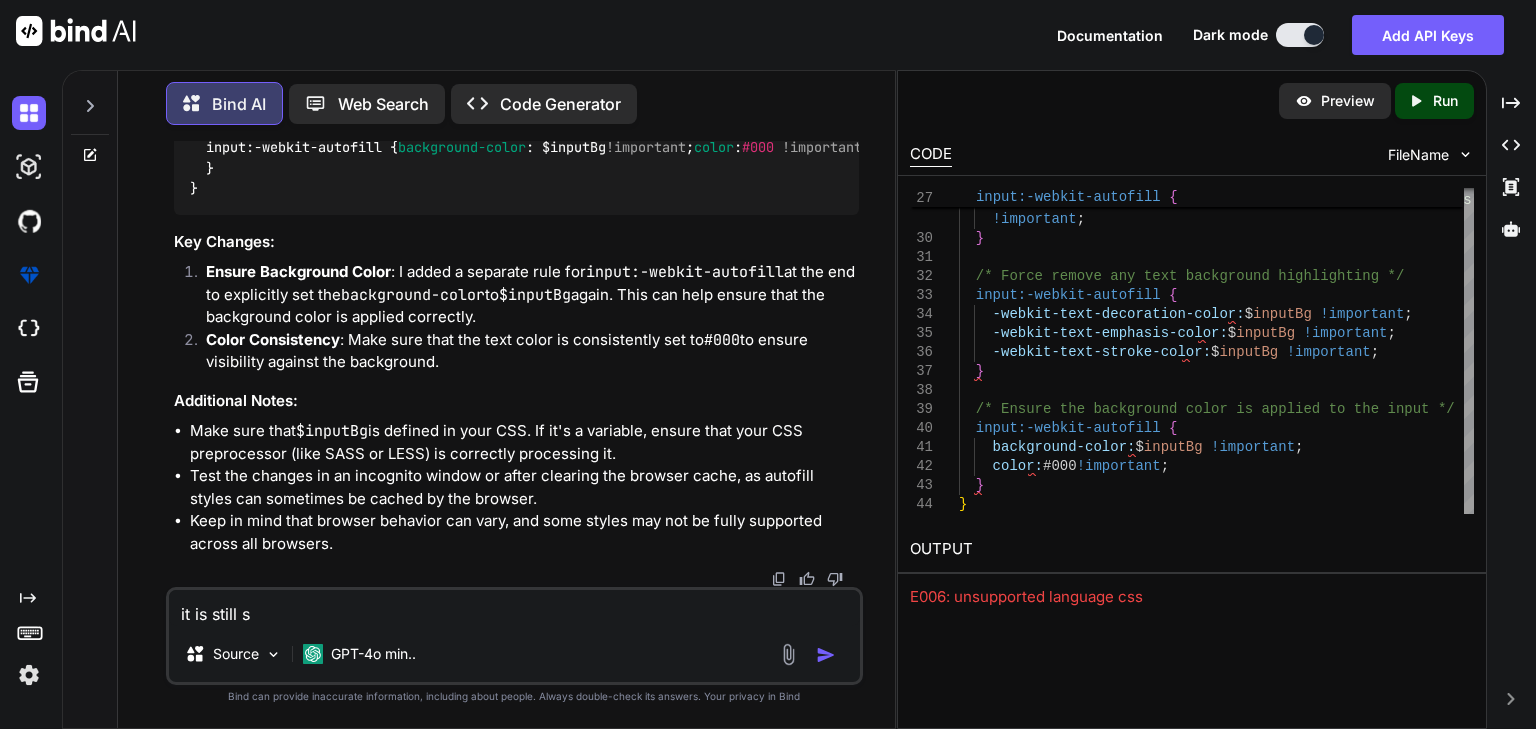 type on "it is still sh" 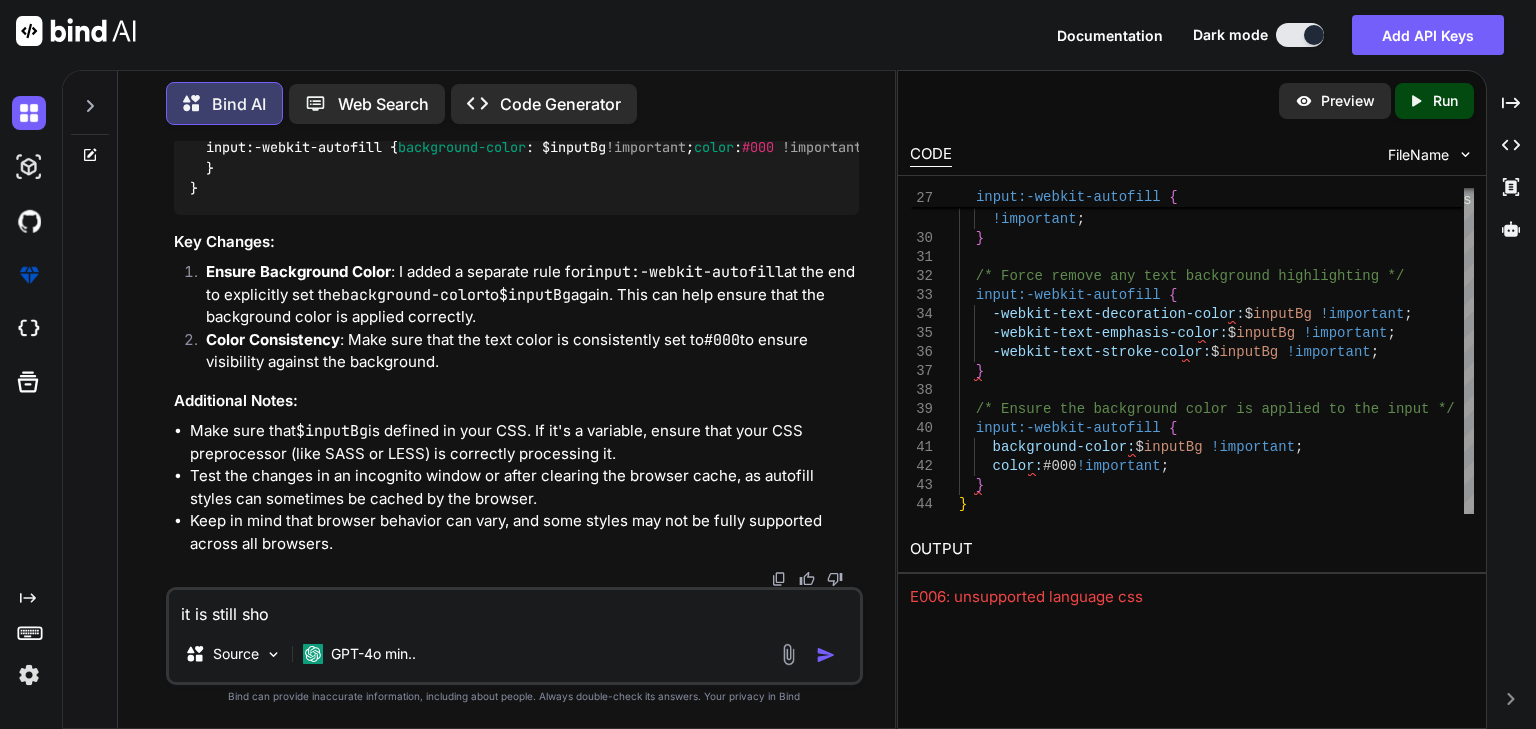 type on "it is still show" 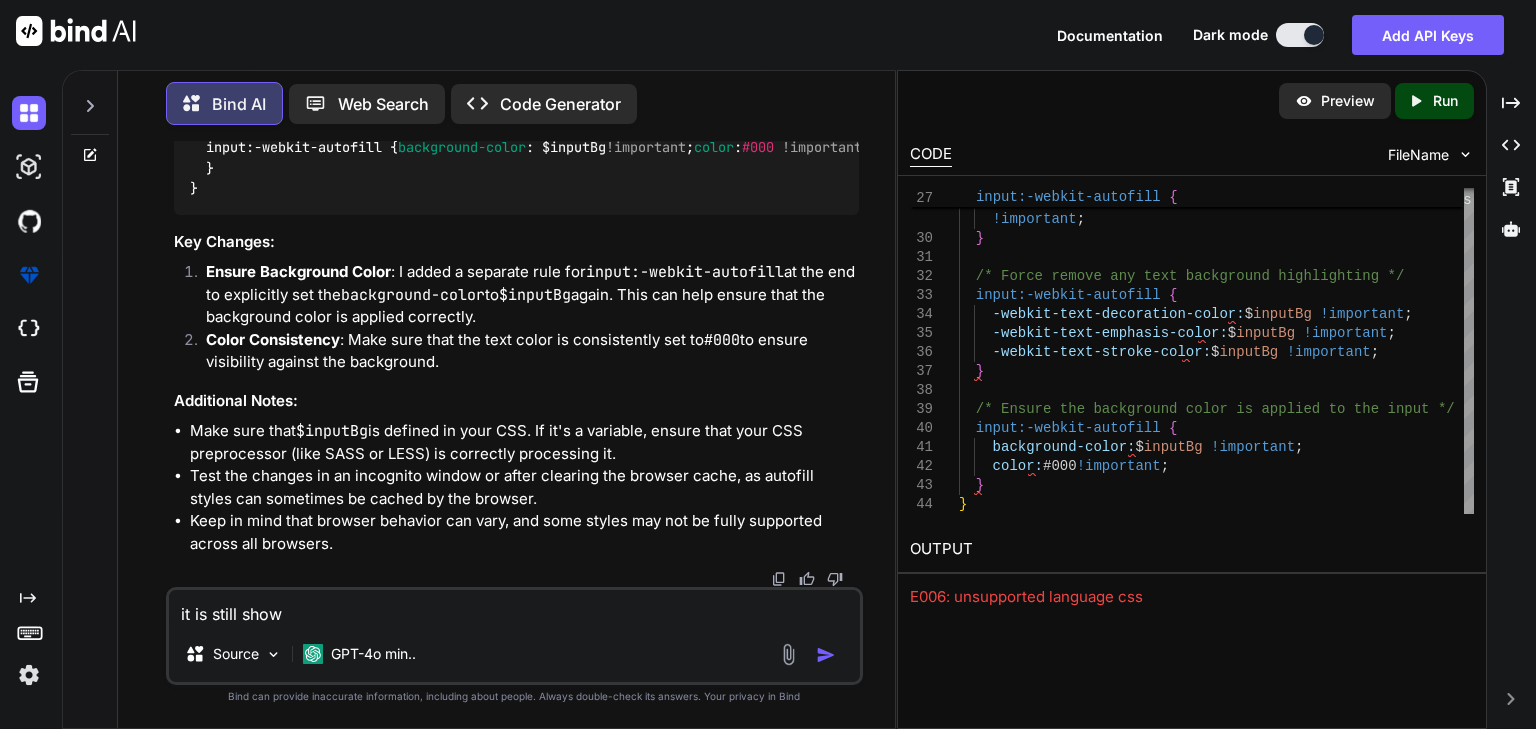 type on "it is still showi" 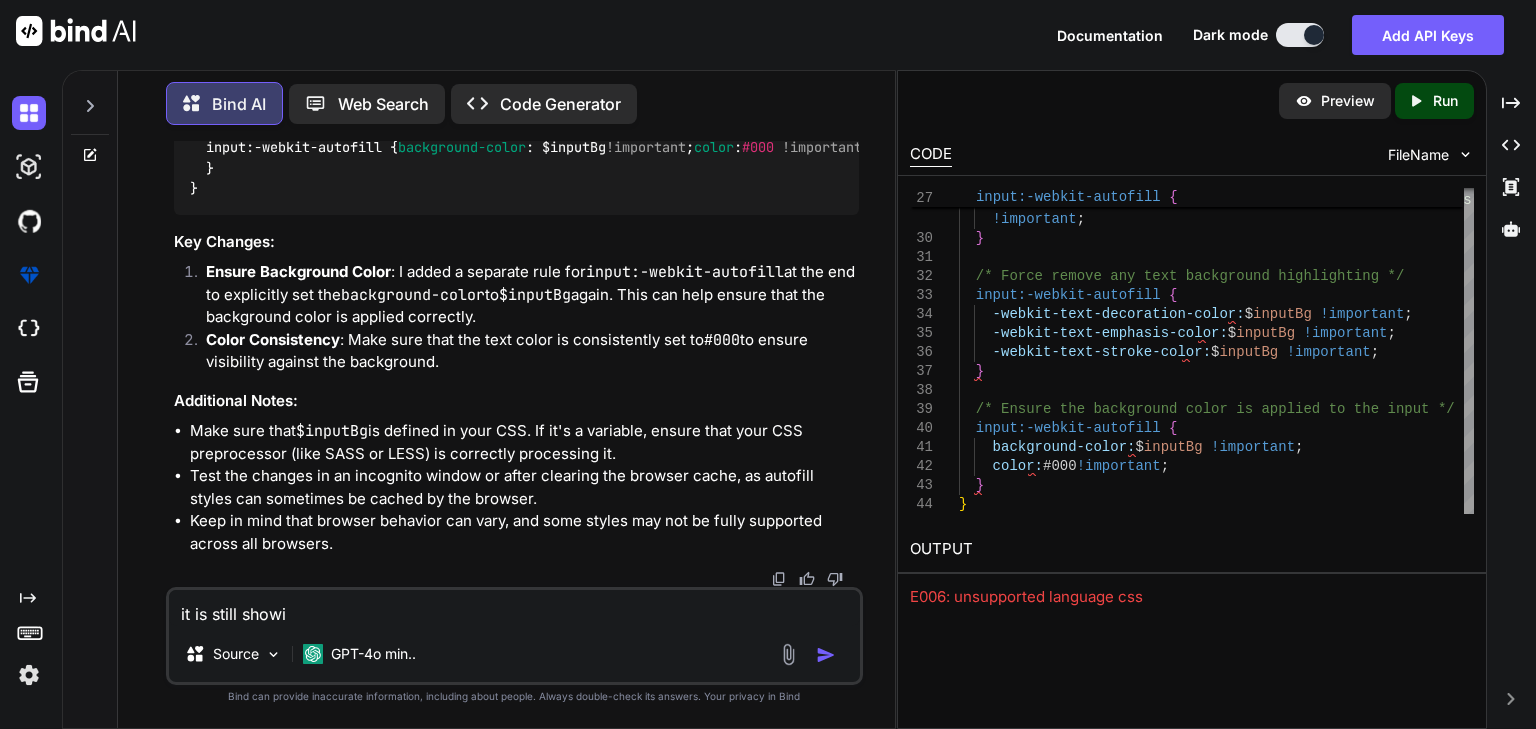 type on "x" 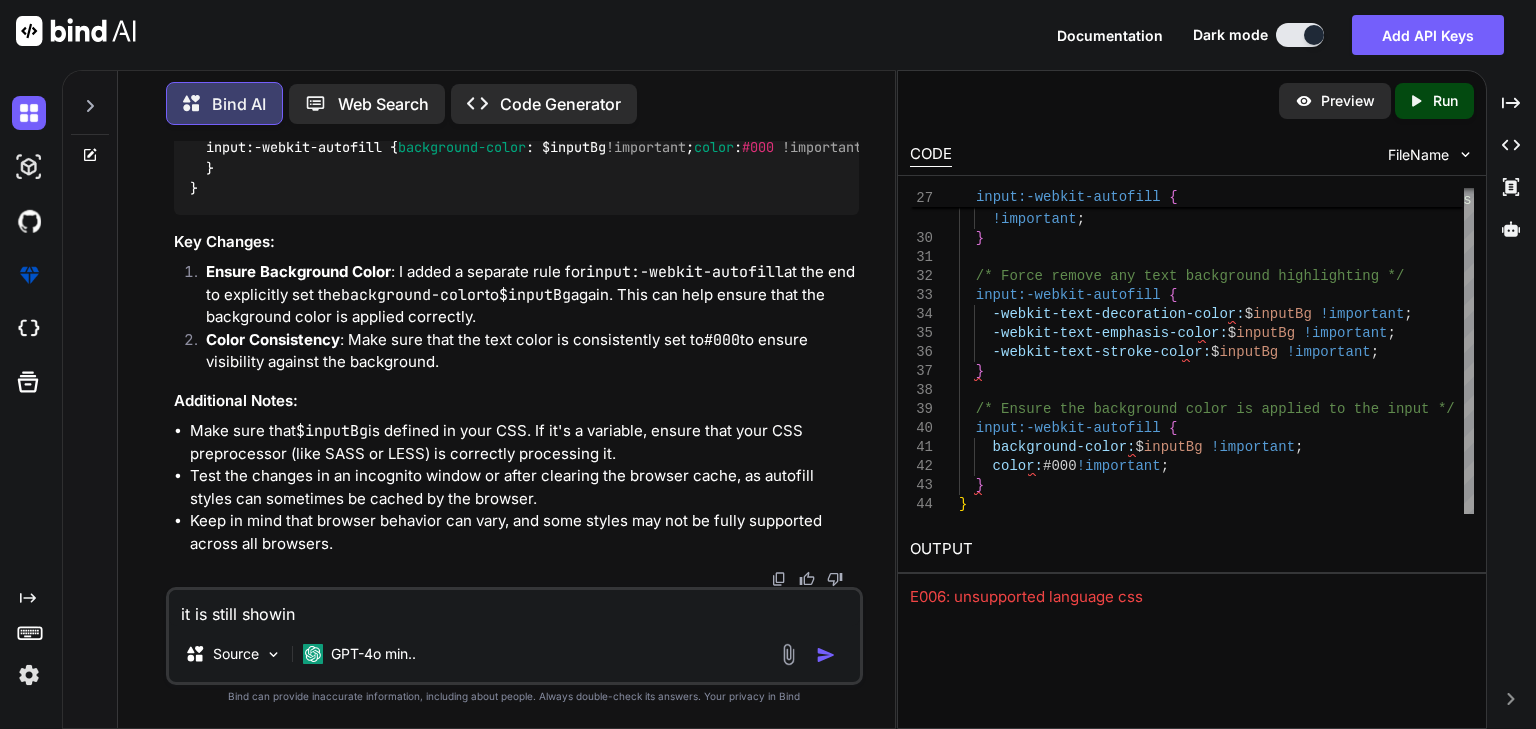 type on "it is still showing" 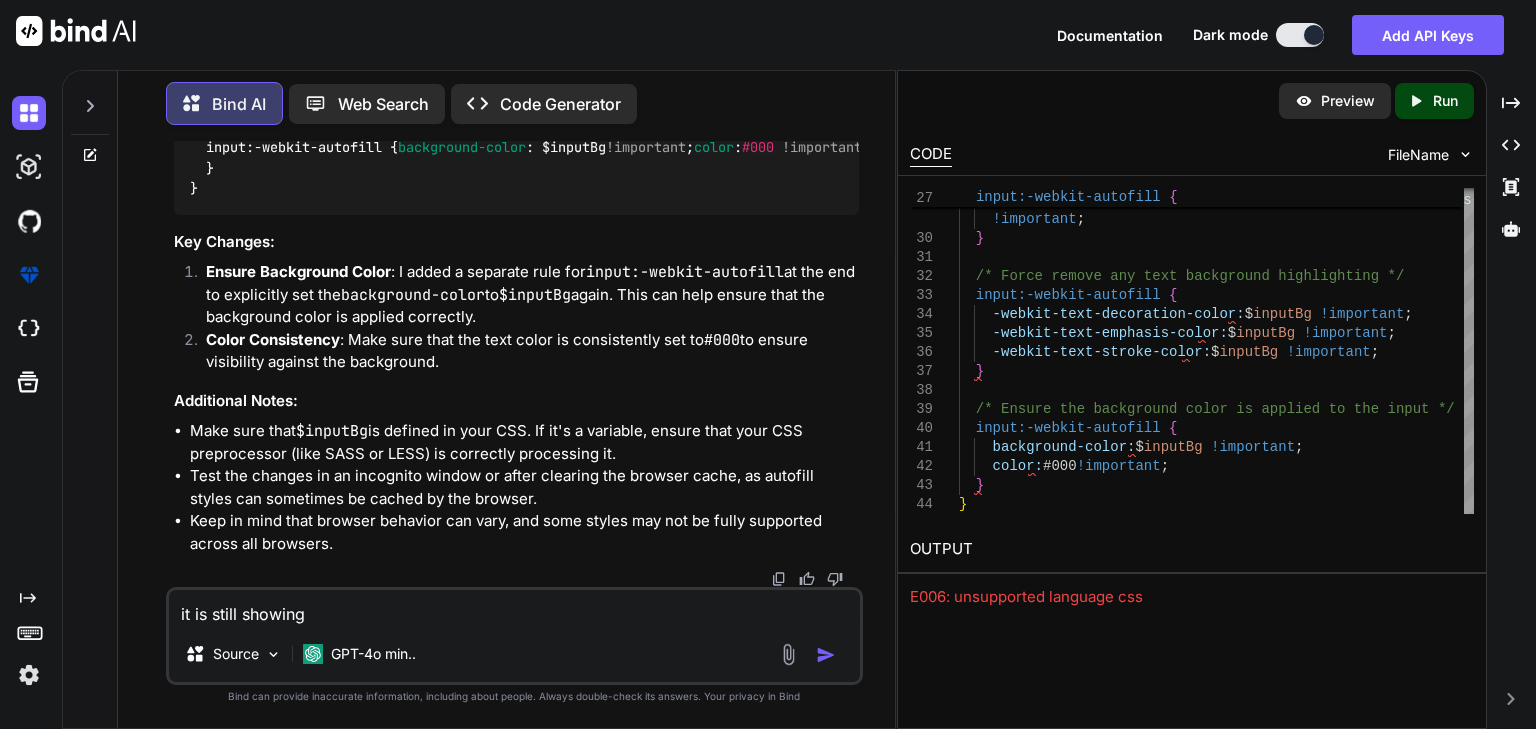 type on "it is still showing" 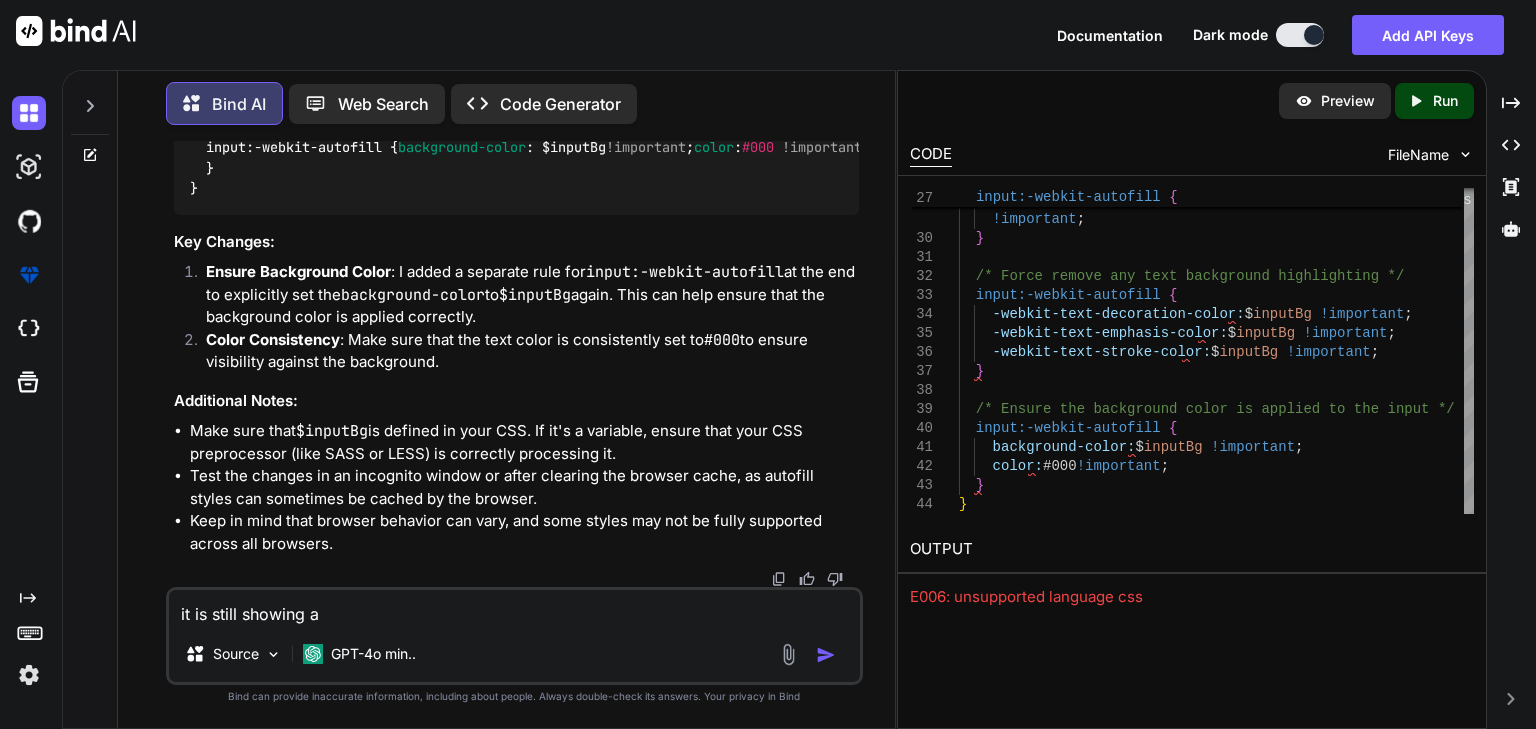 type on "it is still showing a" 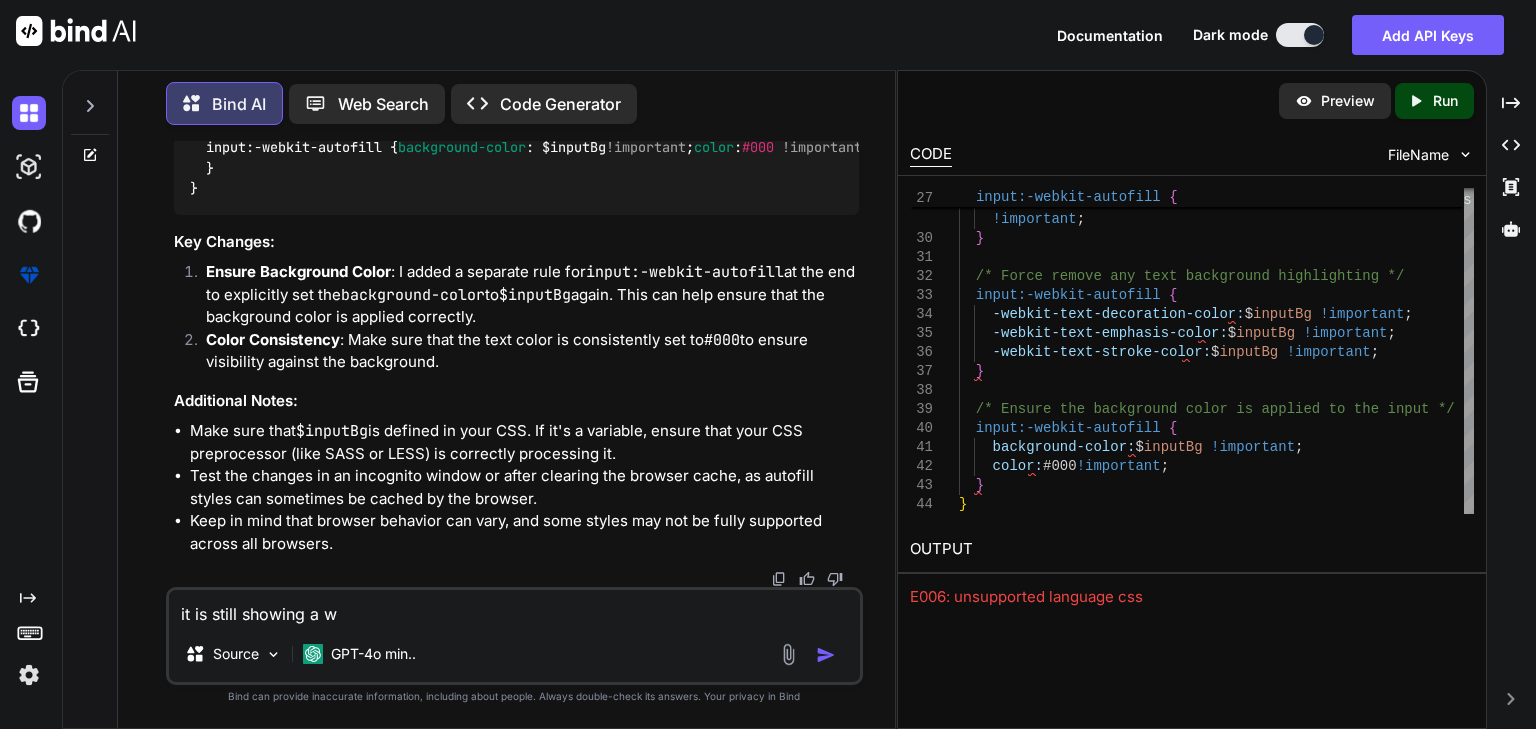 type on "it is still showing a wh" 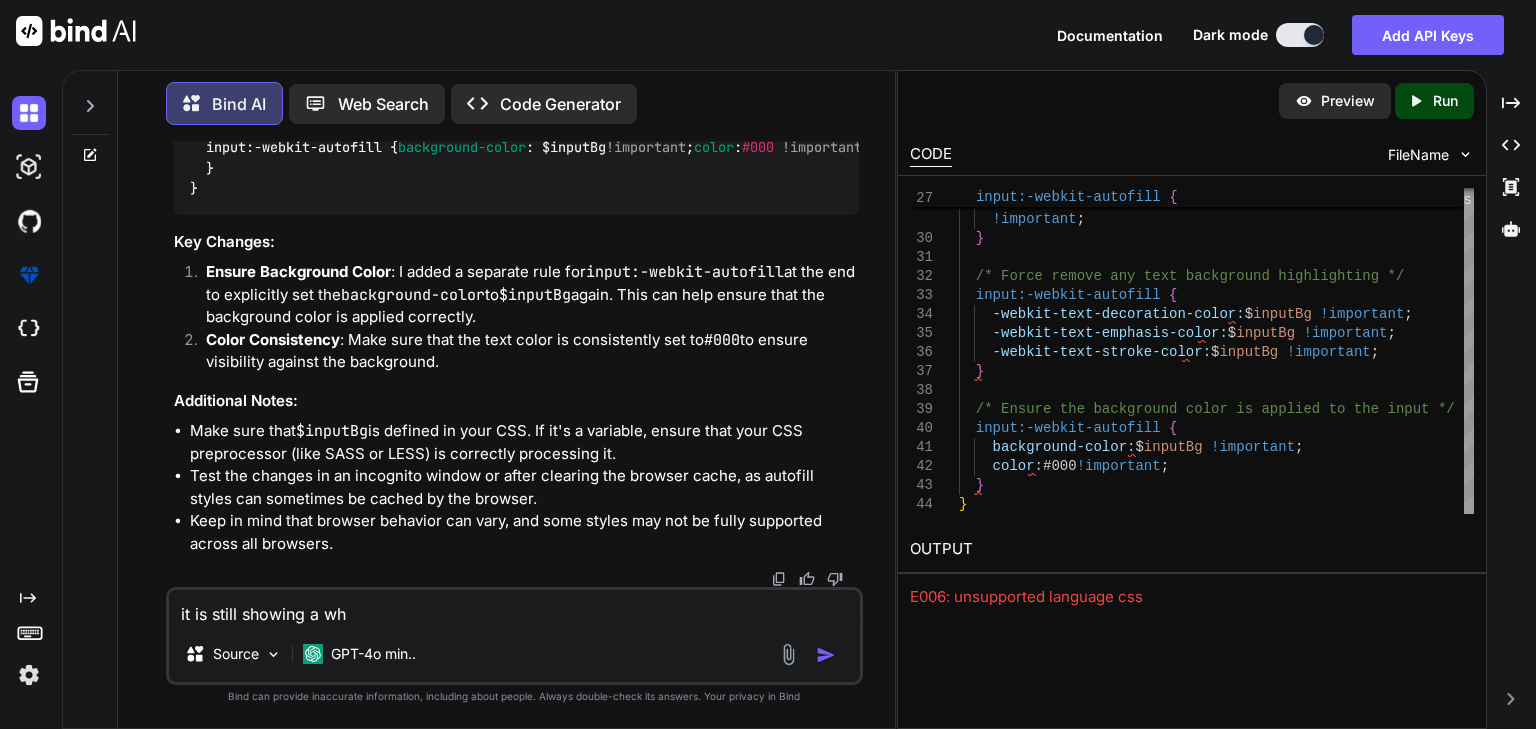 type on "x" 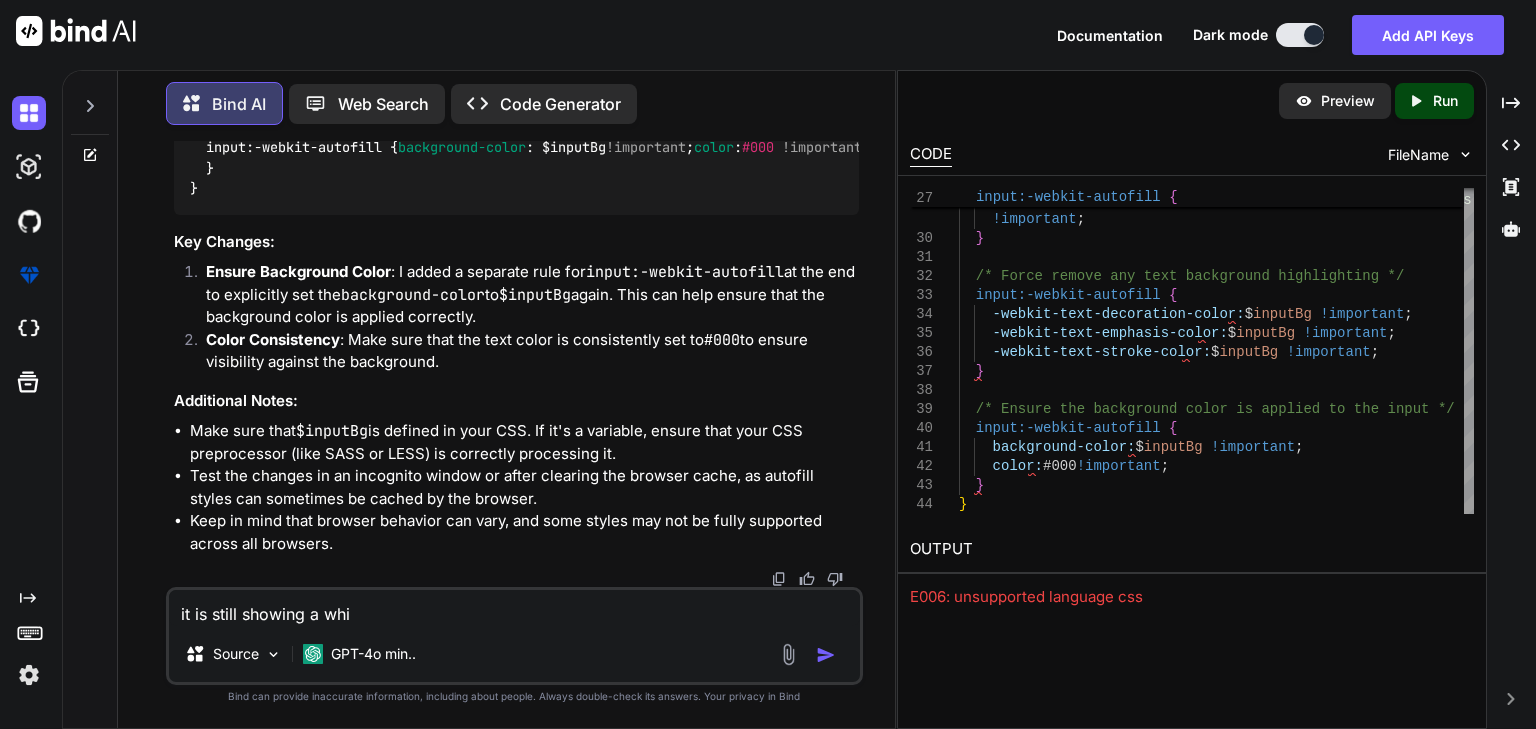 type on "it is still showing a whit" 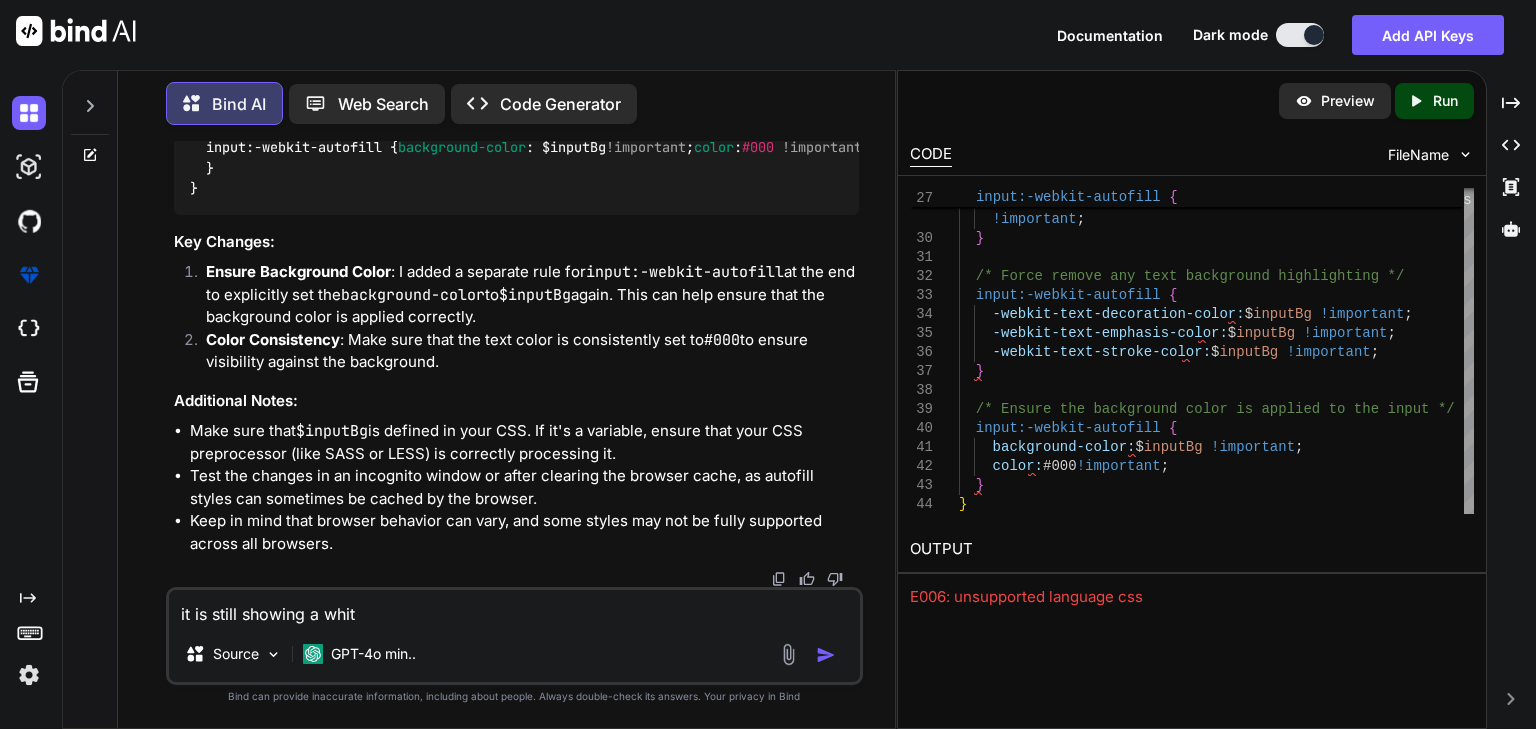 type on "it is still showing a white" 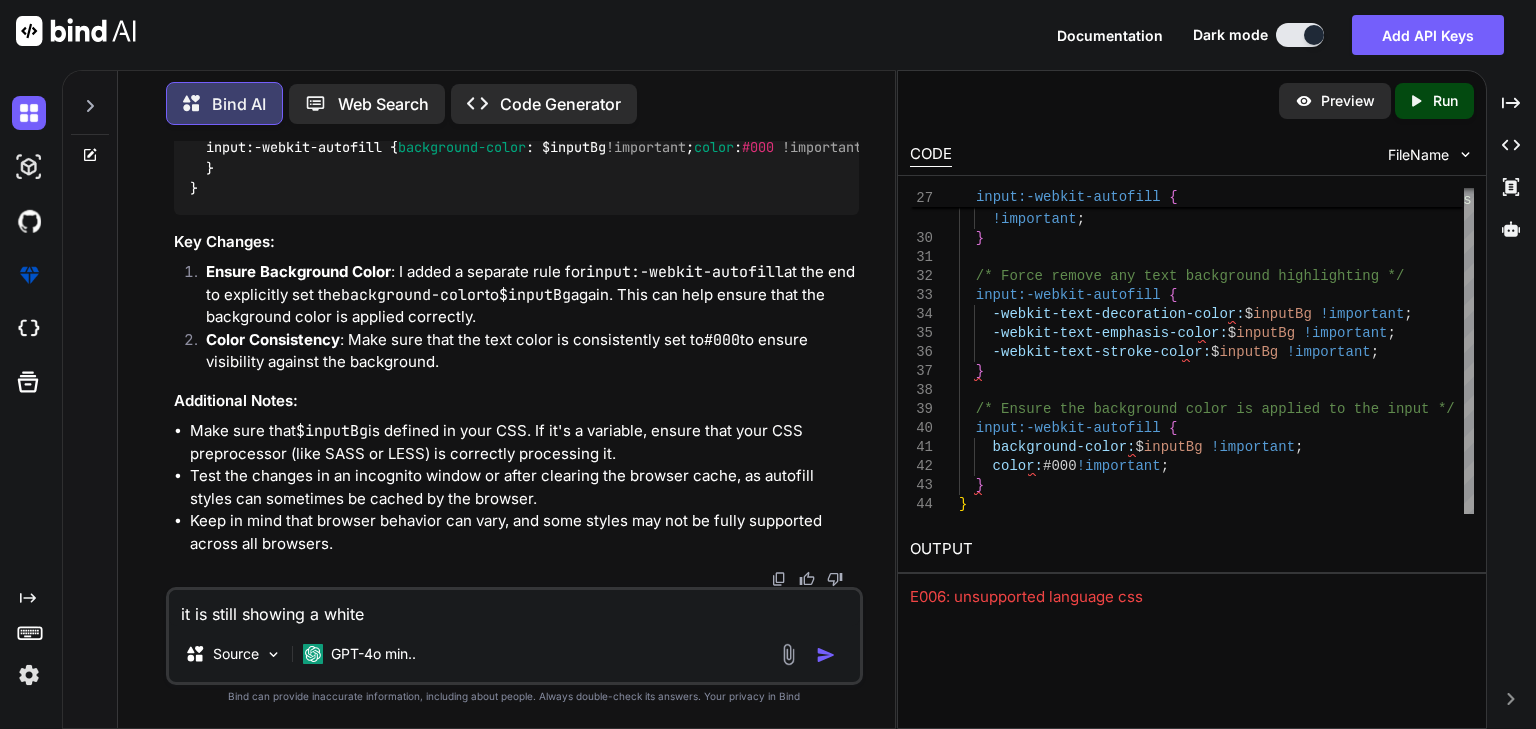 type on "it is still showing a white" 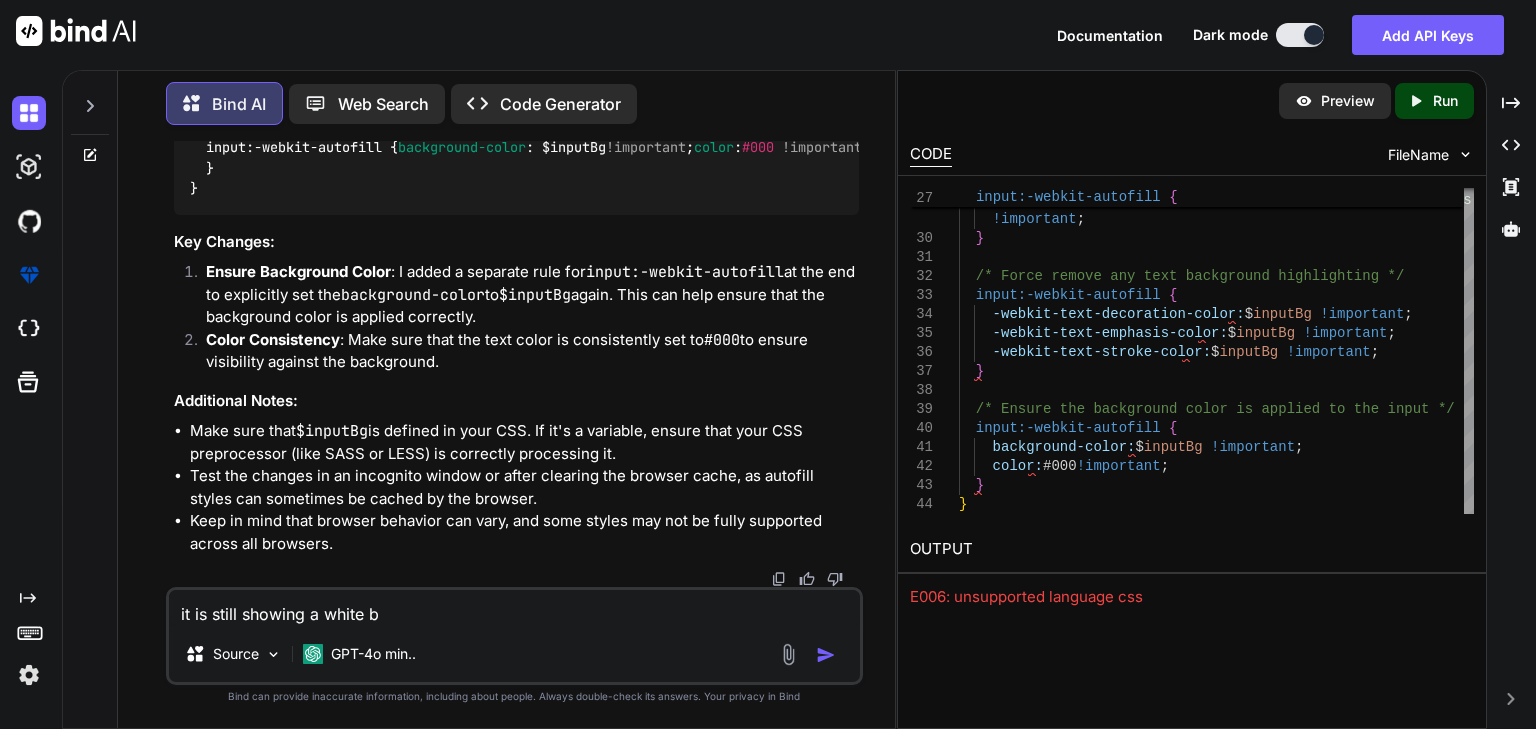 type on "it is still showing a white ba" 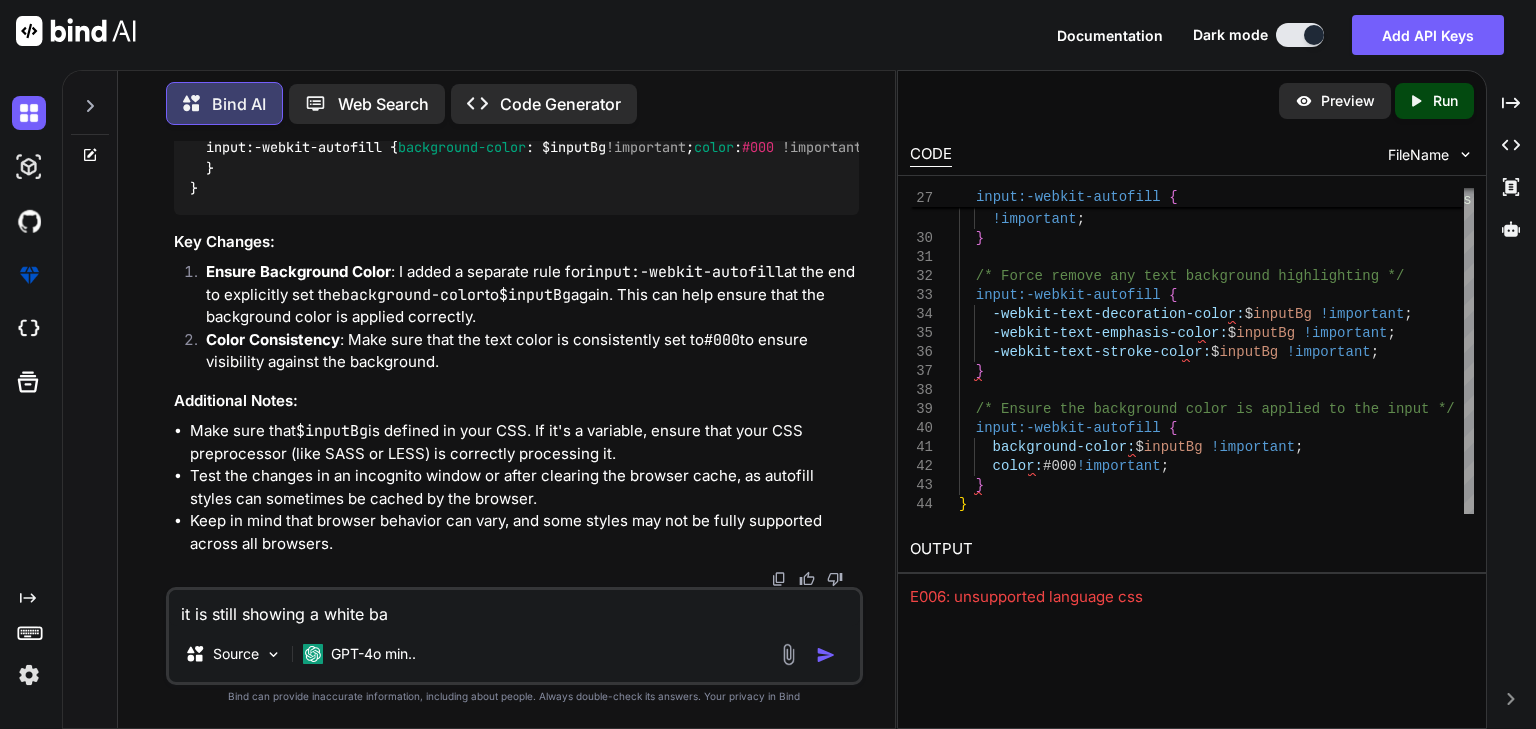 type on "it is still showing a white bac" 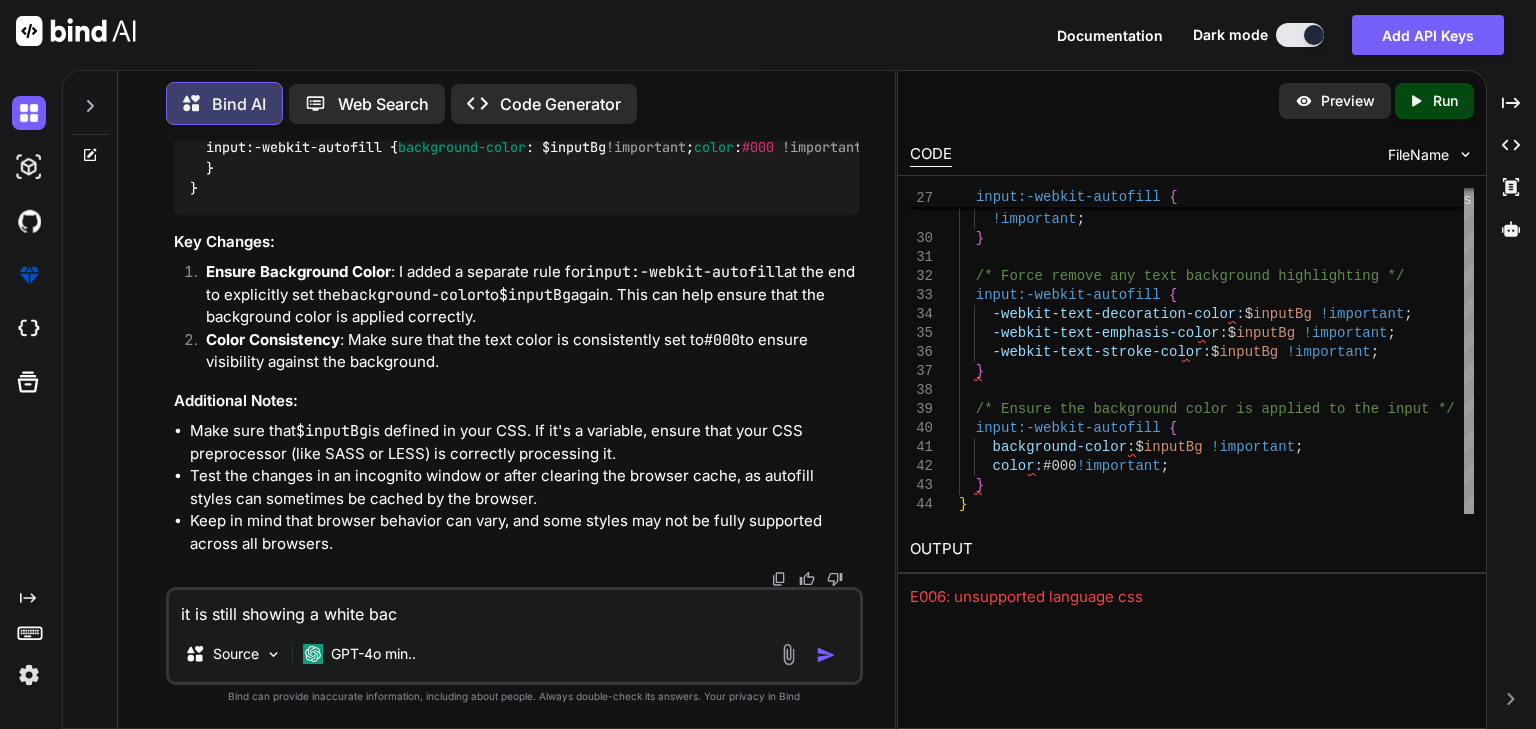 type on "x" 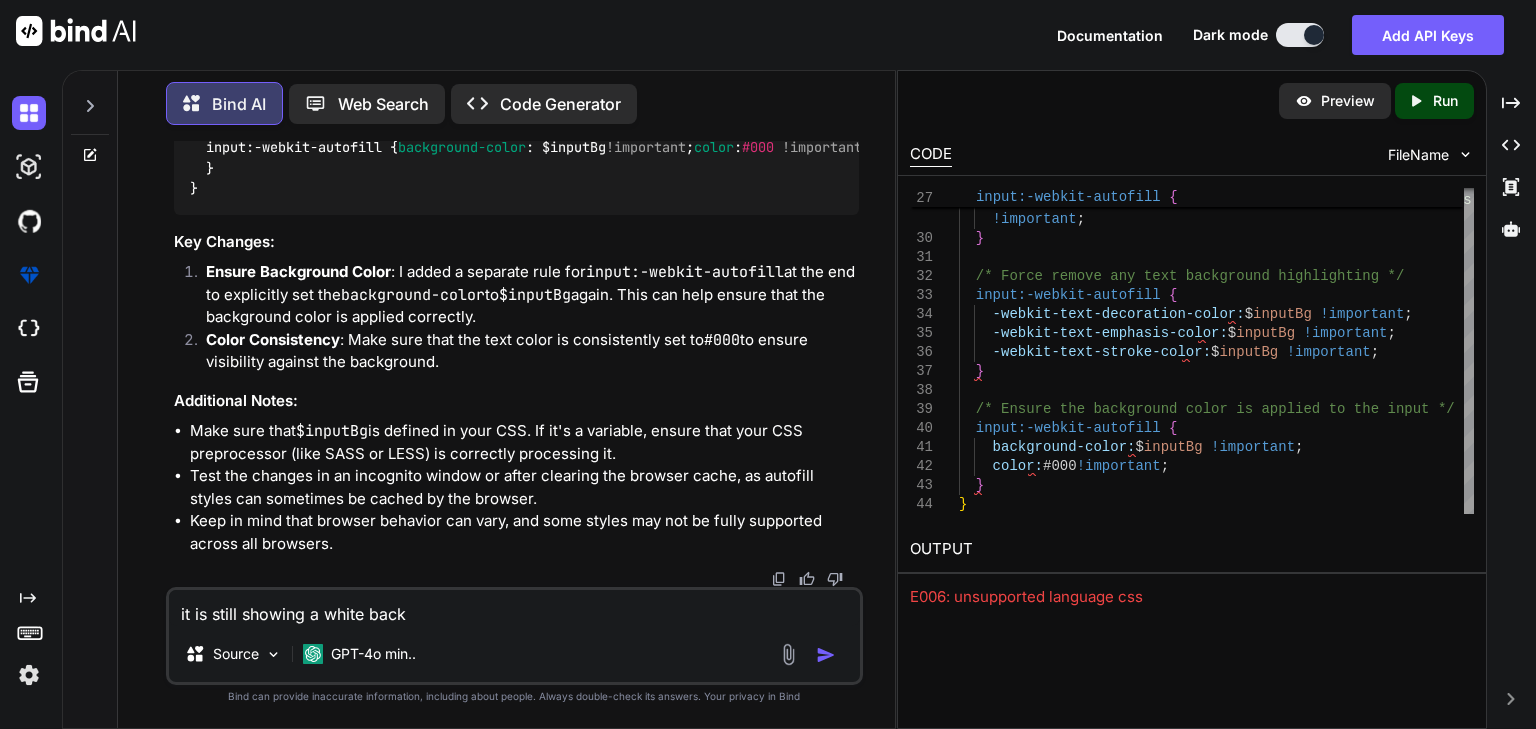 type on "x" 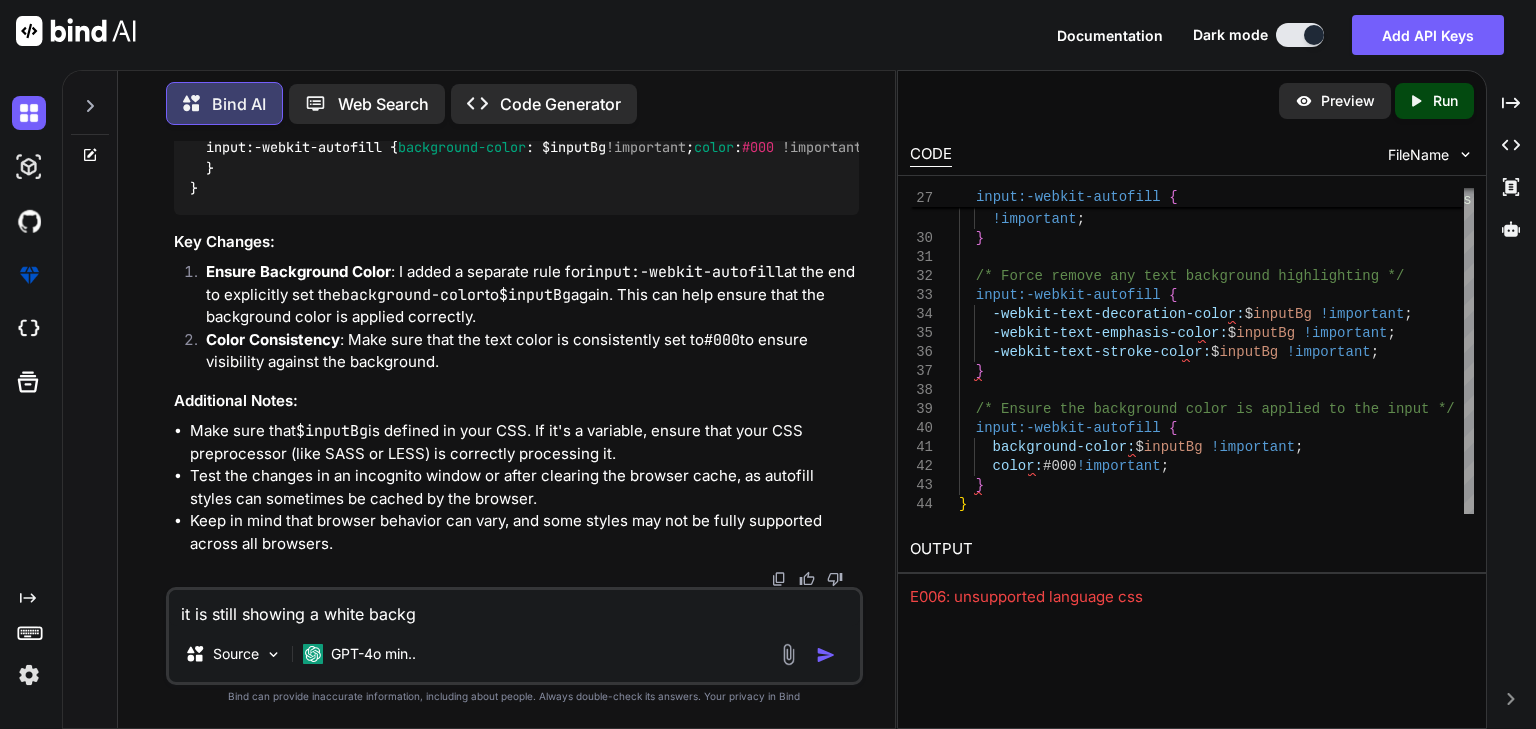 type on "it is still showing a white backgr" 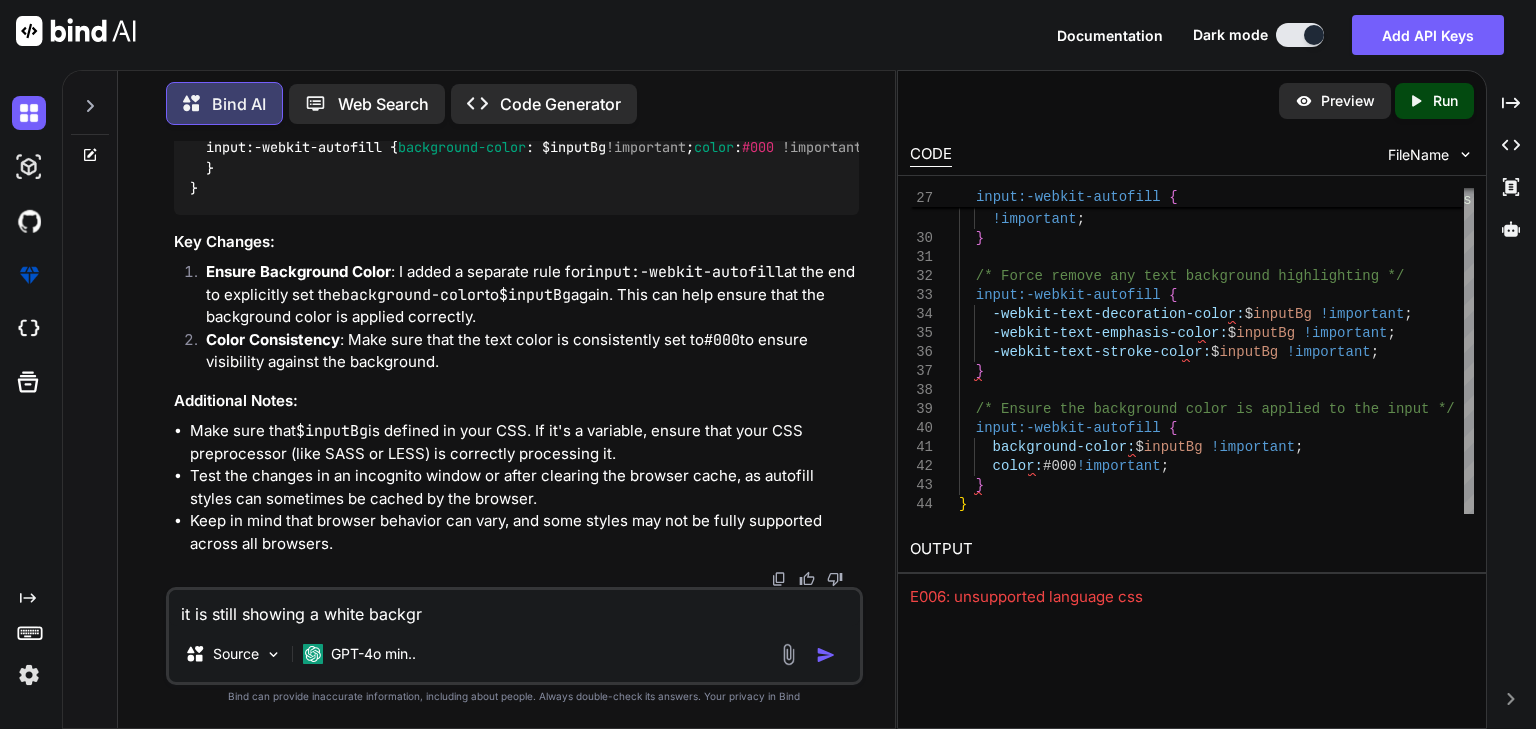 type on "x" 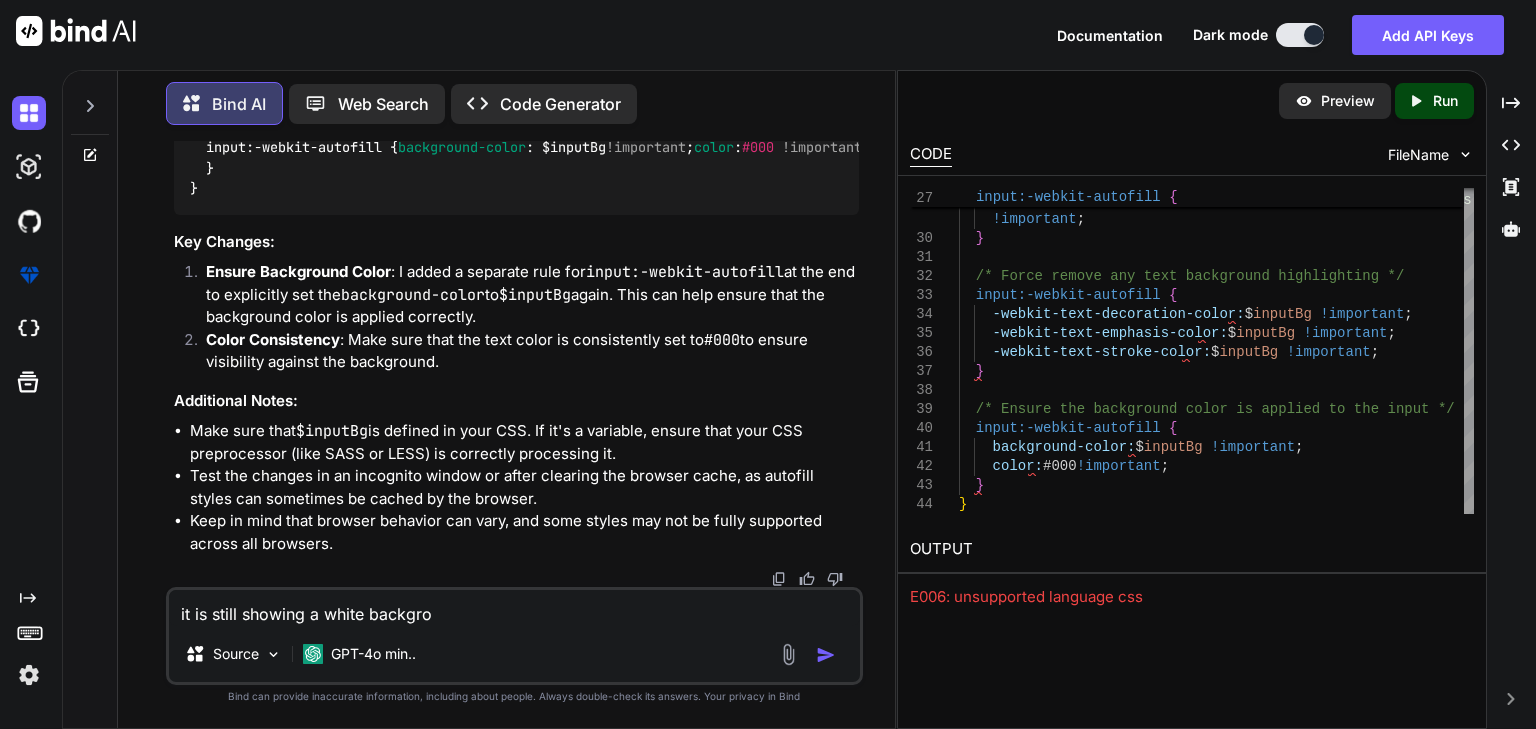 type on "x" 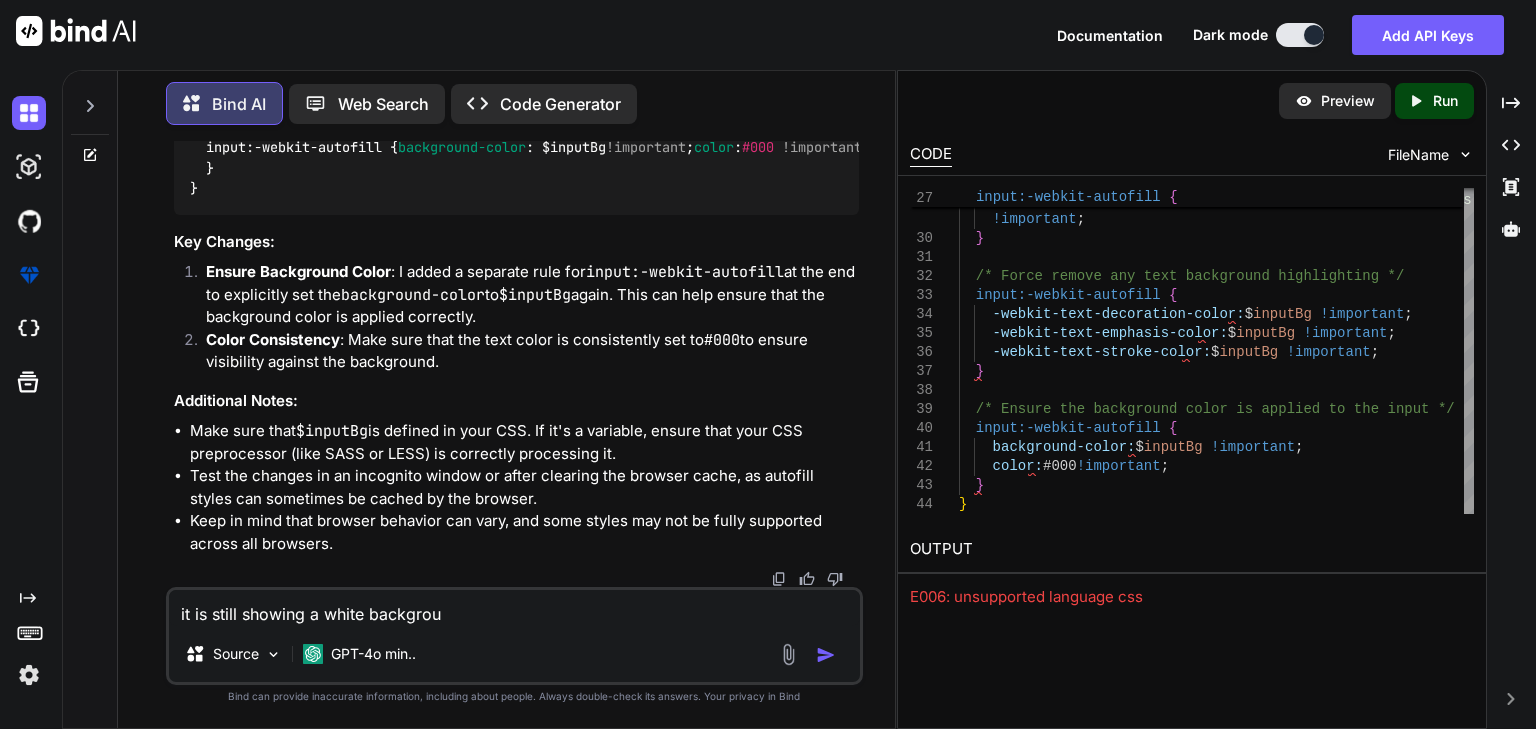 type on "it is still showing a white backgroun" 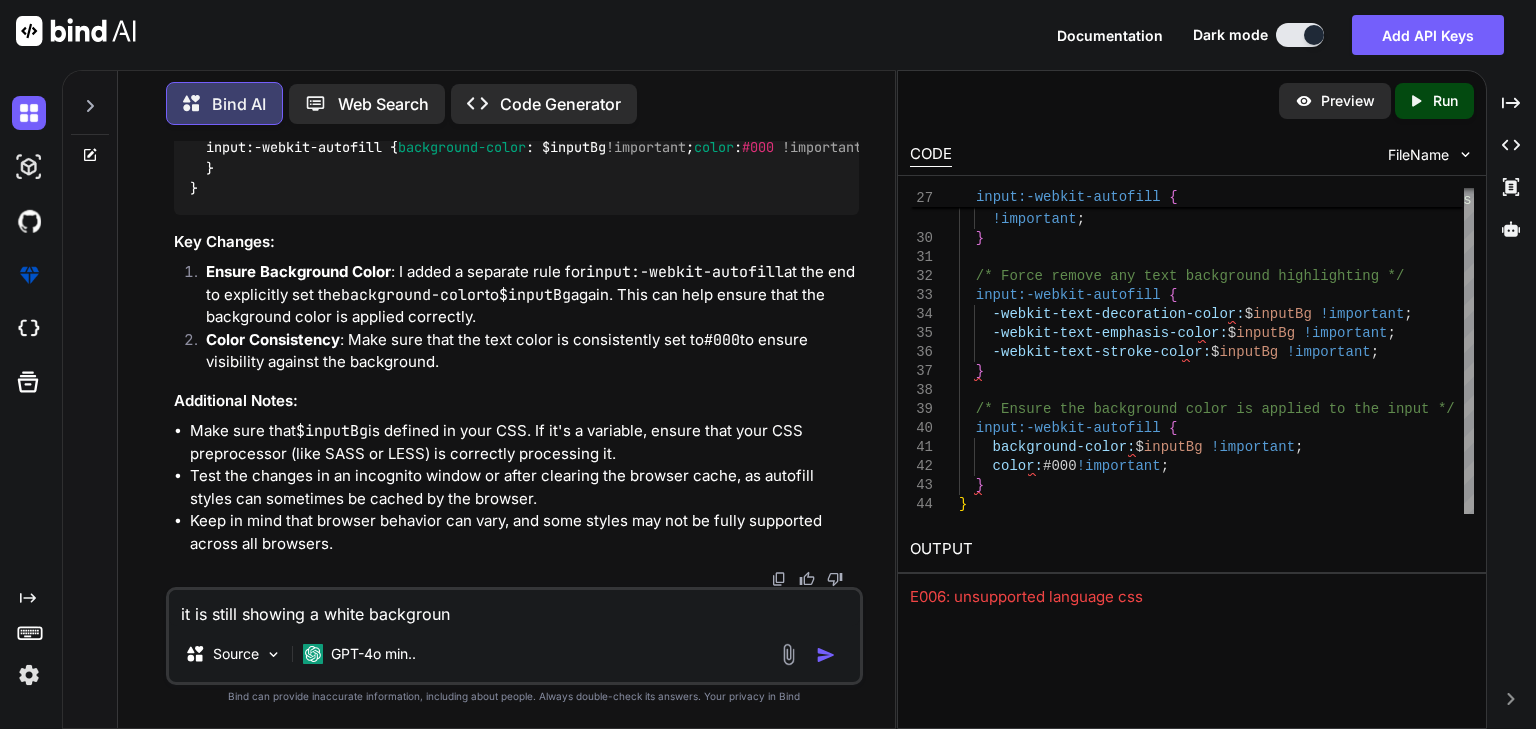 type on "it is still showing a white background" 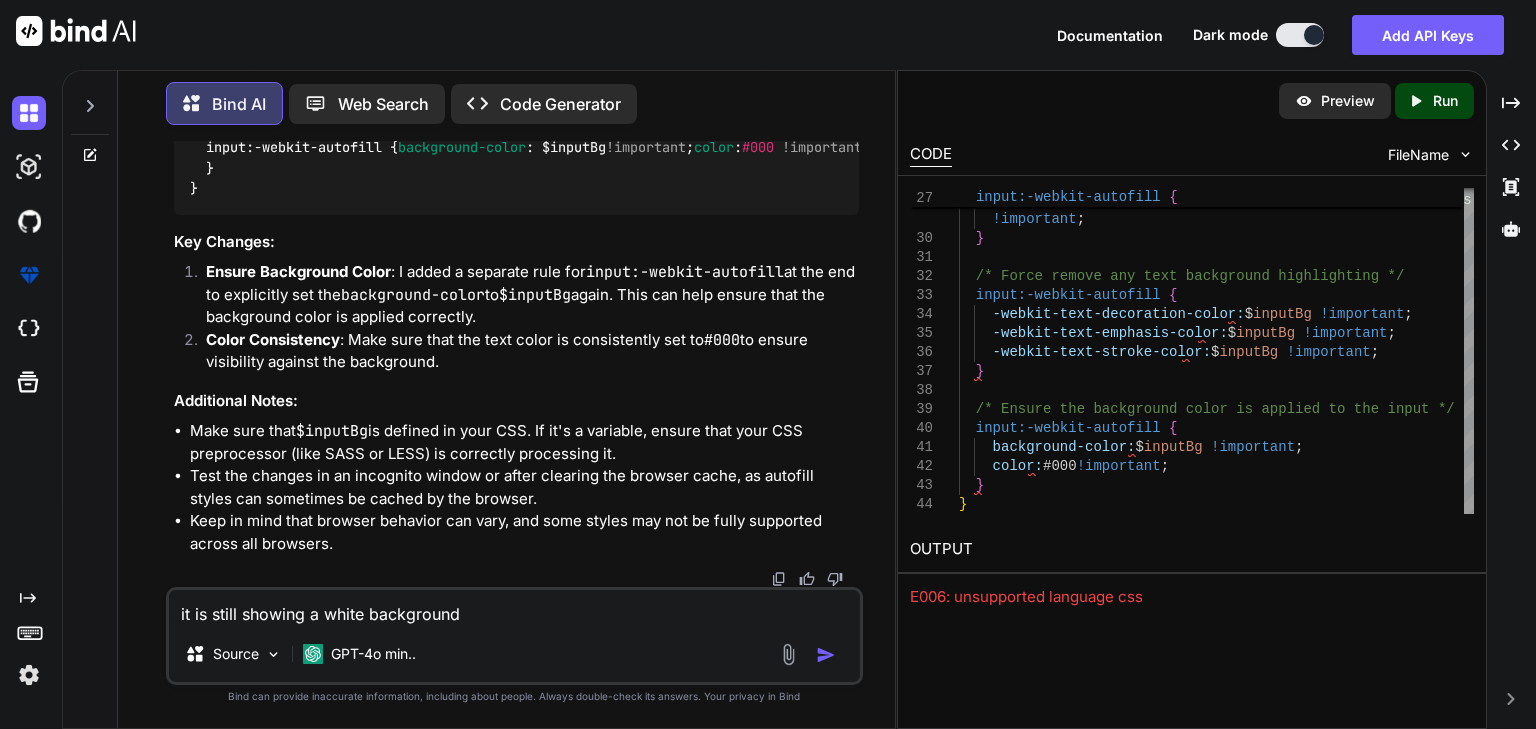 type on "it is still showing a white background" 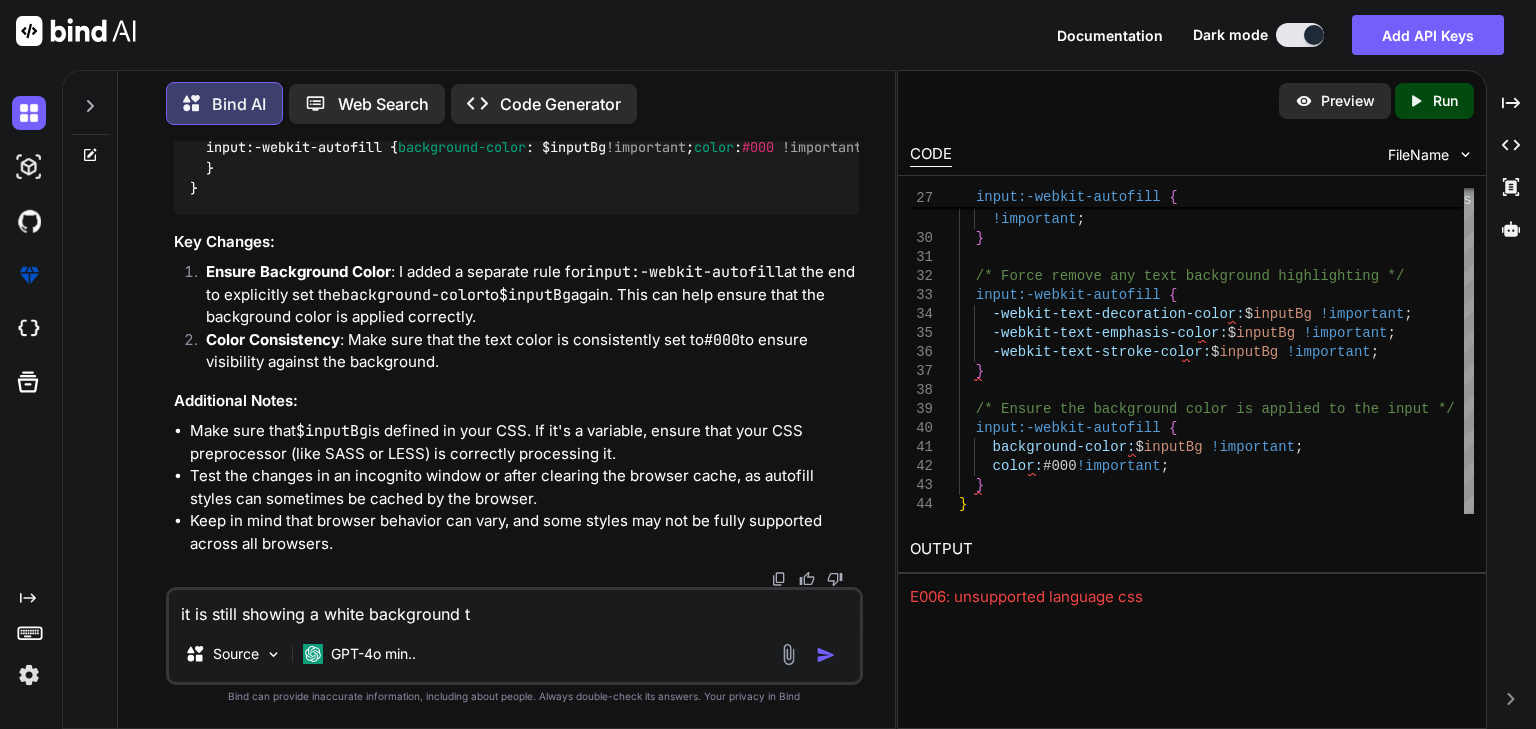 type on "it is still showing a white background to" 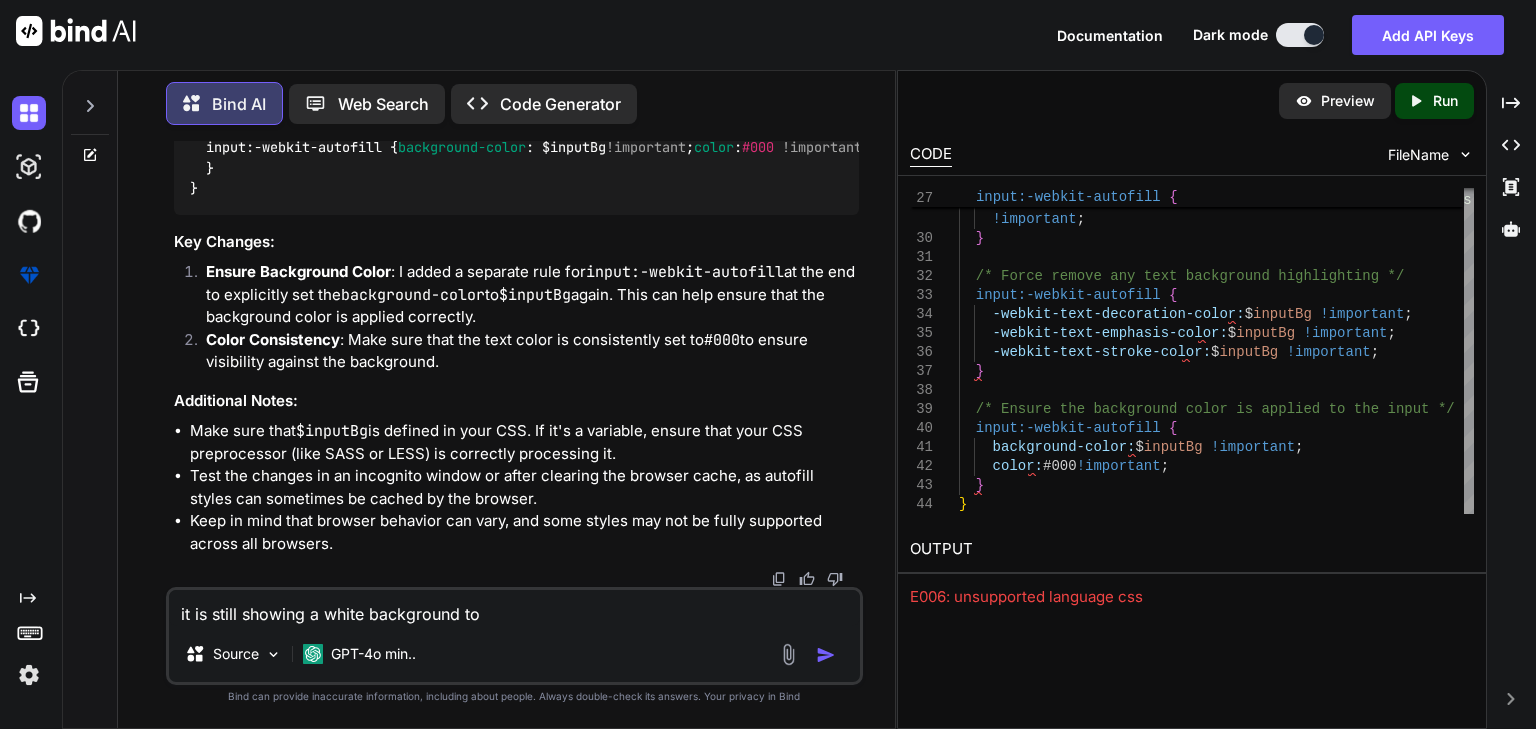 type on "it is still showing a white background to" 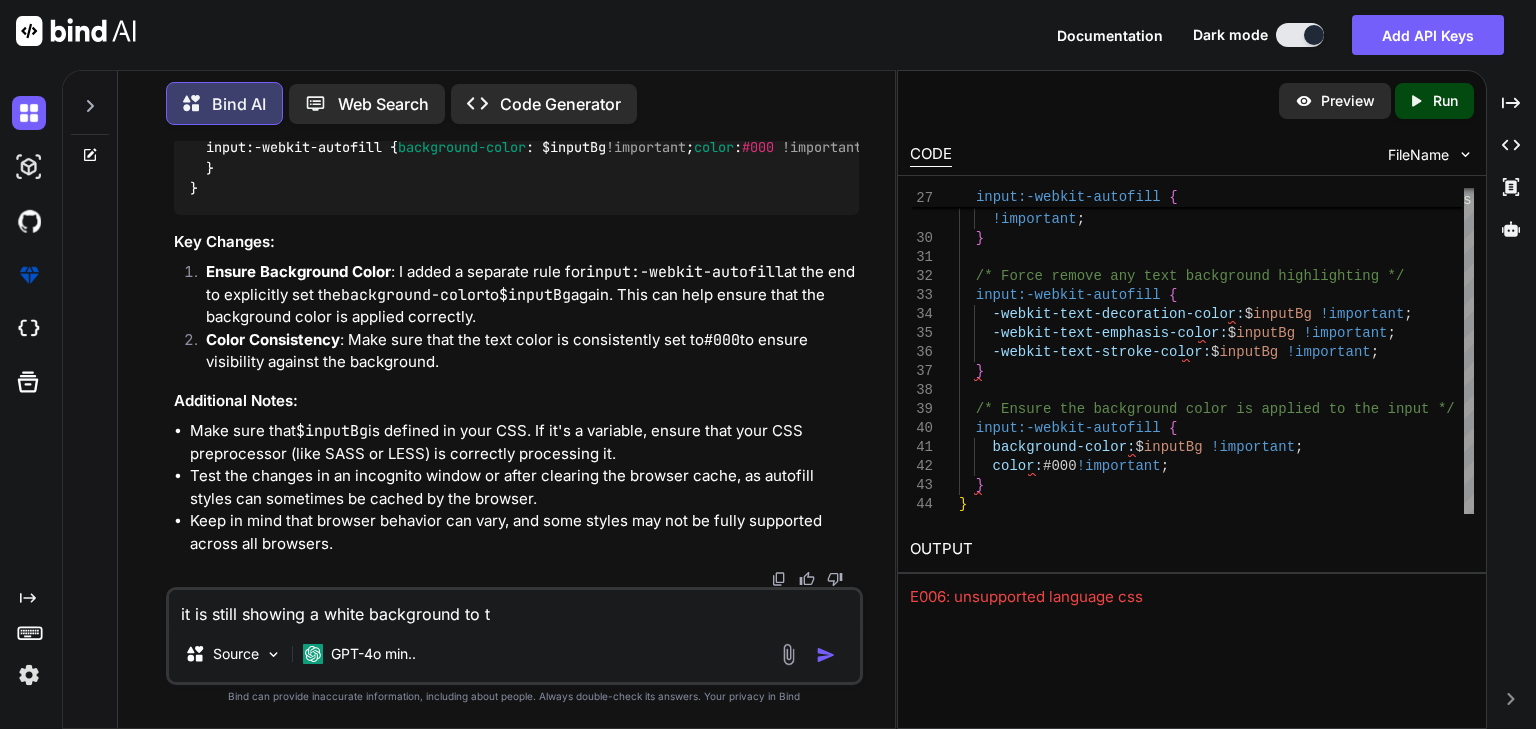 type on "it is still showing a white background to th" 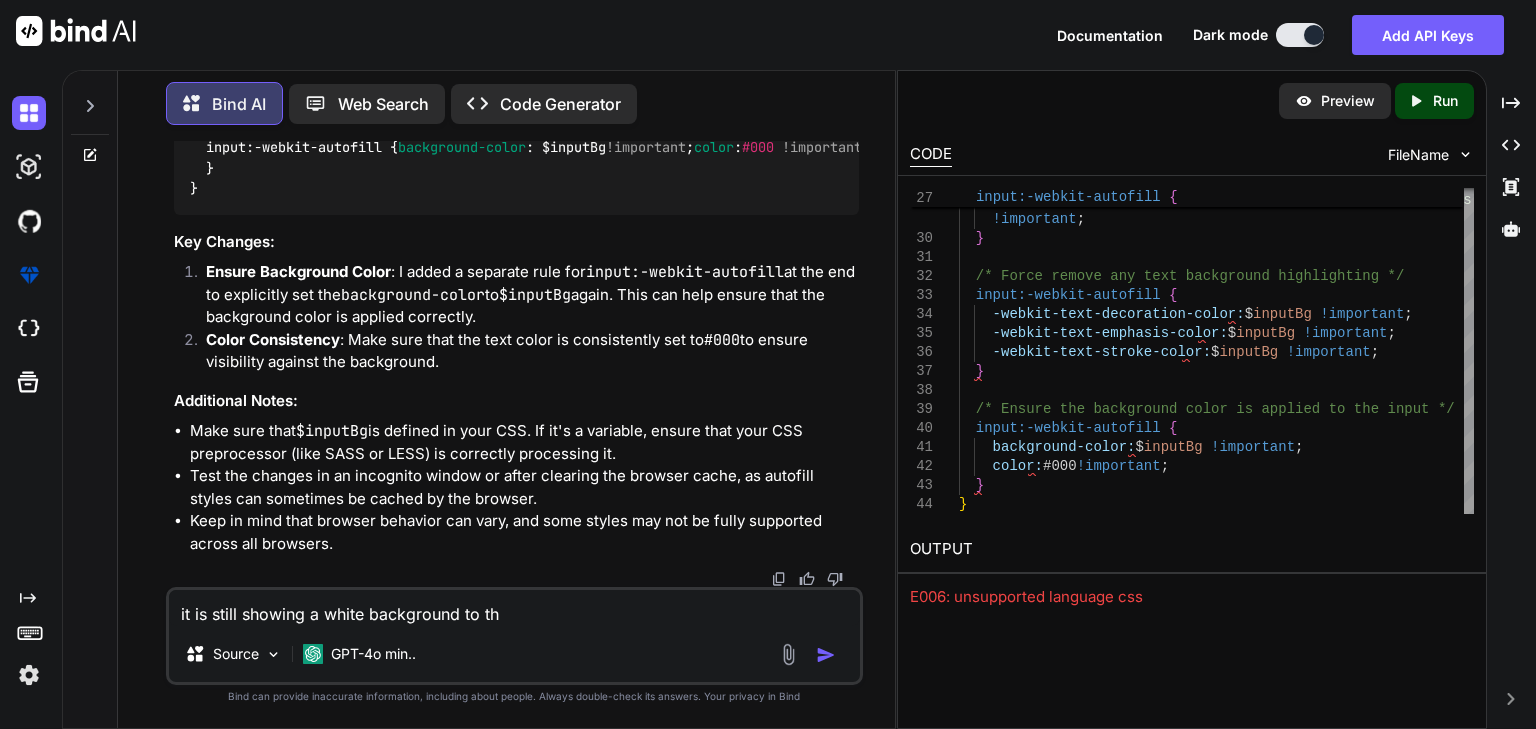 type on "it is still showing a white background to the" 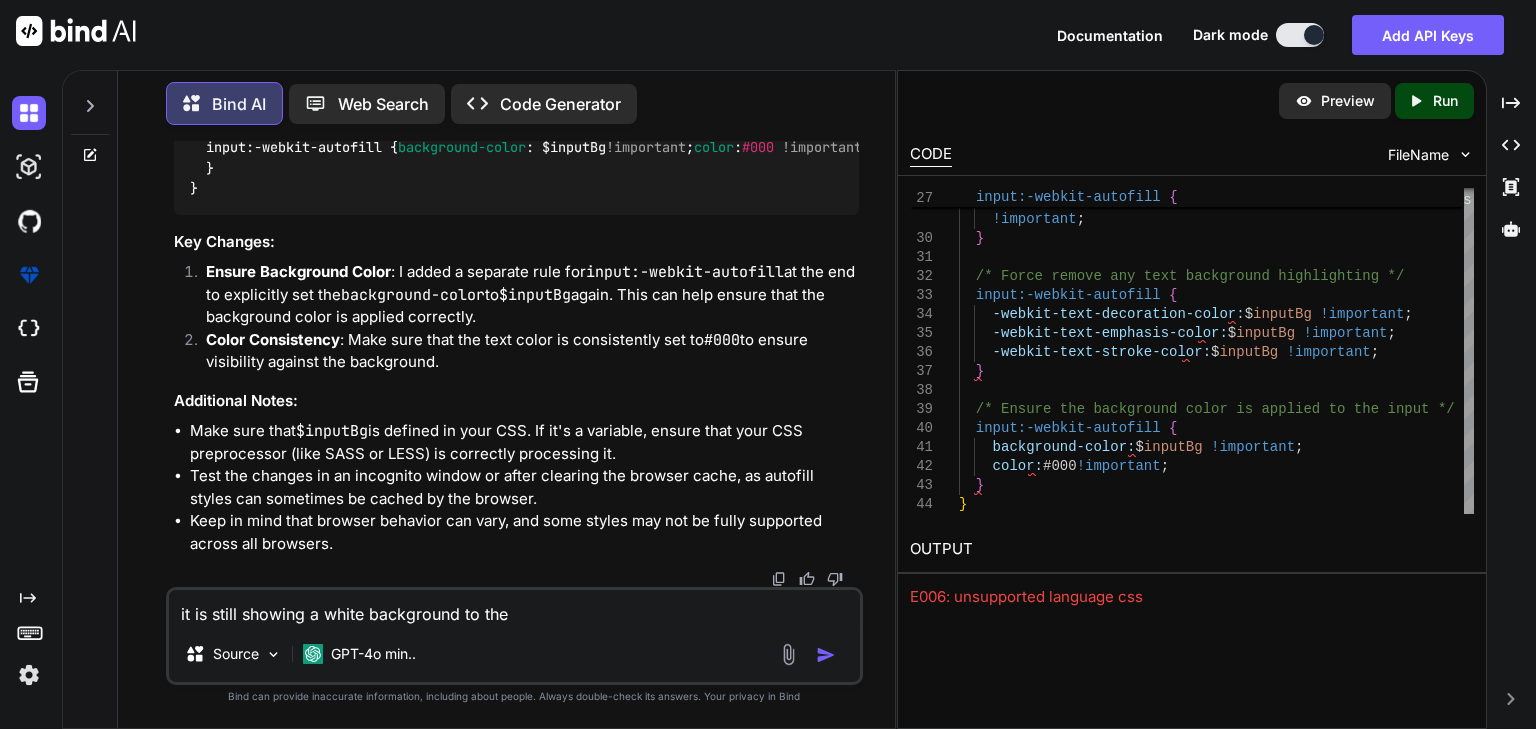 type on "it is still showing a white background to the" 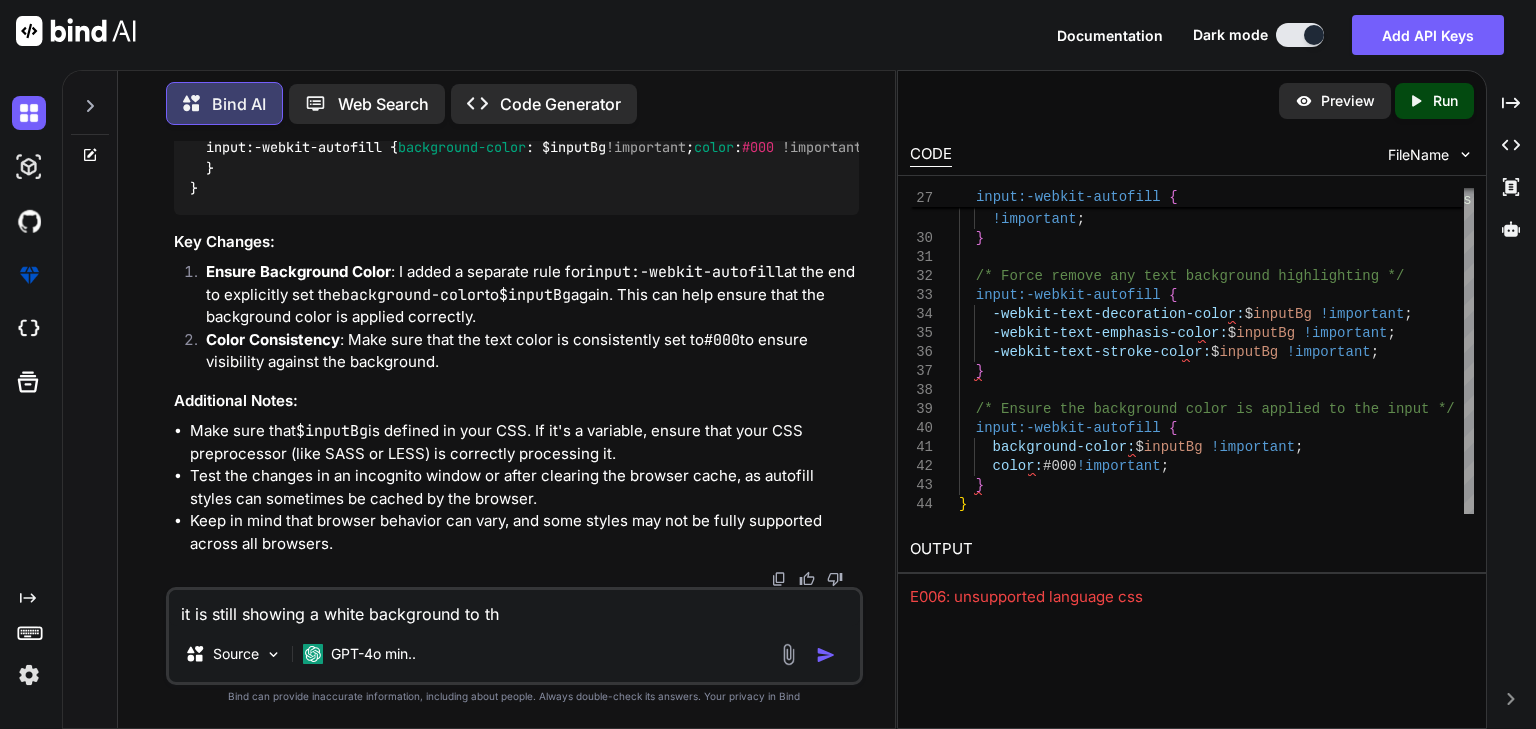 type on "it is still showing a white background to t" 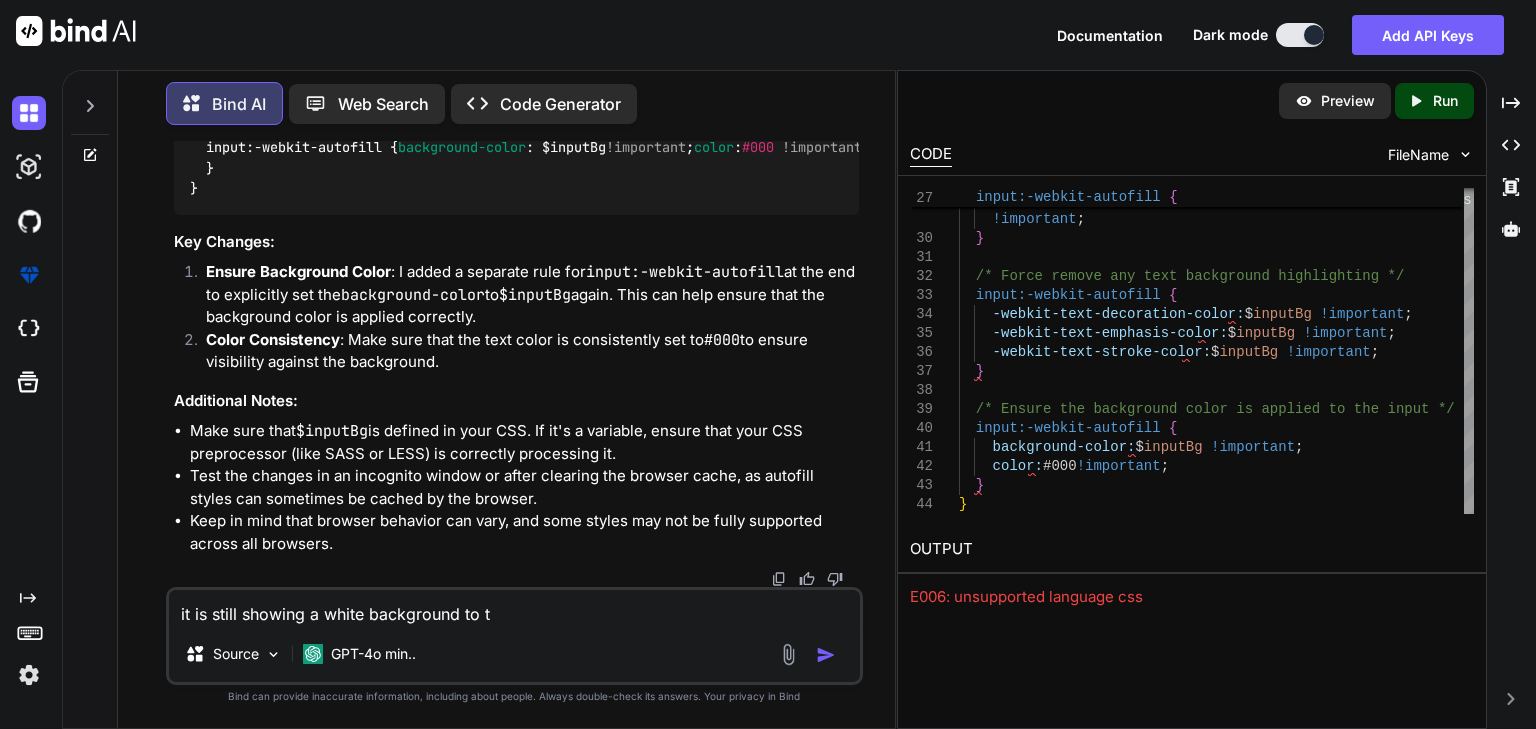 type on "it is still showing a white background to" 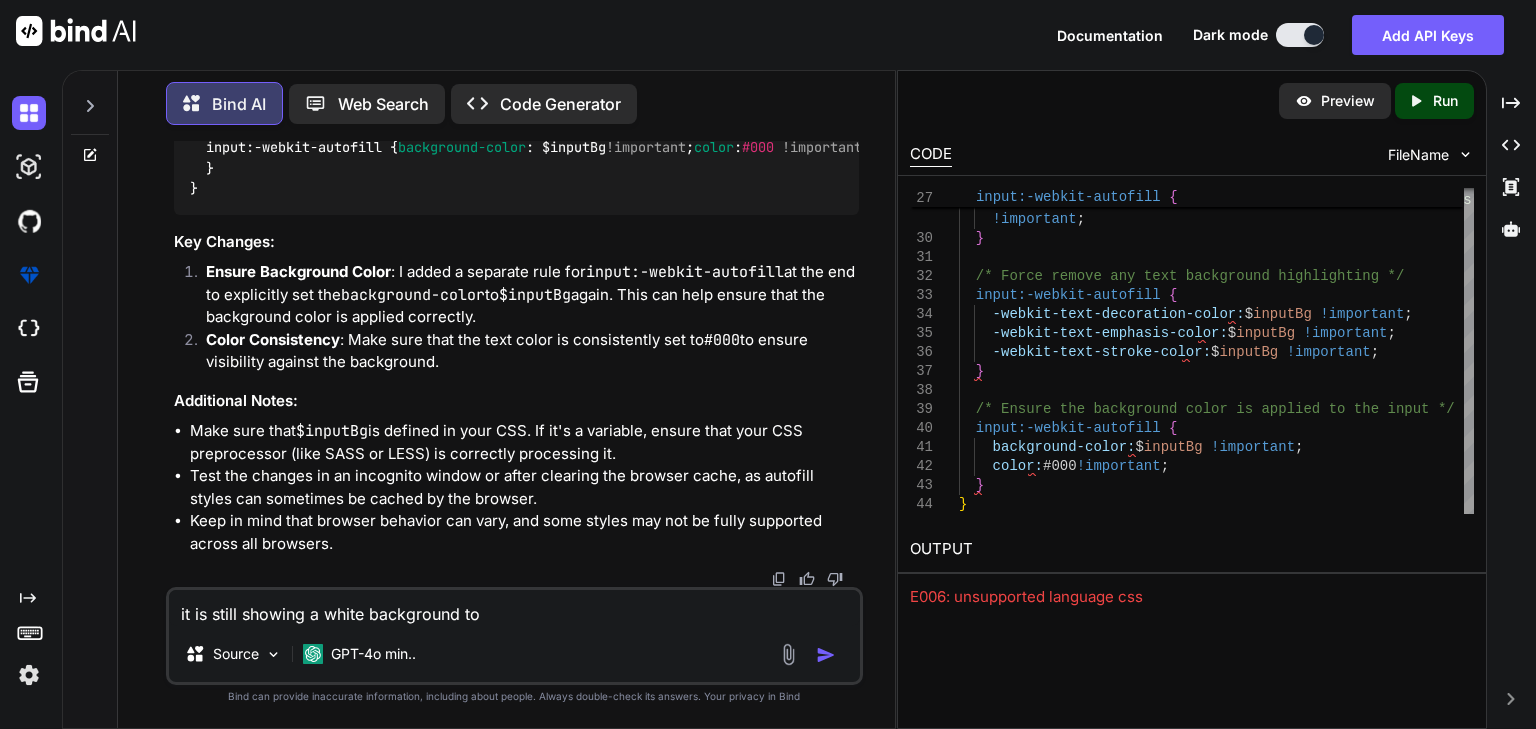 type on "it is still showing a white background to" 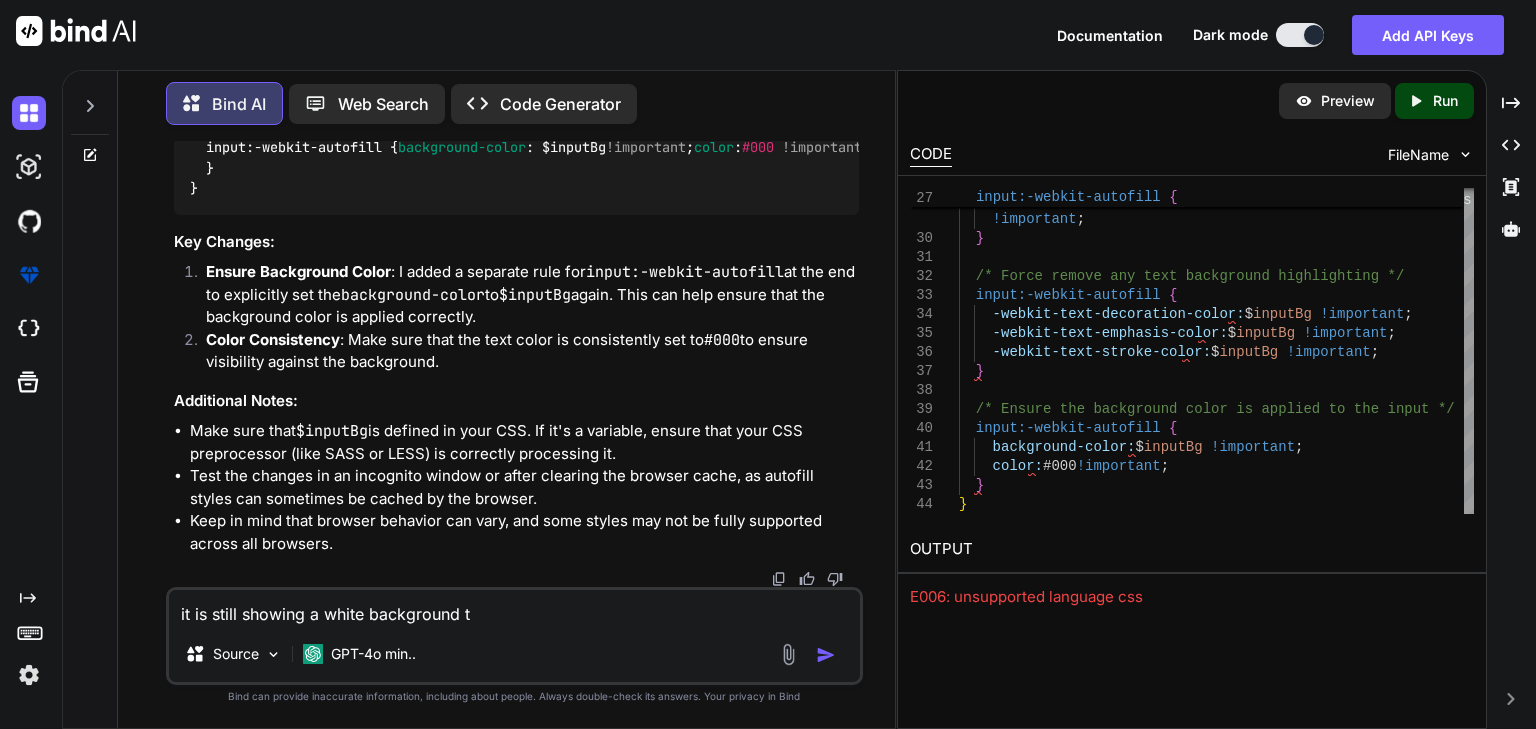 type on "it is still showing a white background" 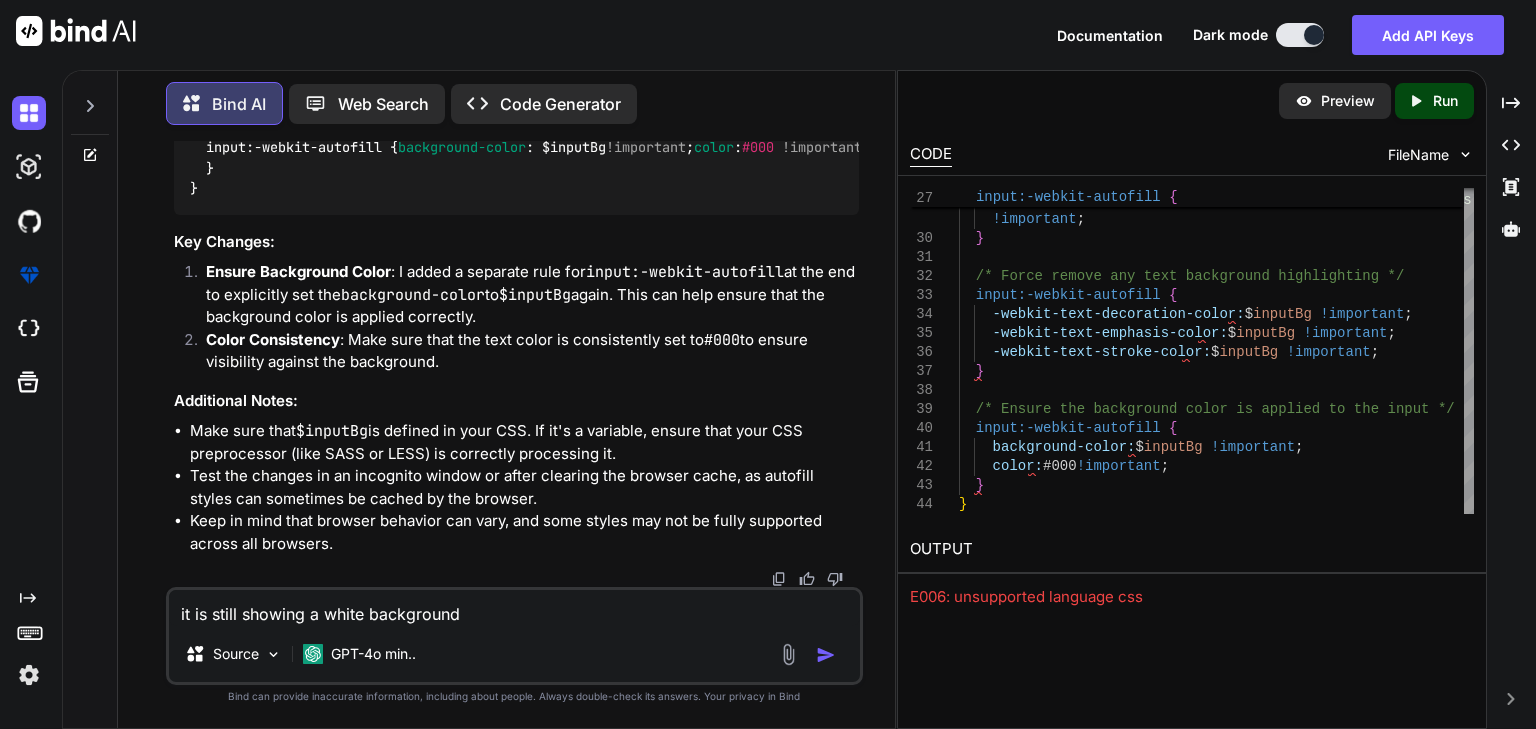 type on "it is still showing a white background o" 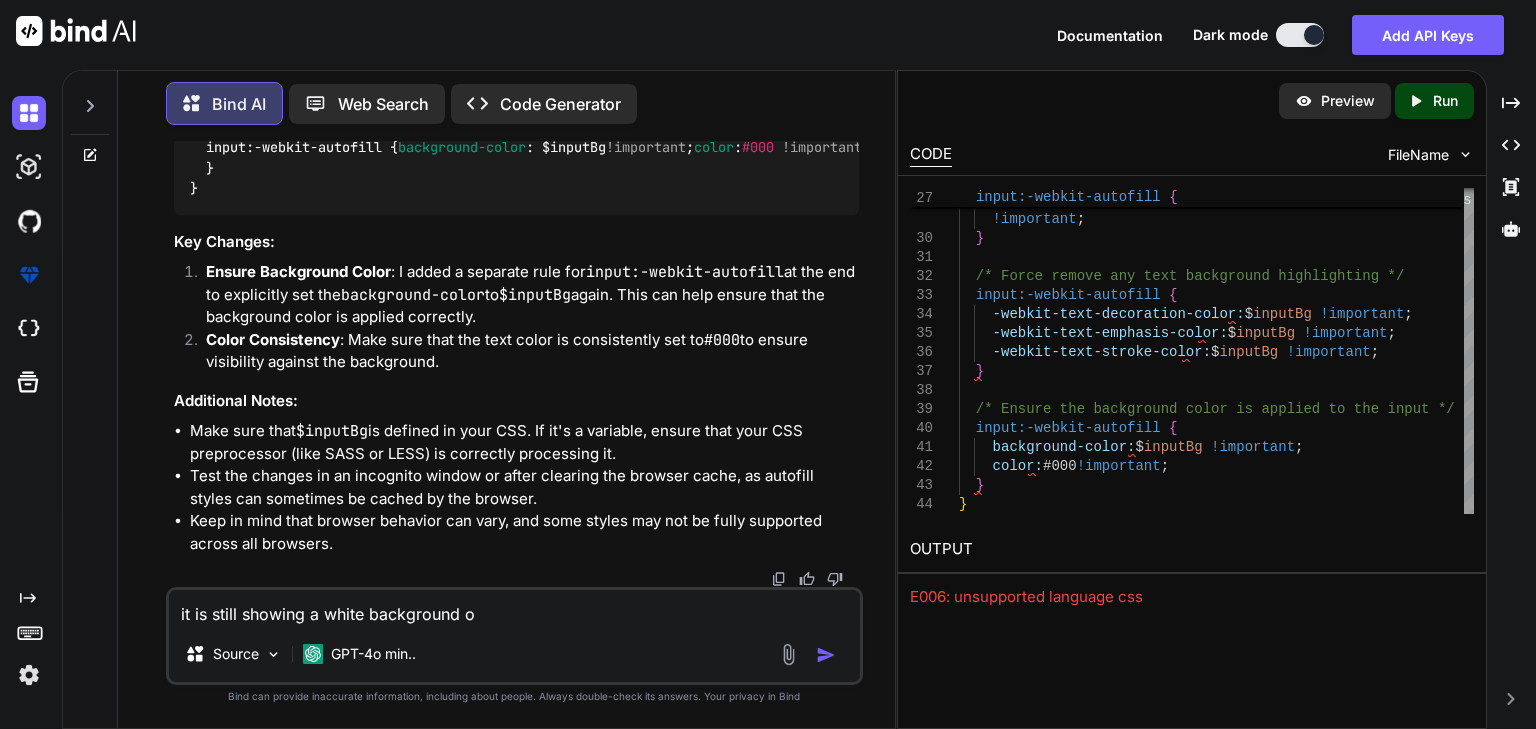 type on "it is still showing a white background on" 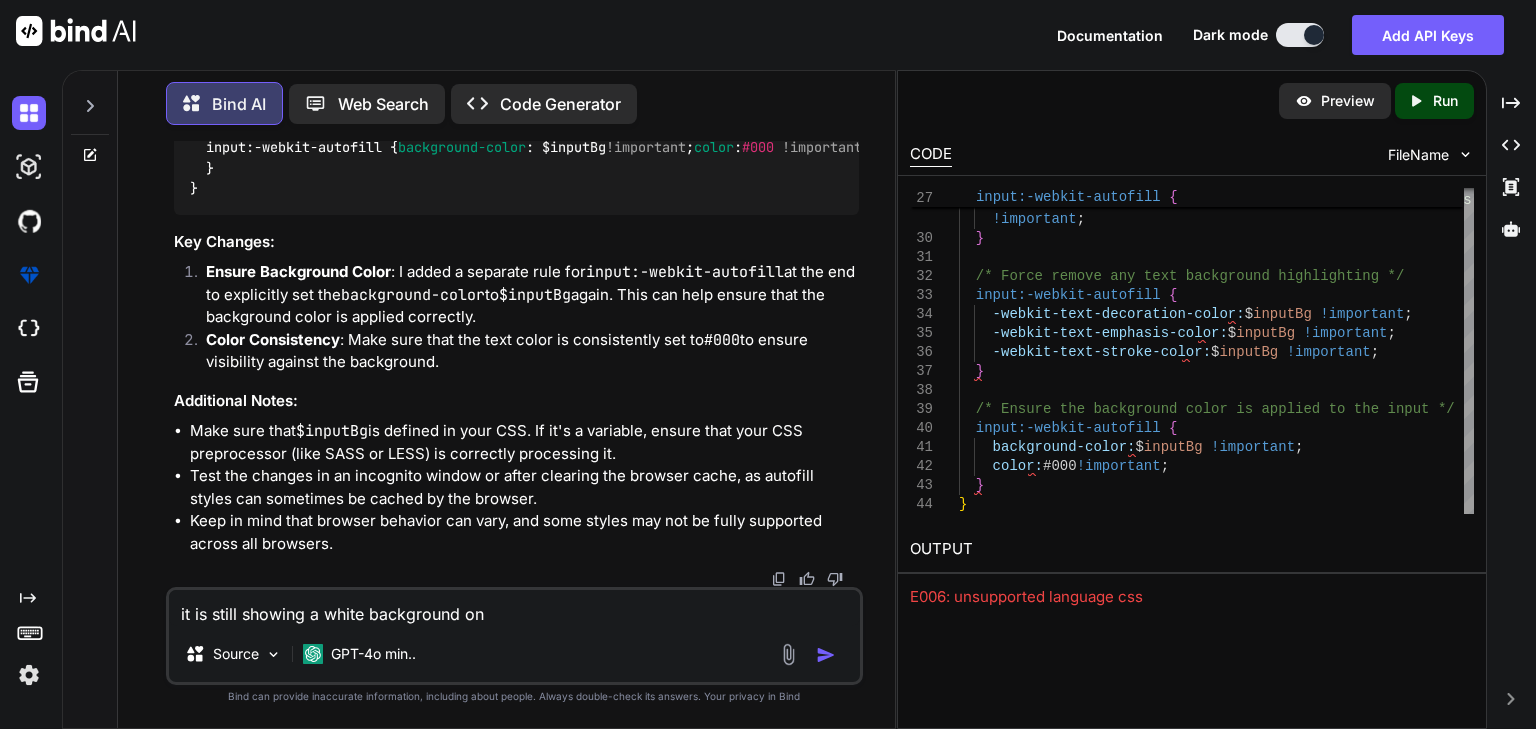 type on "x" 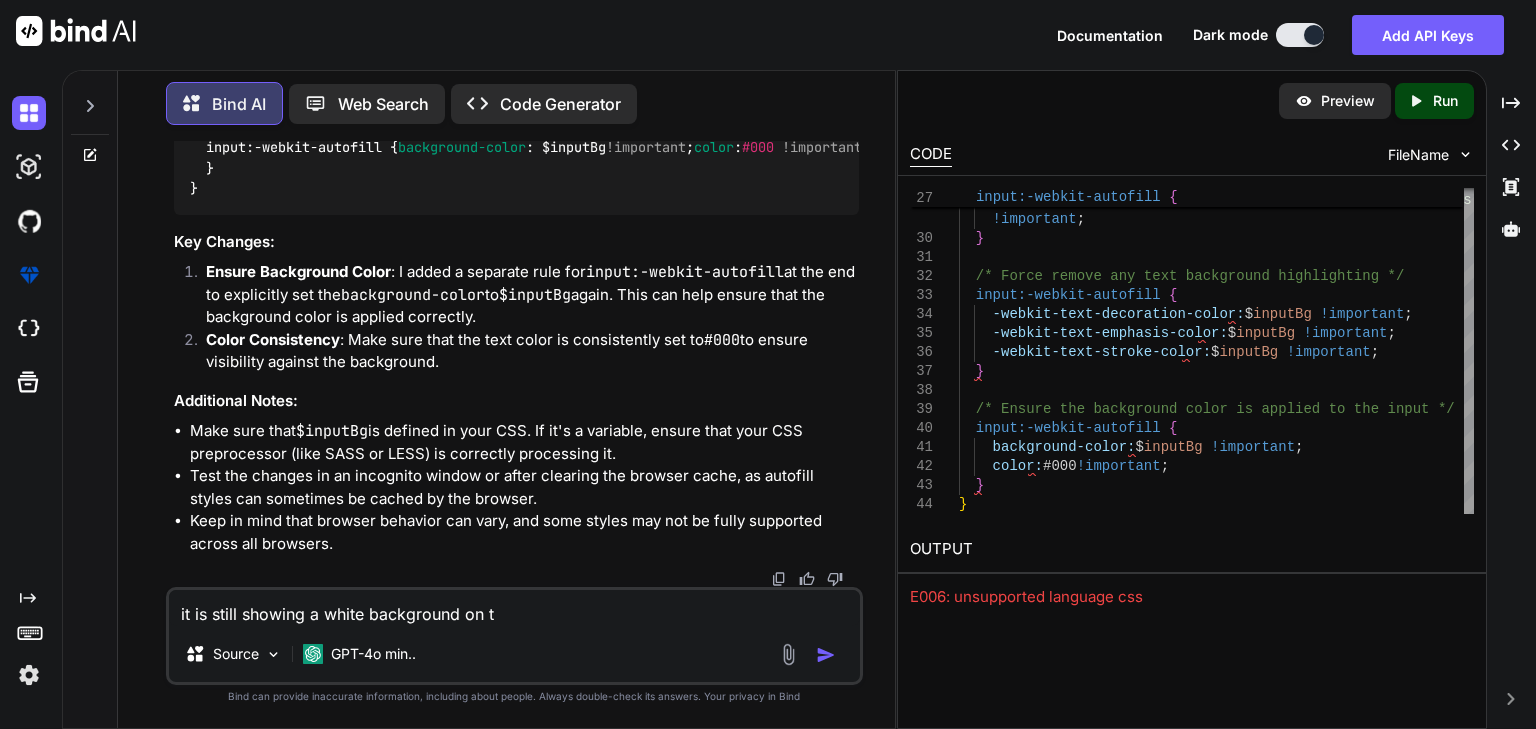 type on "it is still showing a white background on th" 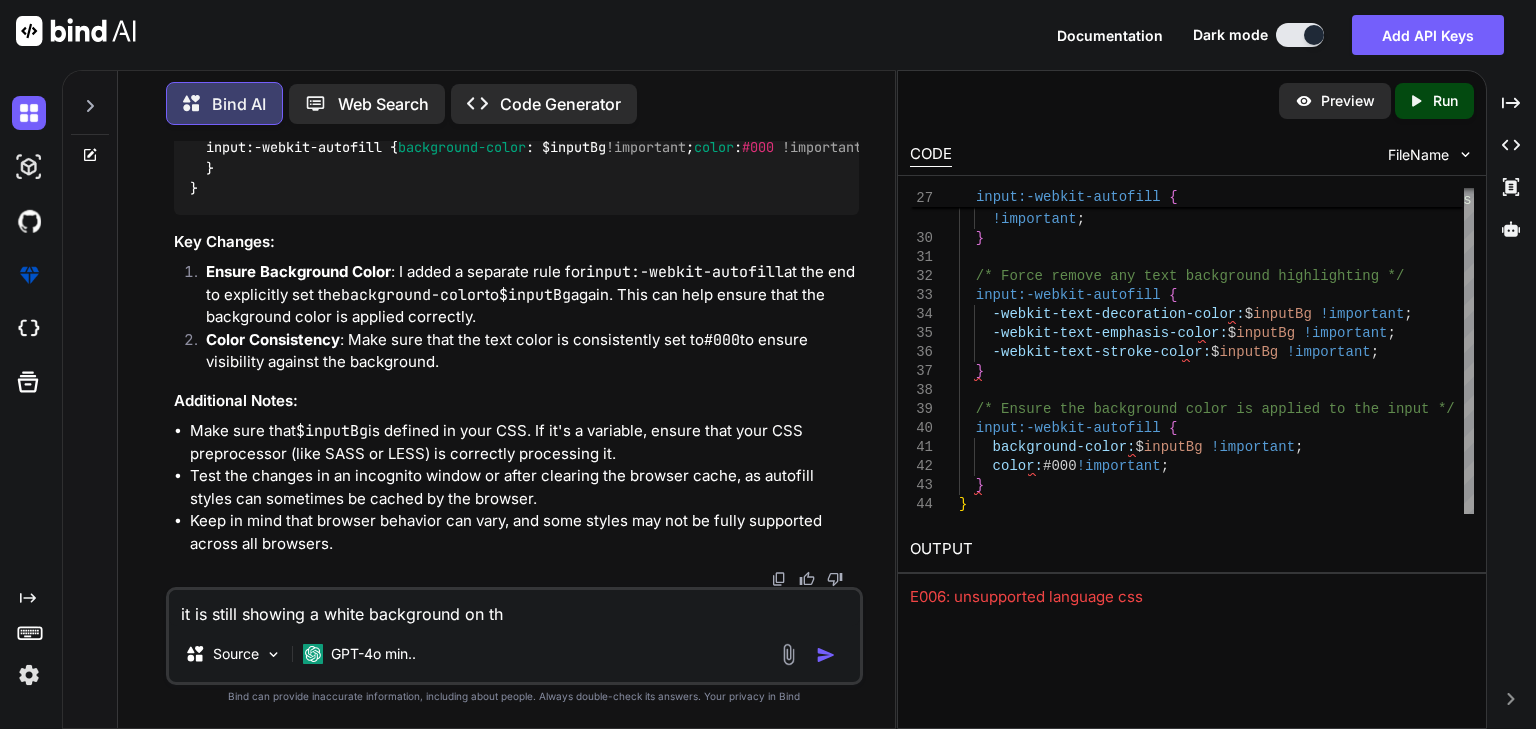 type on "it is still showing a white background on the" 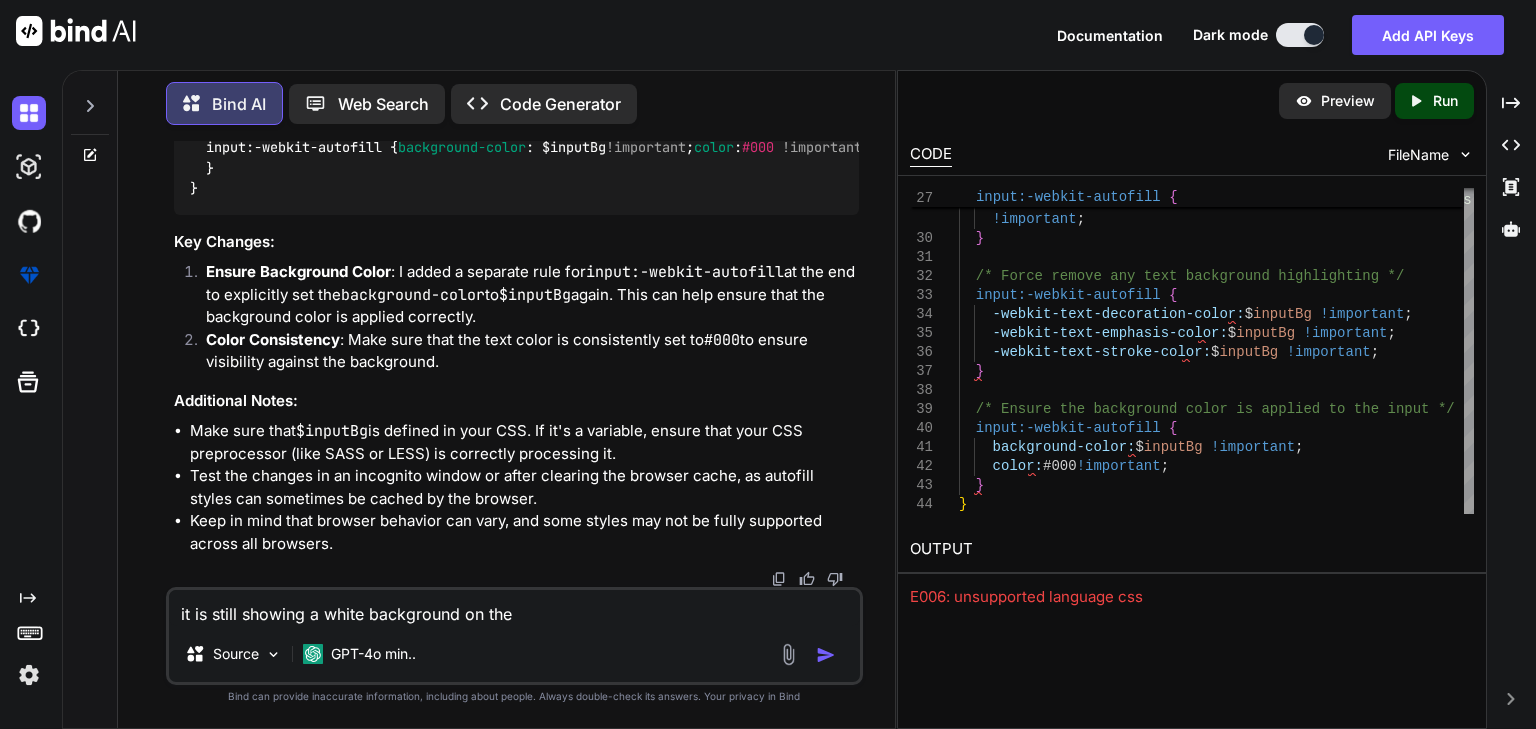 type on "it is still showing a white background on the" 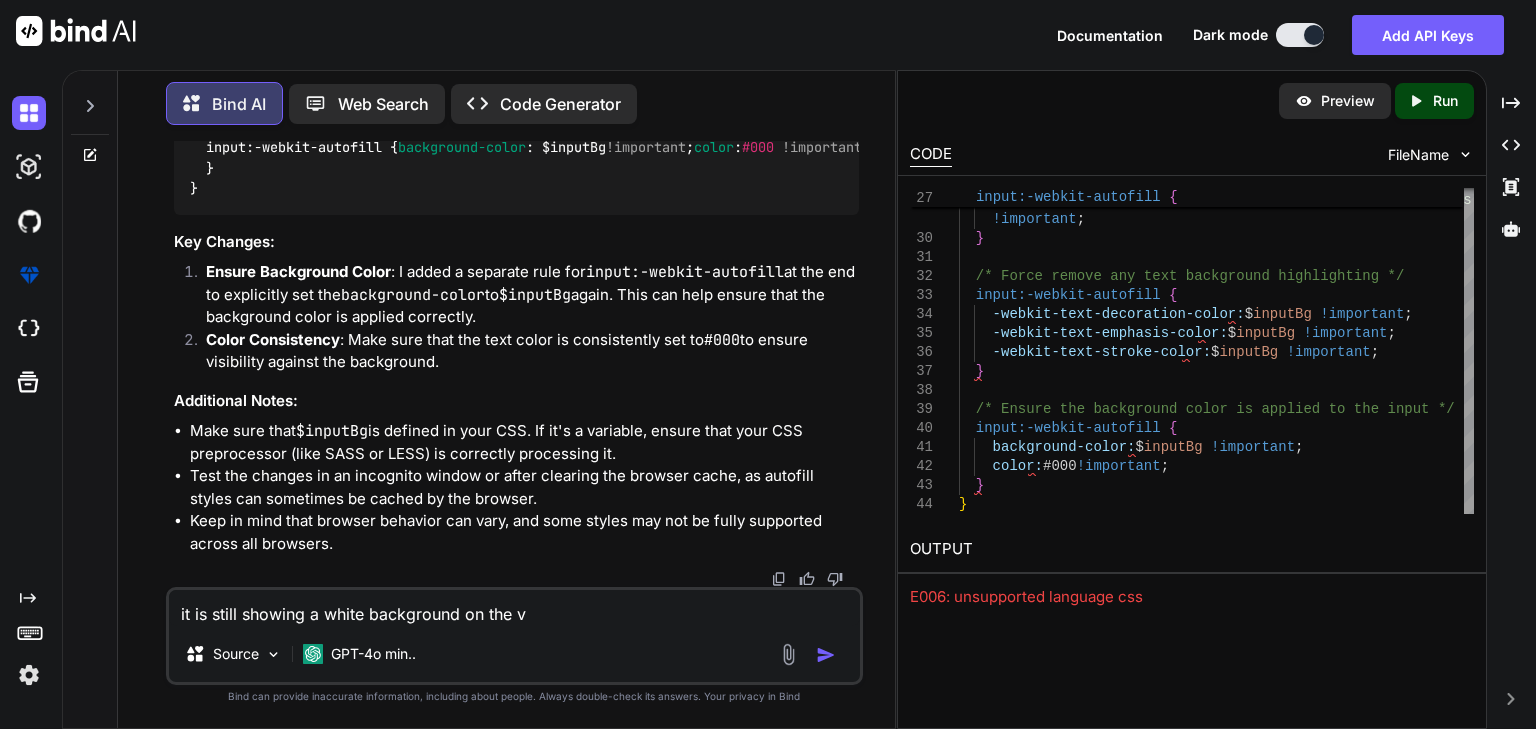 type on "it is still showing a white background on the va" 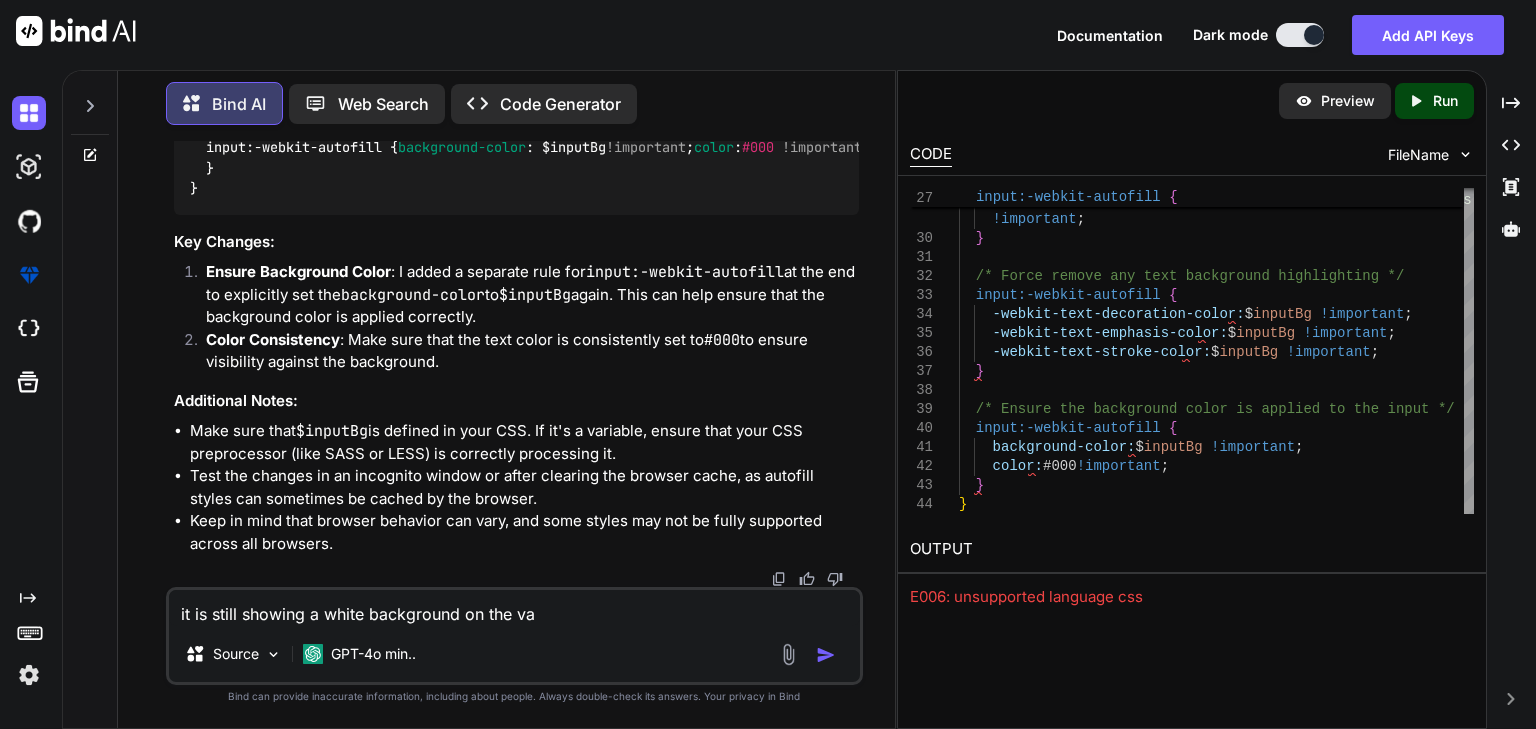 type on "it is still showing a white background on the val" 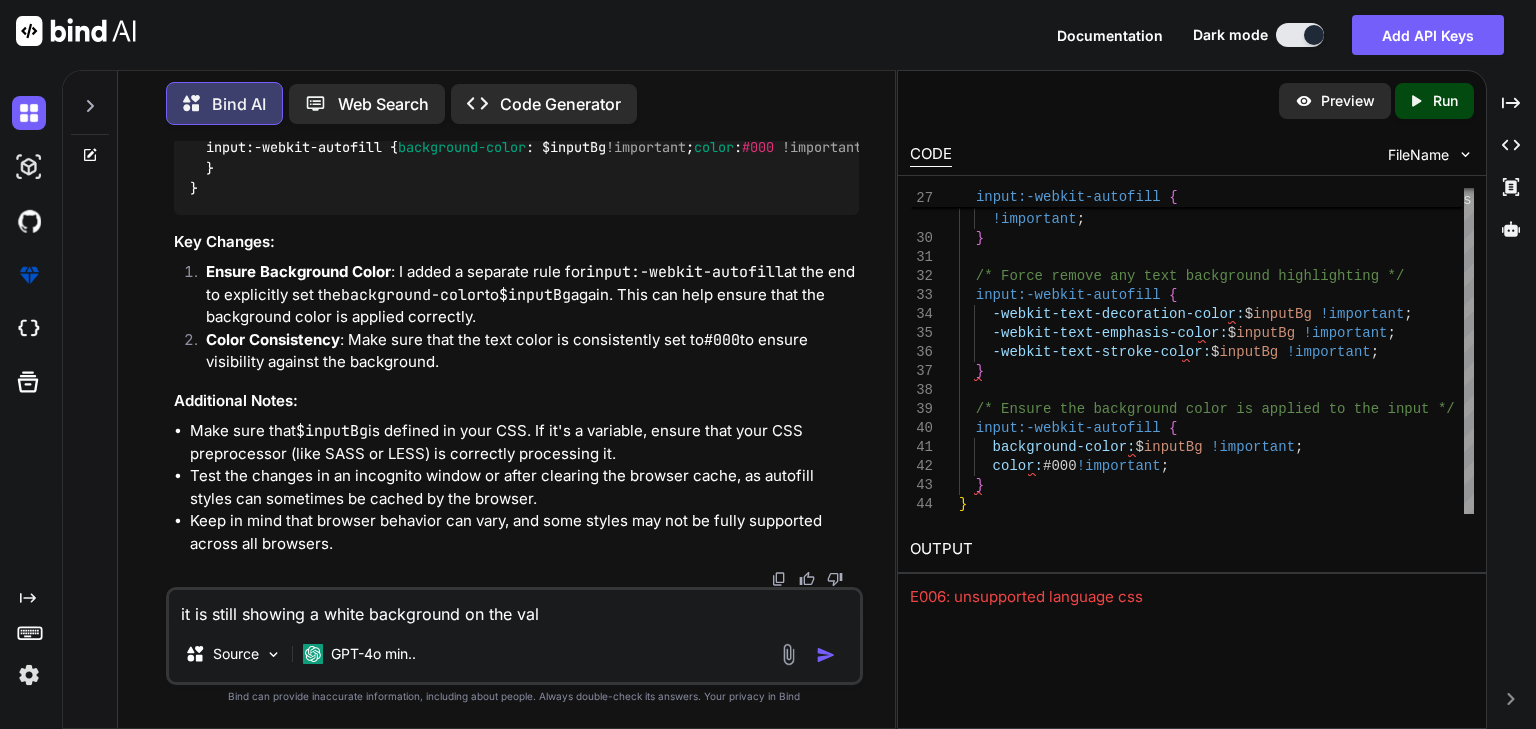 type on "it is still showing a white background on the valu" 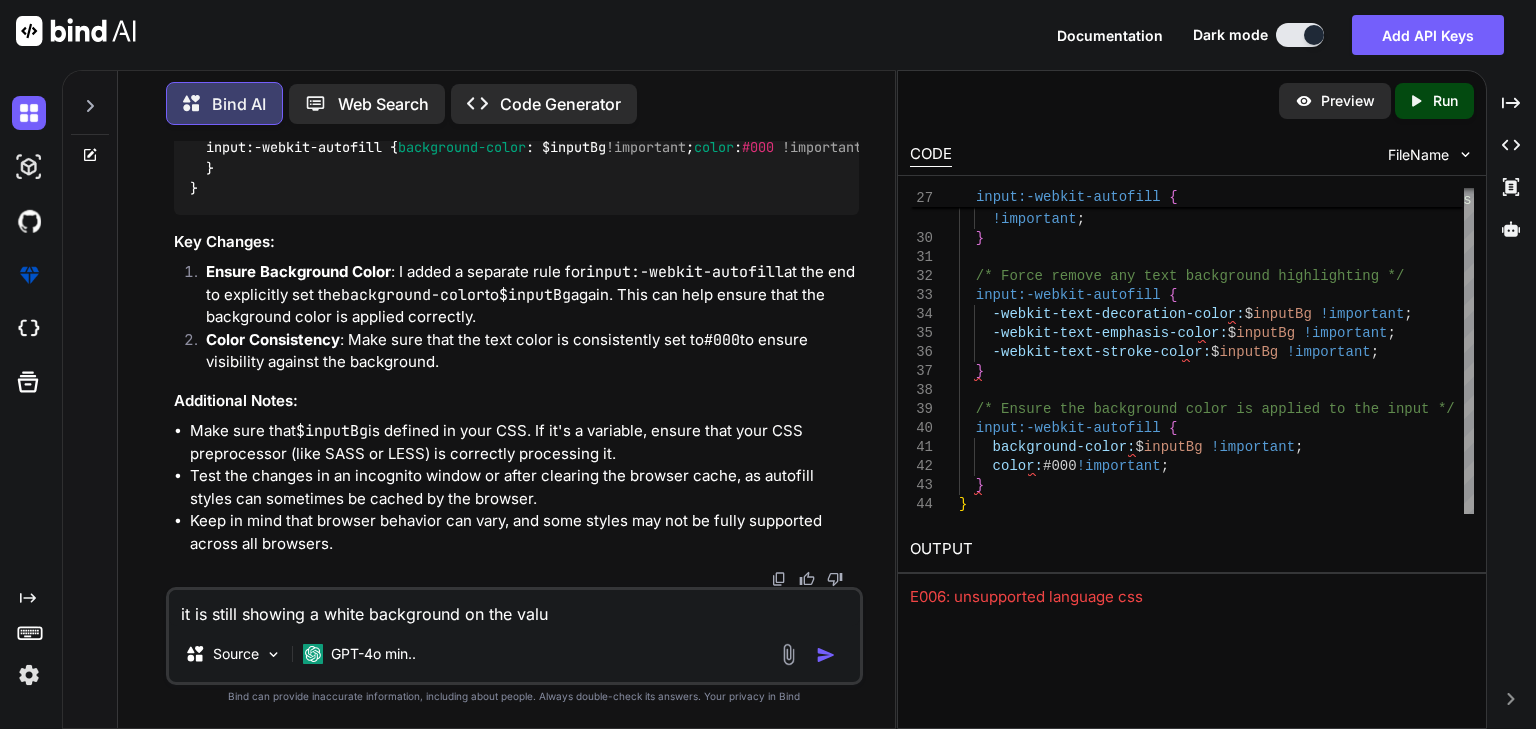 type on "it is still showing a white background on the value" 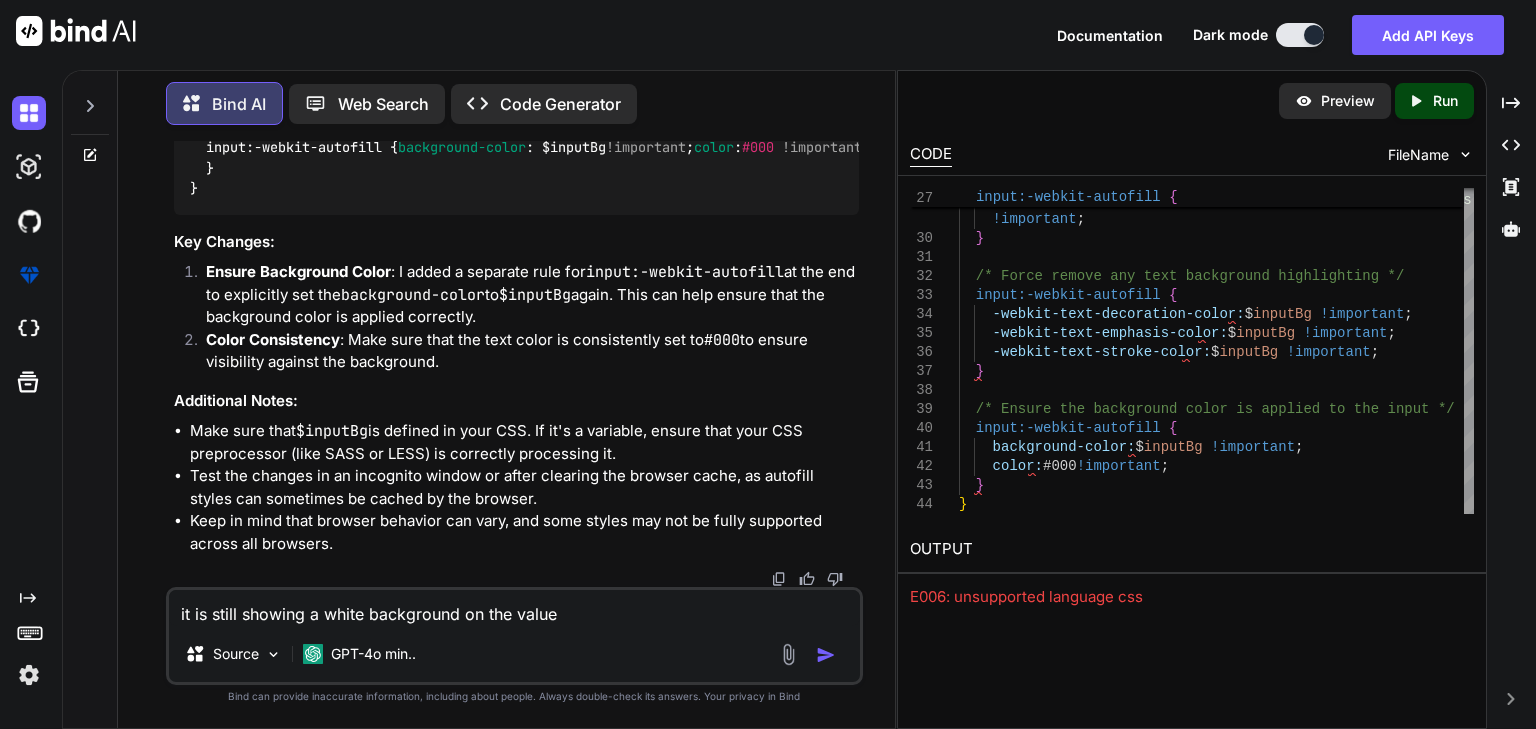 type on "it is still showing a white background on the values" 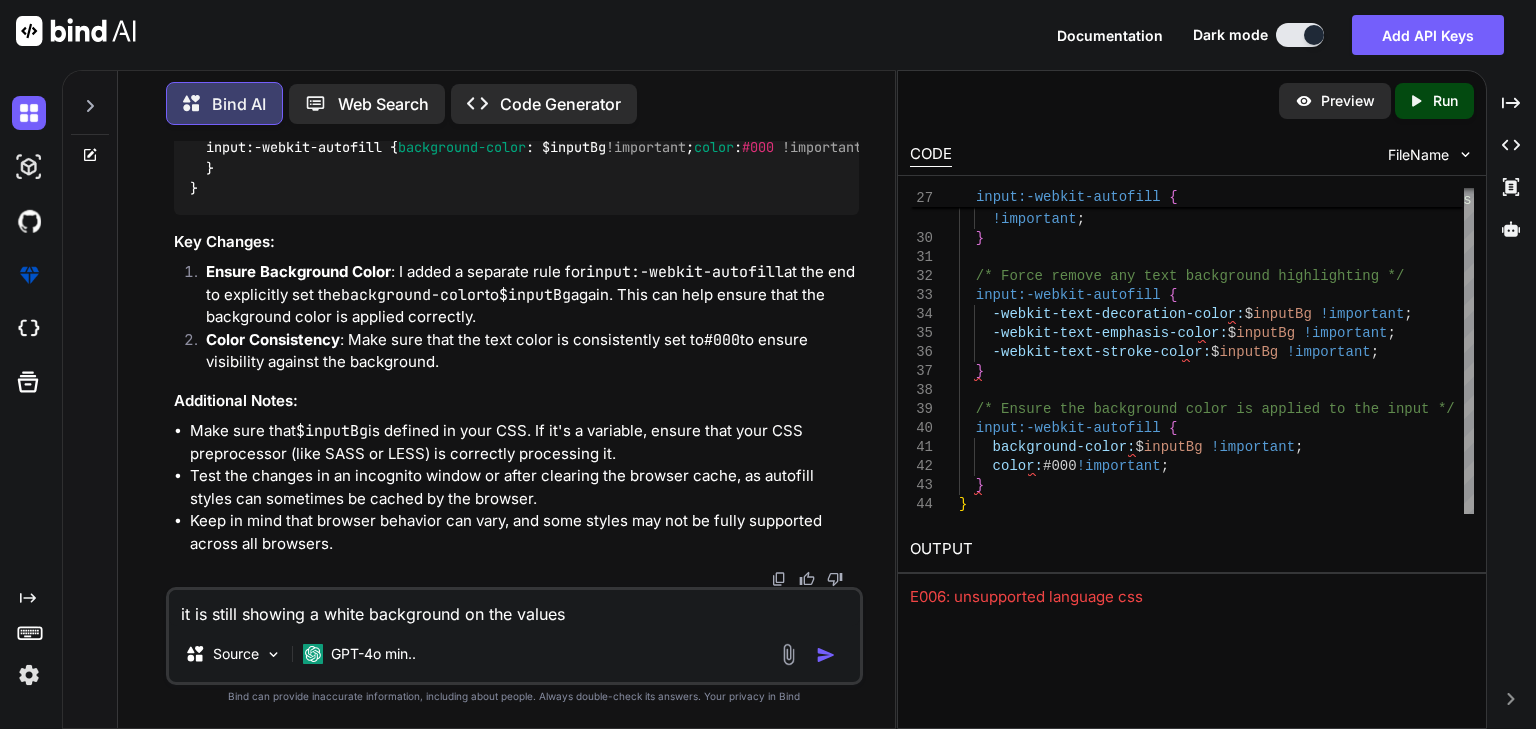 type on "x" 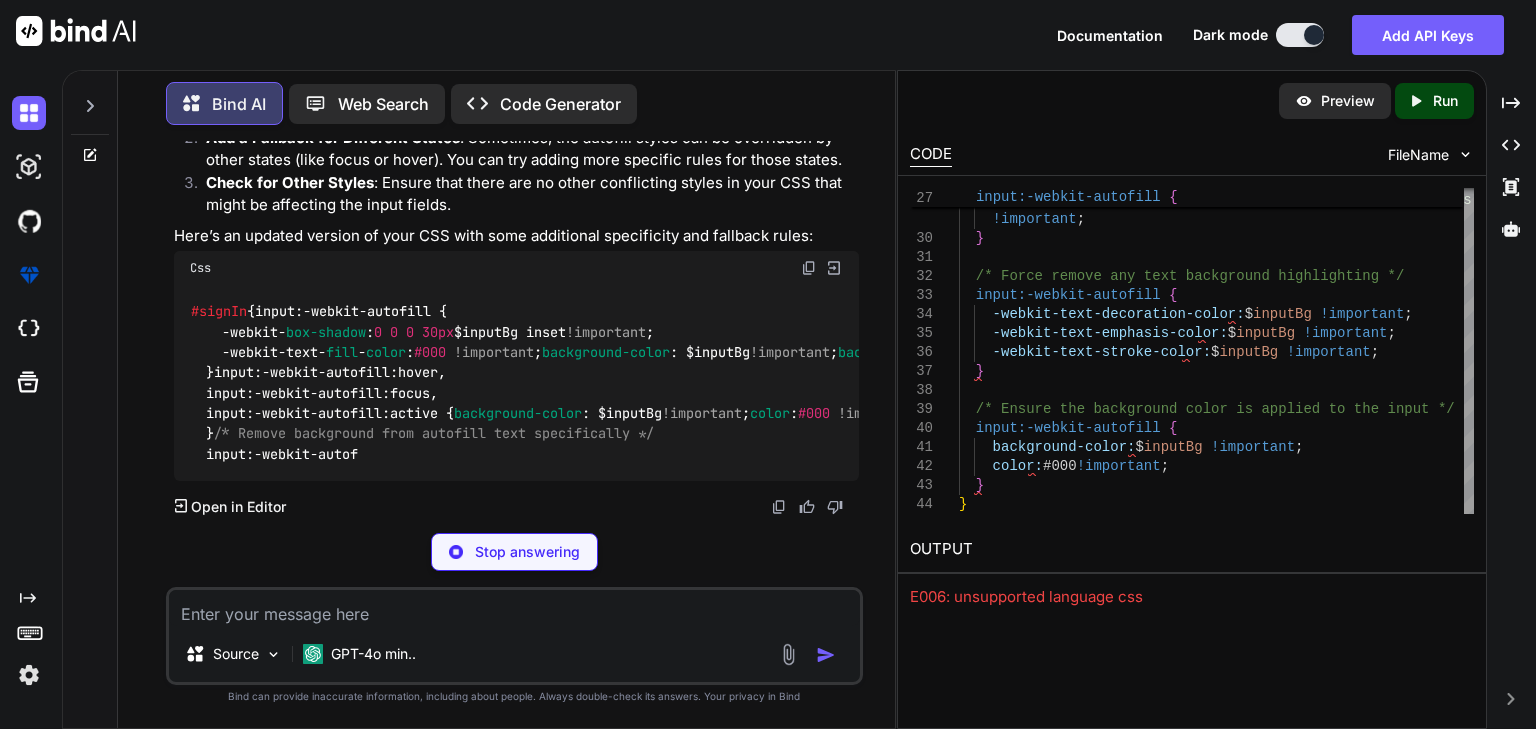 scroll, scrollTop: 1958, scrollLeft: 0, axis: vertical 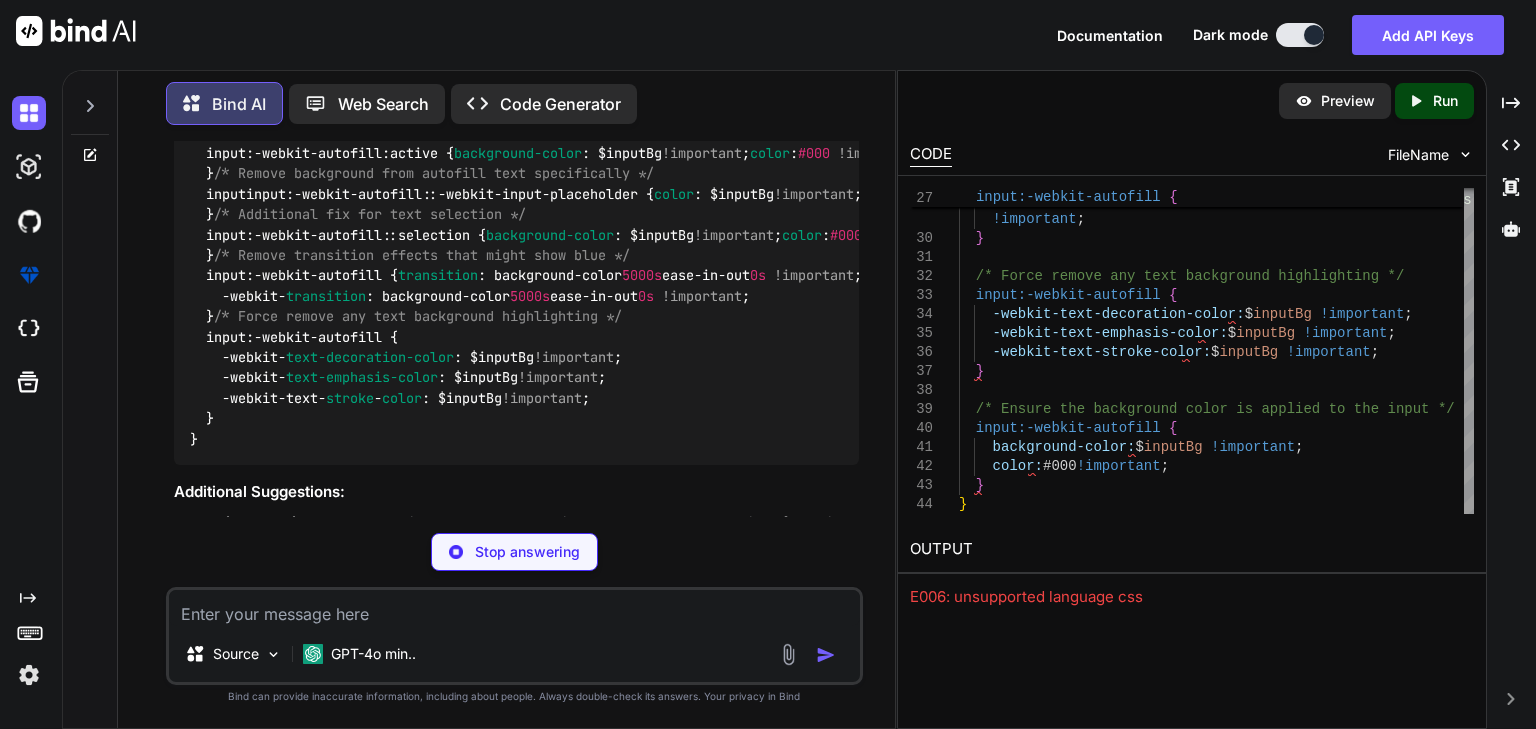 type on "x" 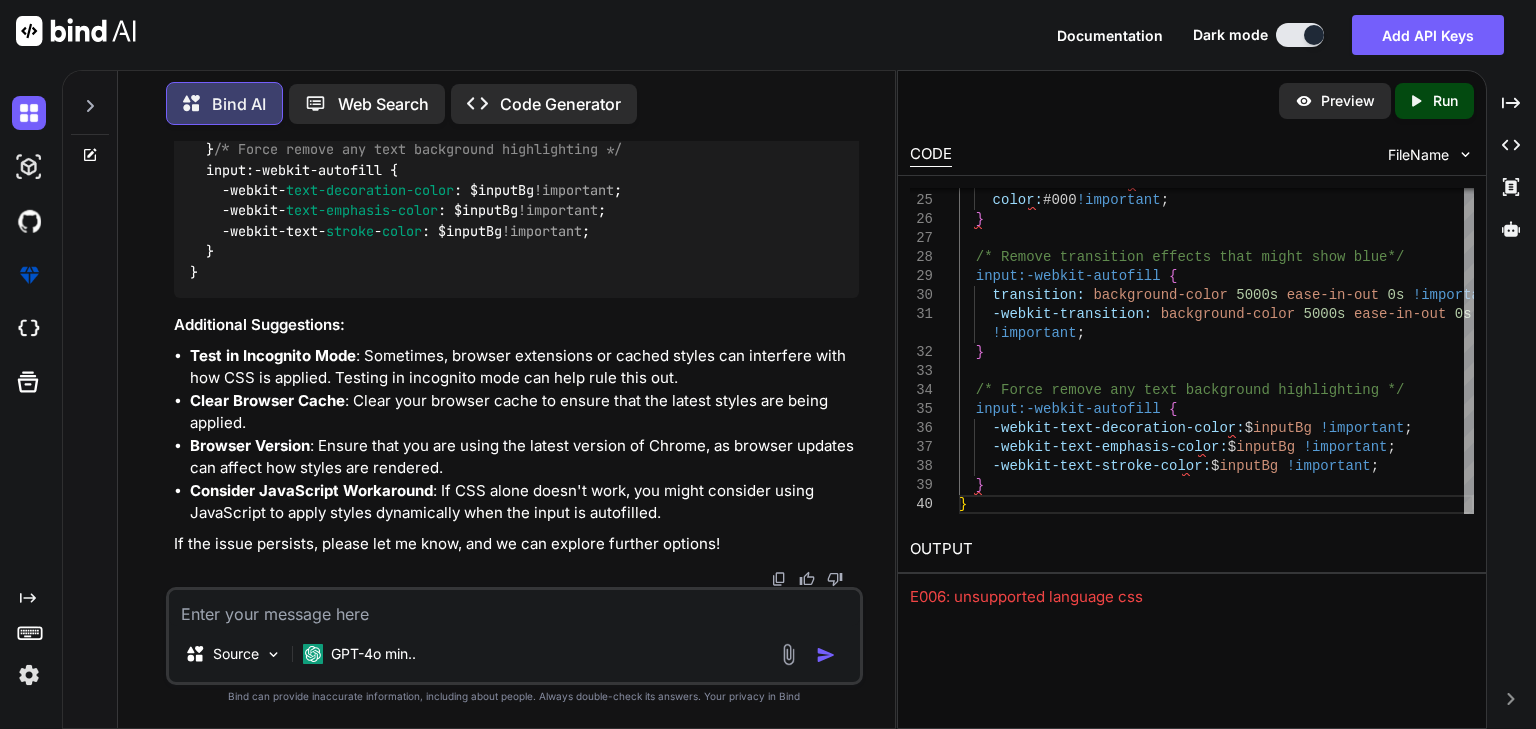 scroll, scrollTop: 2938, scrollLeft: 0, axis: vertical 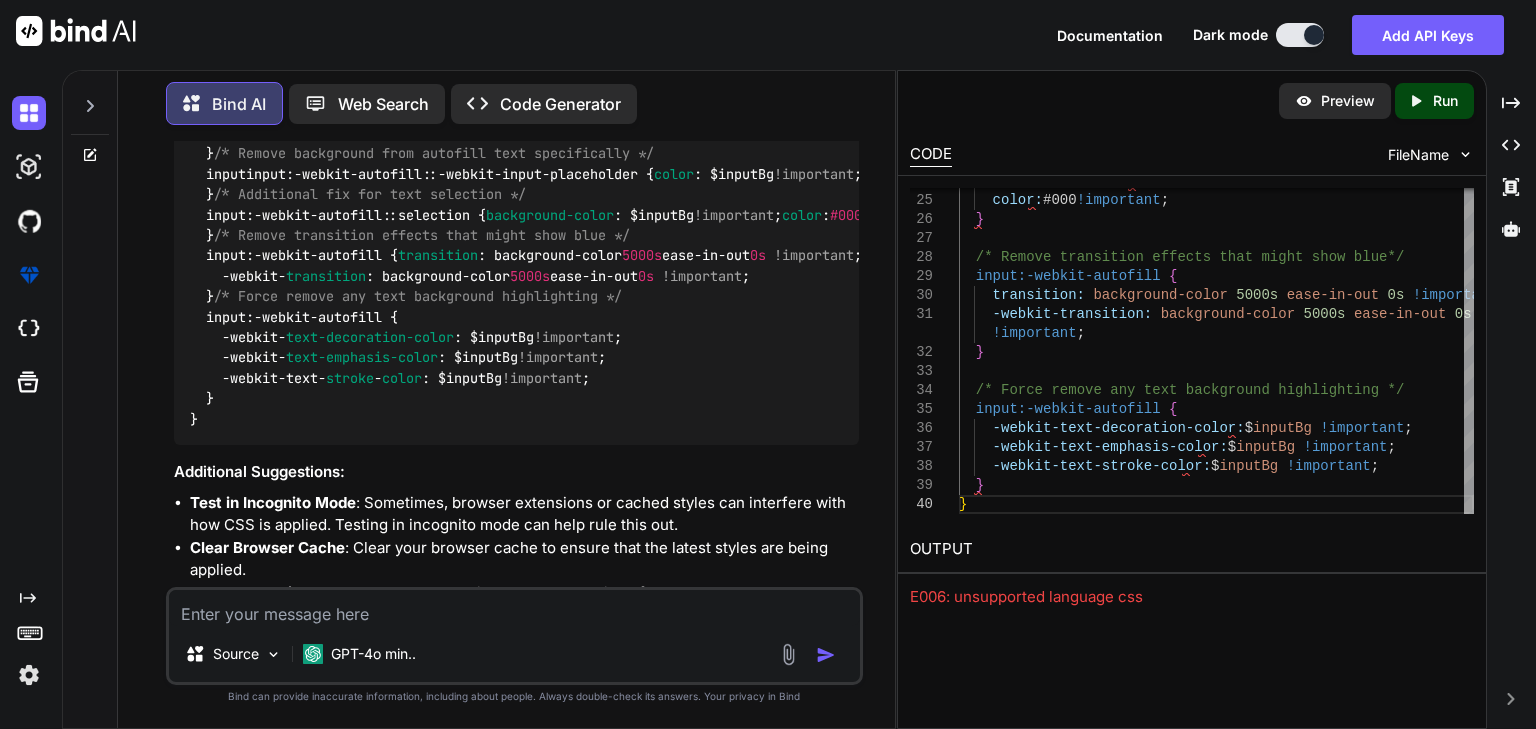 click at bounding box center [809, -12] 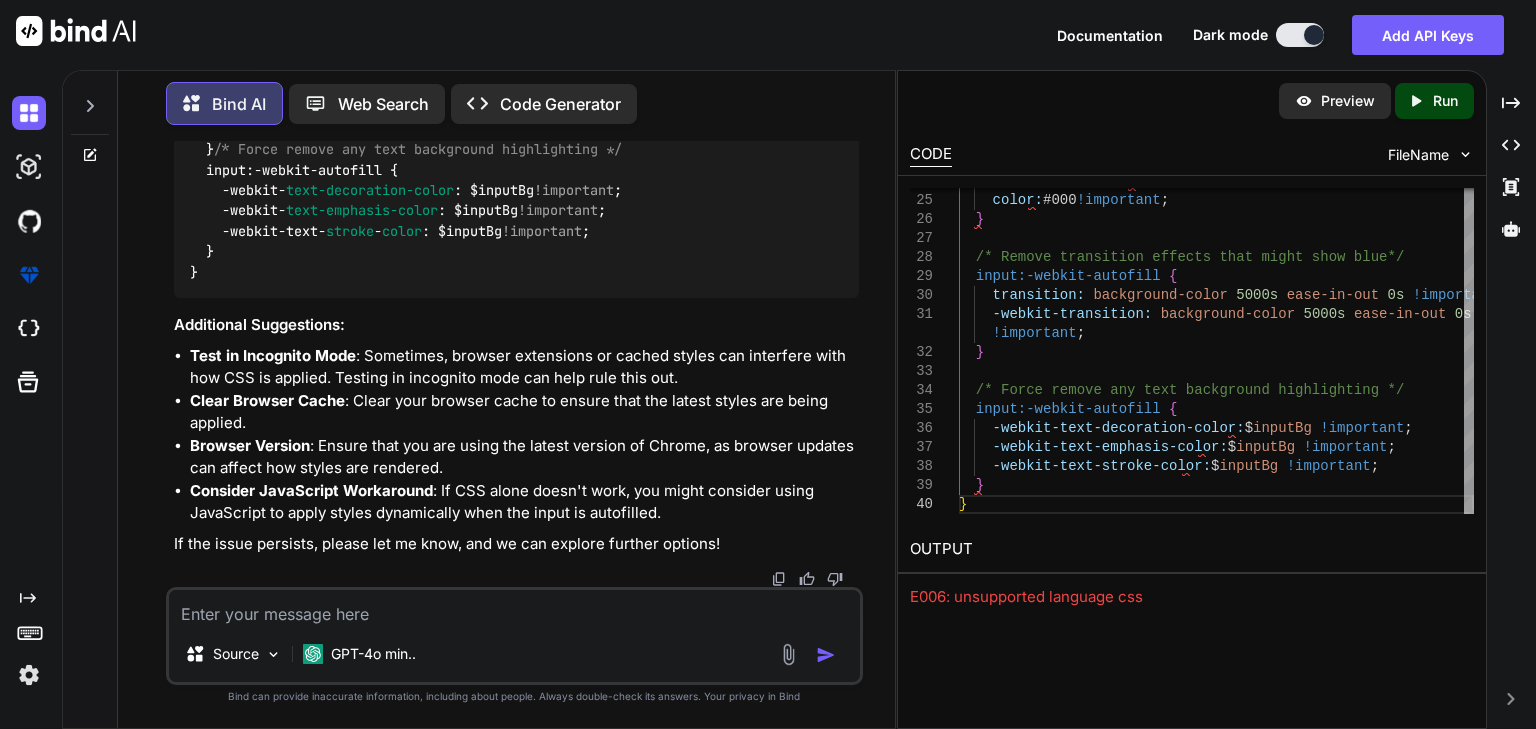 scroll, scrollTop: 2938, scrollLeft: 0, axis: vertical 